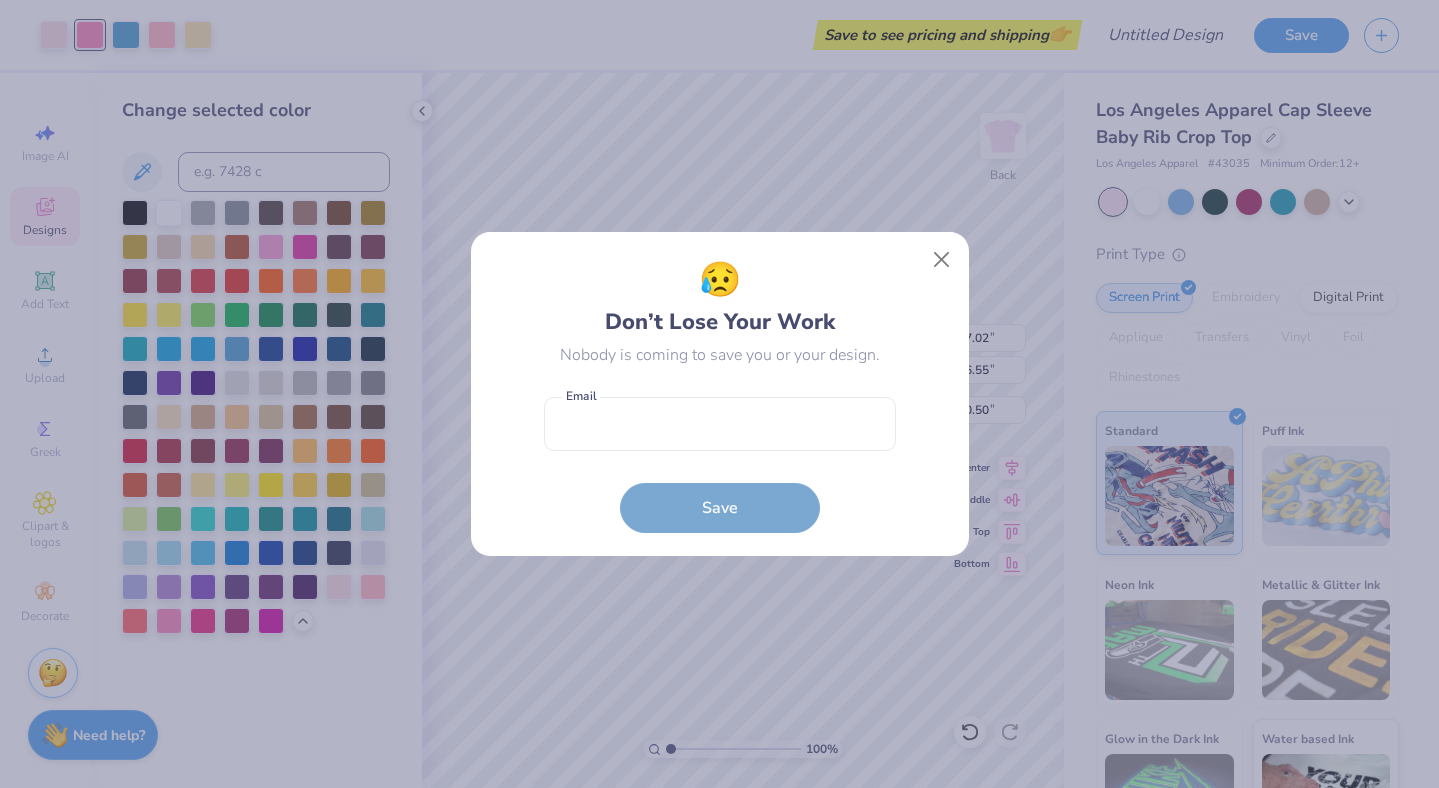 scroll, scrollTop: 0, scrollLeft: 0, axis: both 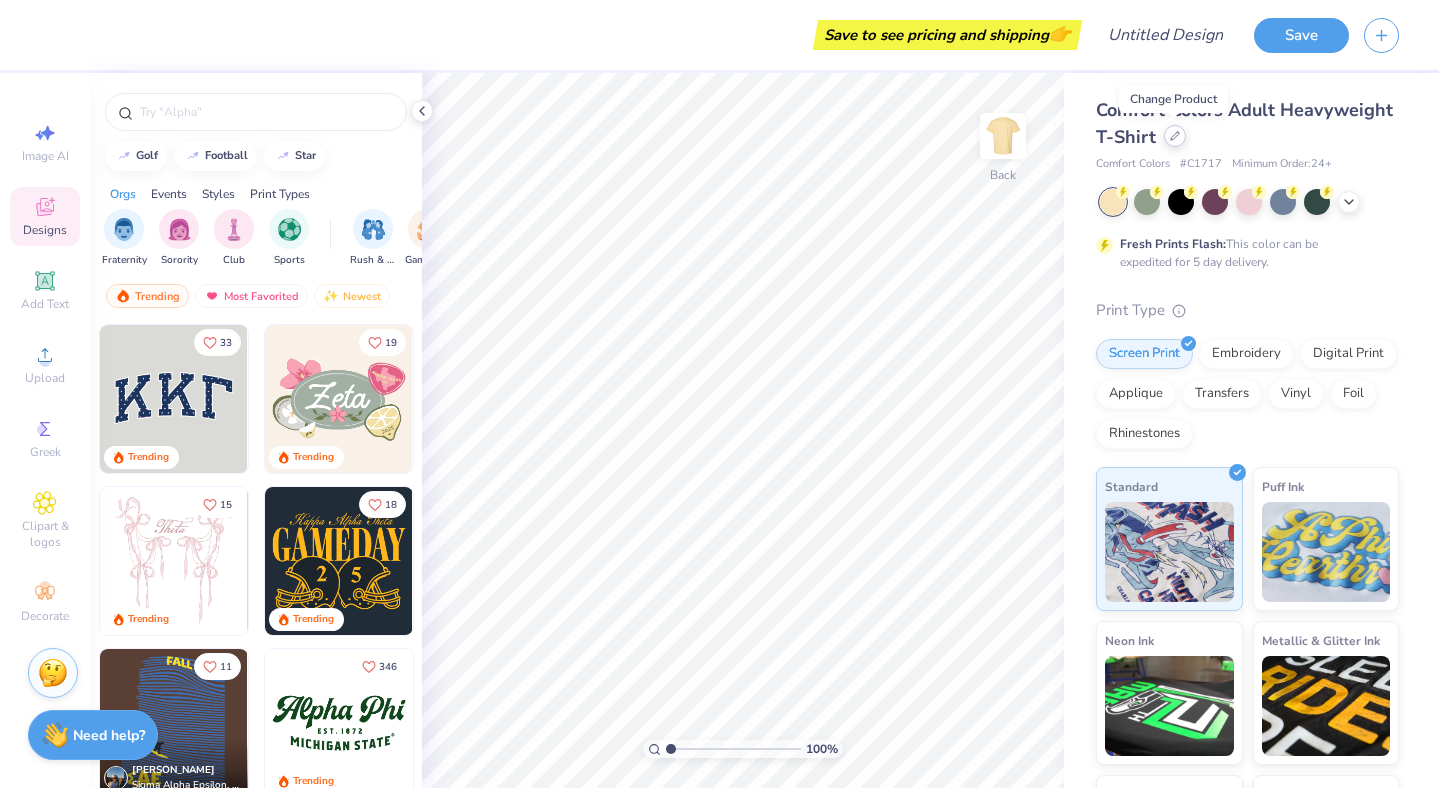 click at bounding box center (1175, 136) 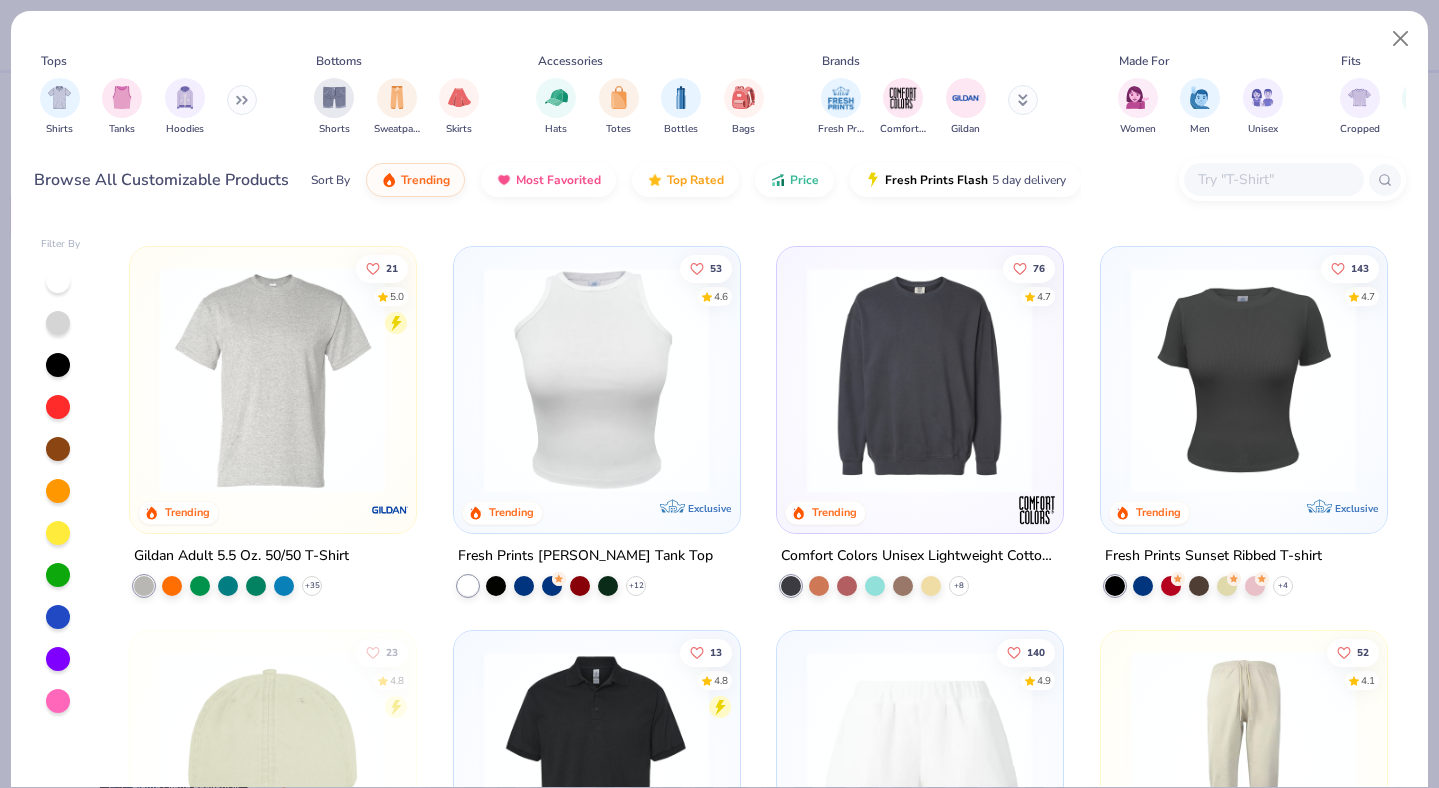 scroll, scrollTop: 3448, scrollLeft: 0, axis: vertical 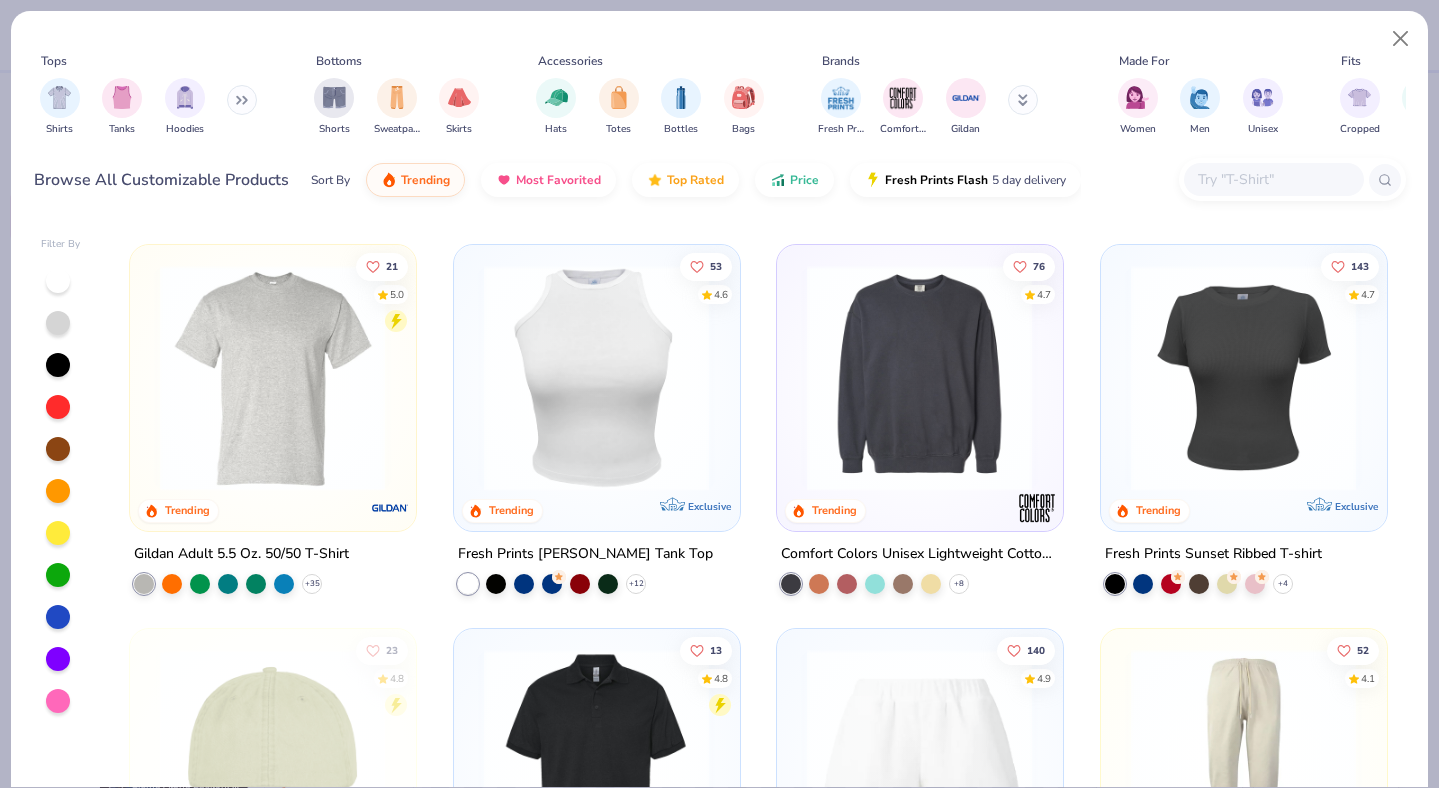 click at bounding box center (1243, 377) 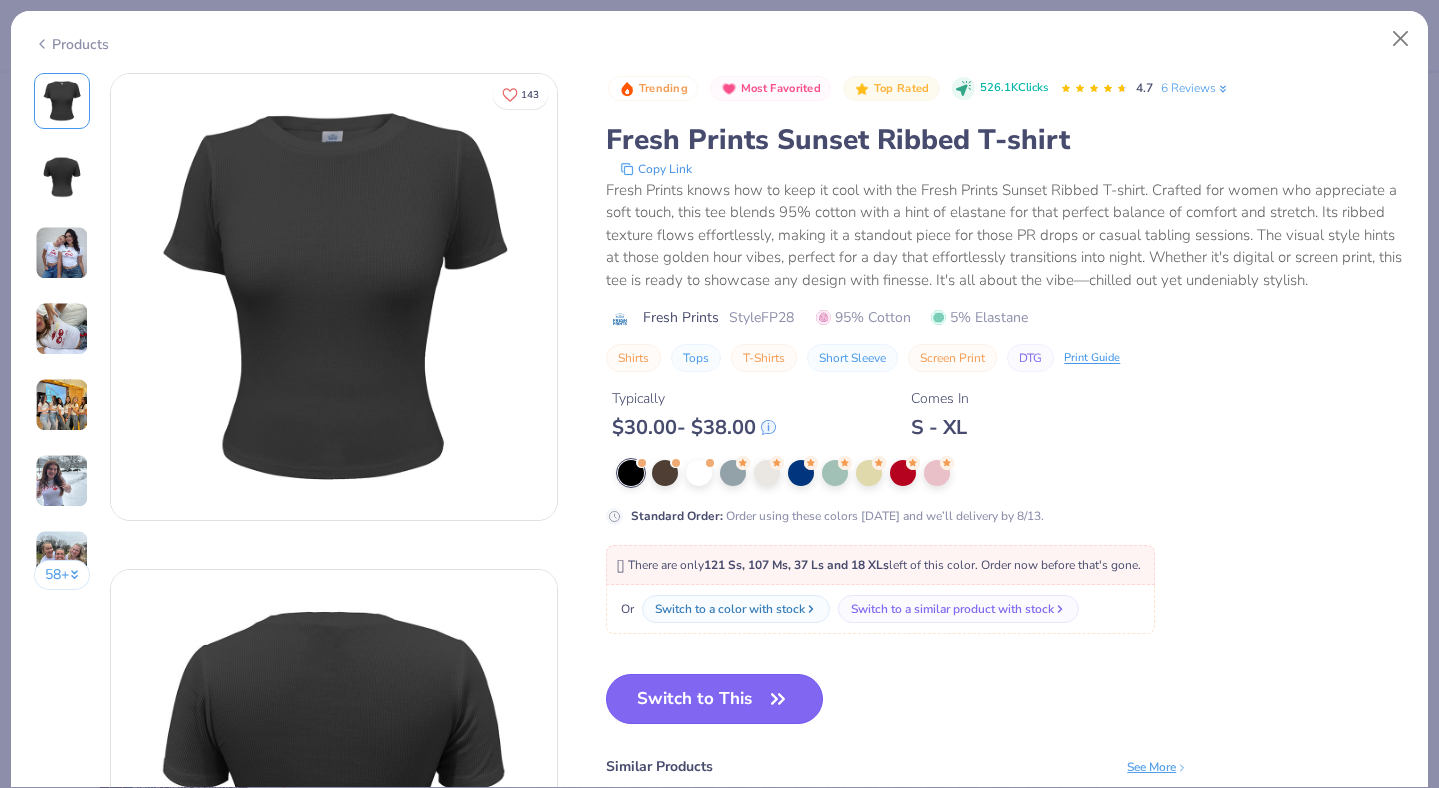click on "Switch to This" at bounding box center (714, 699) 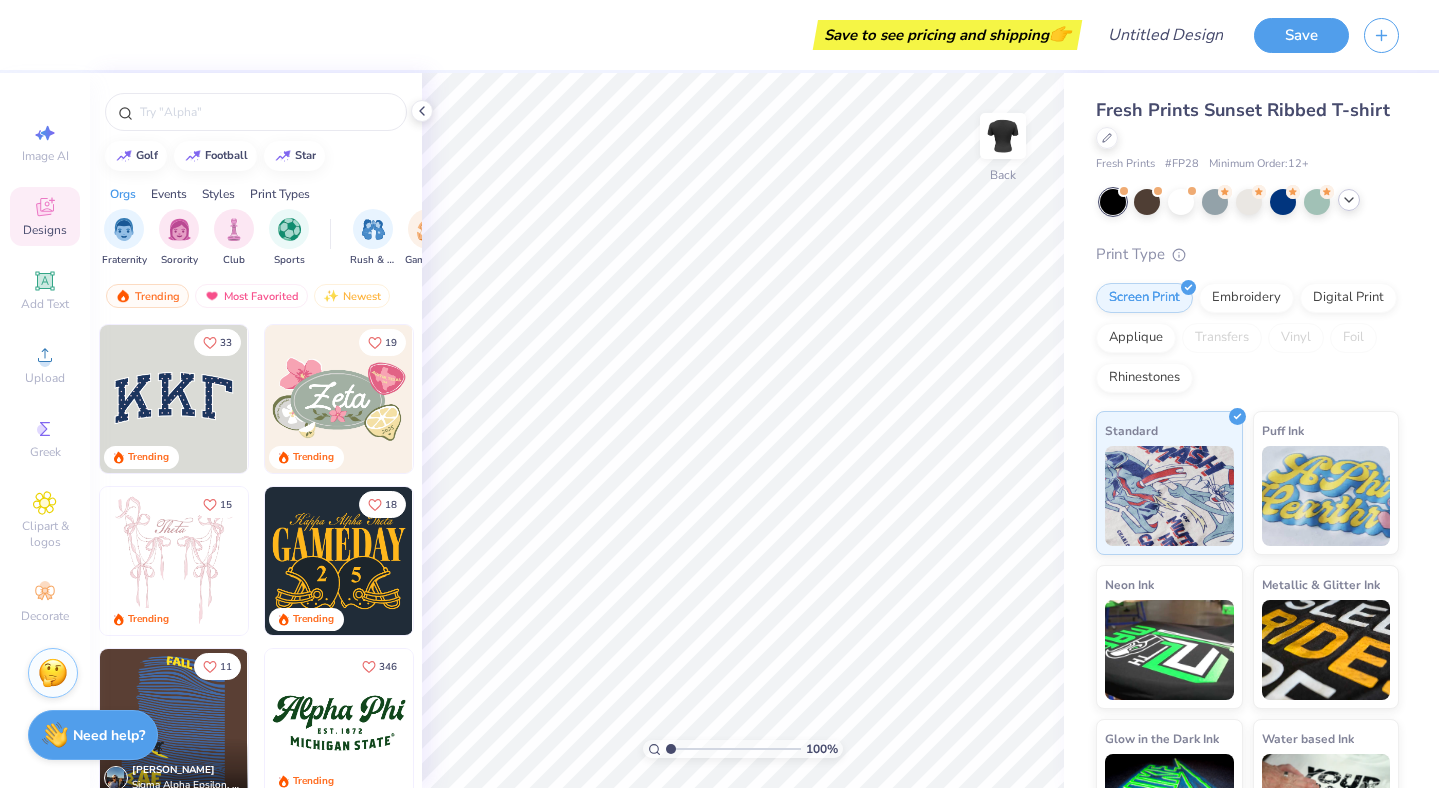click 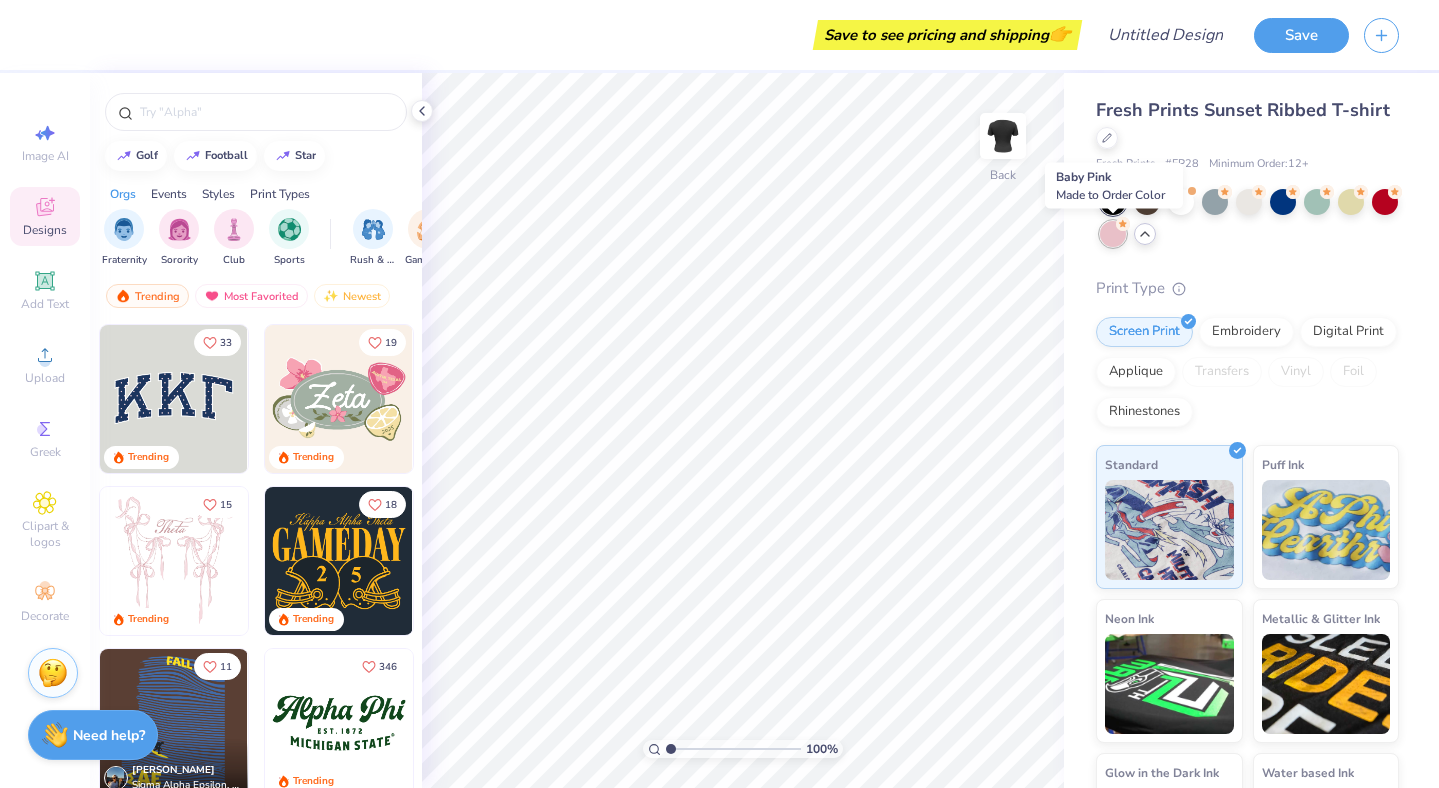 click at bounding box center [1113, 234] 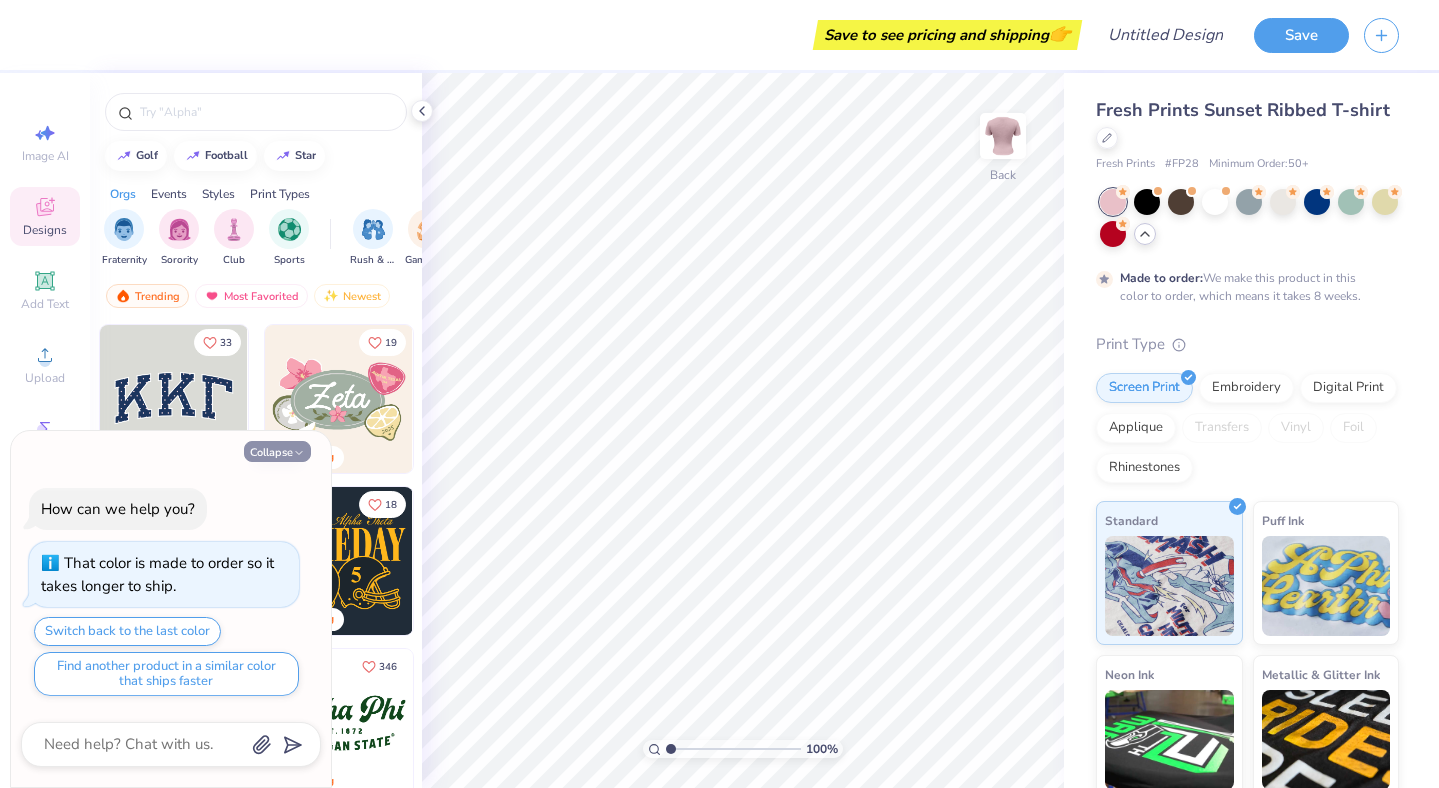 click 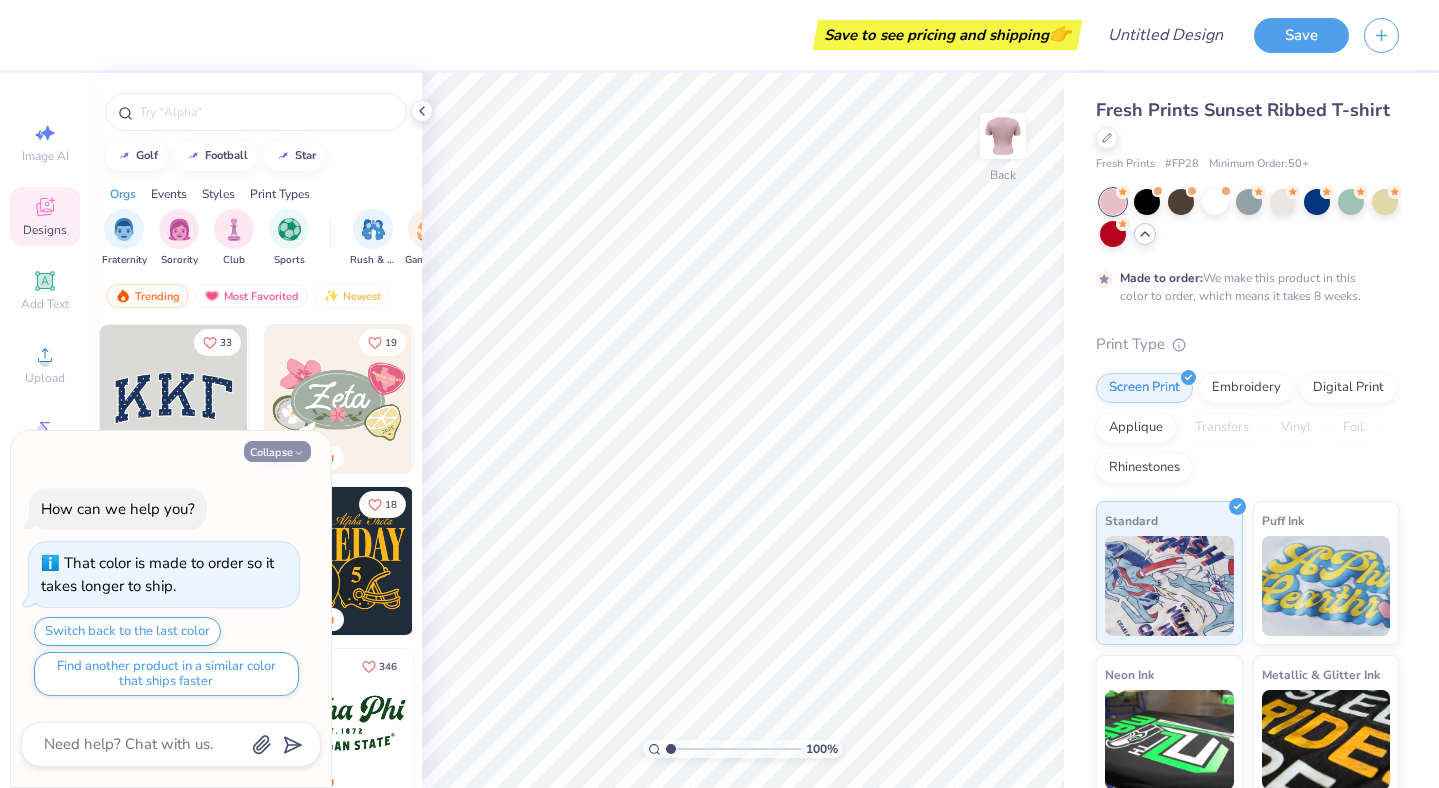 type on "x" 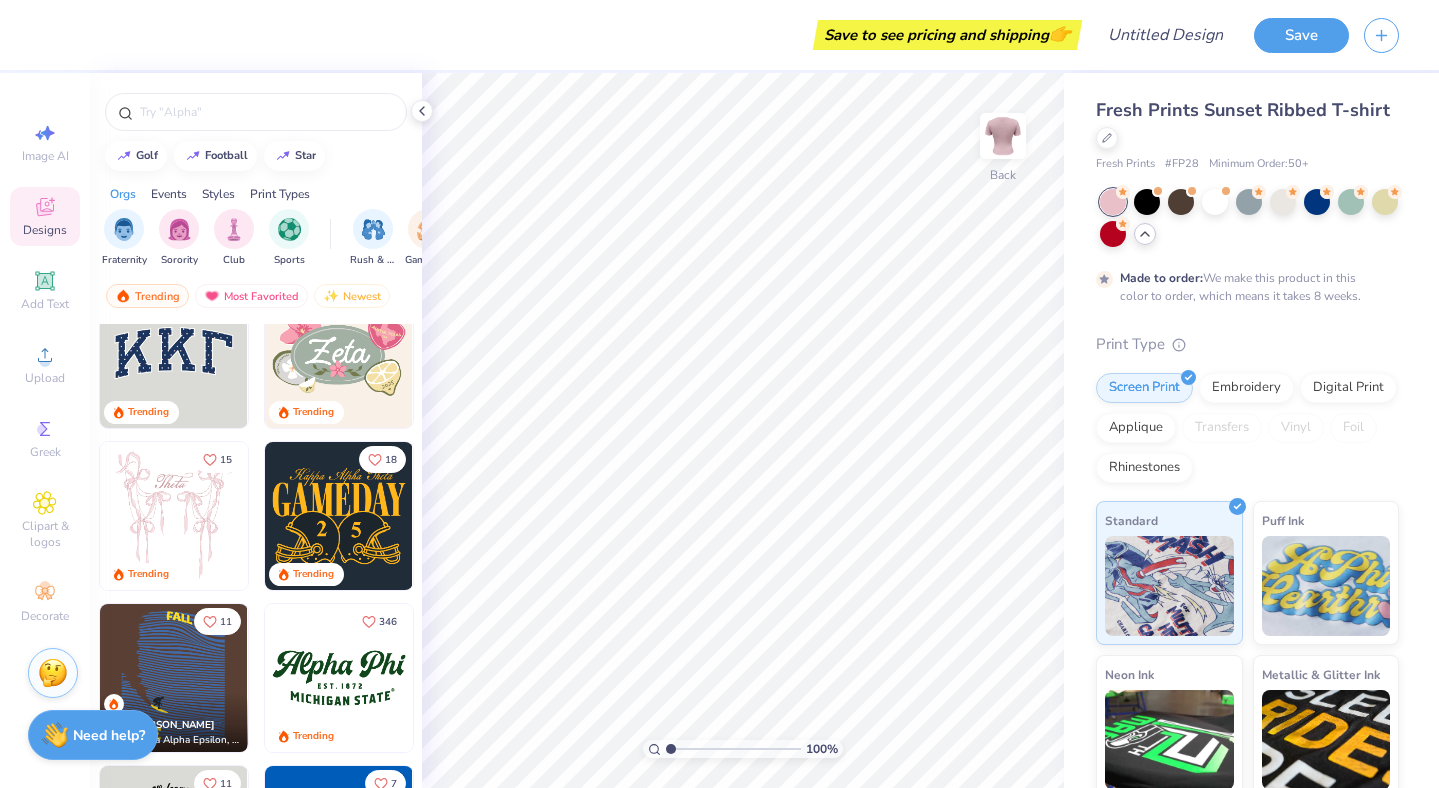 scroll, scrollTop: 0, scrollLeft: 0, axis: both 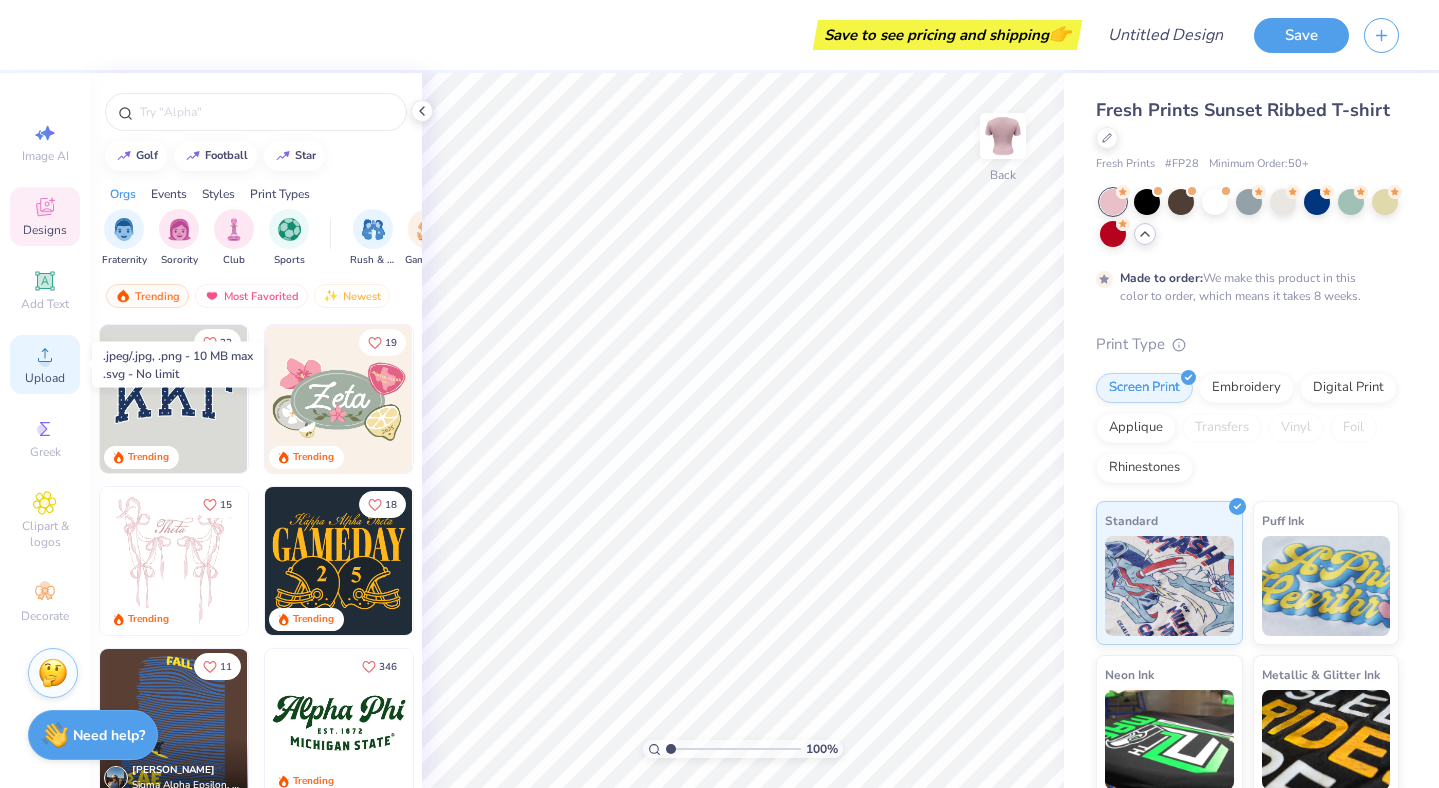 click 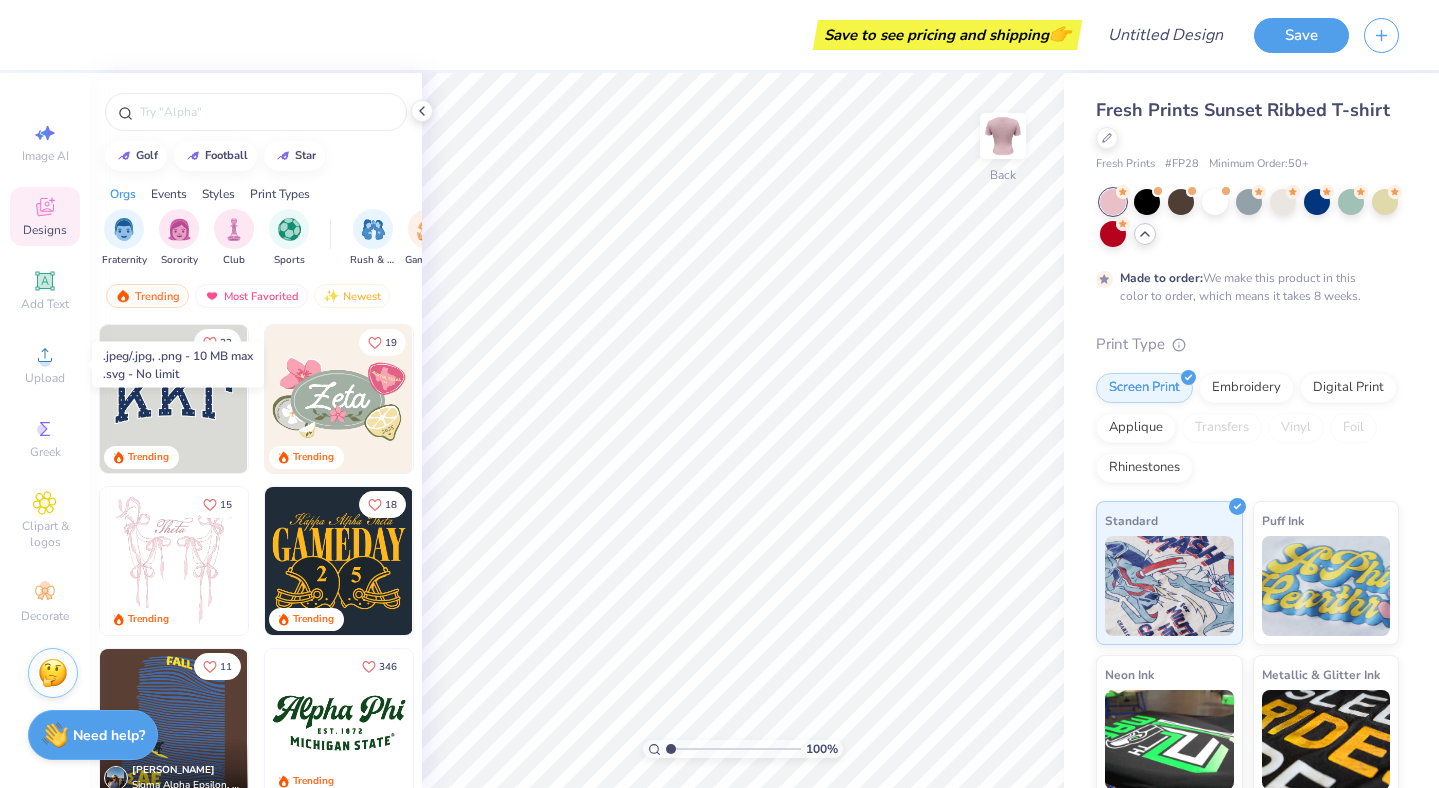 click 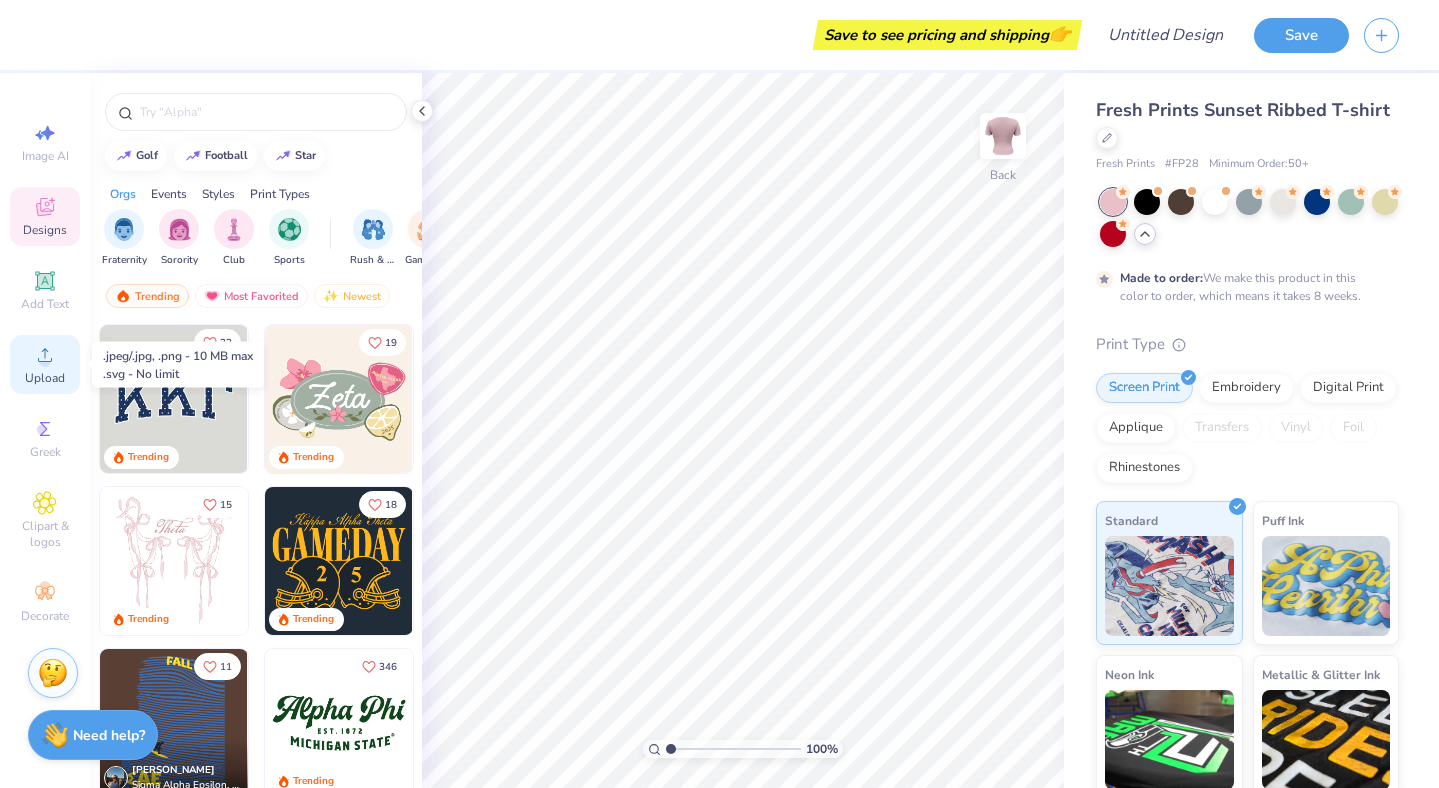 click on "Upload" at bounding box center [45, 364] 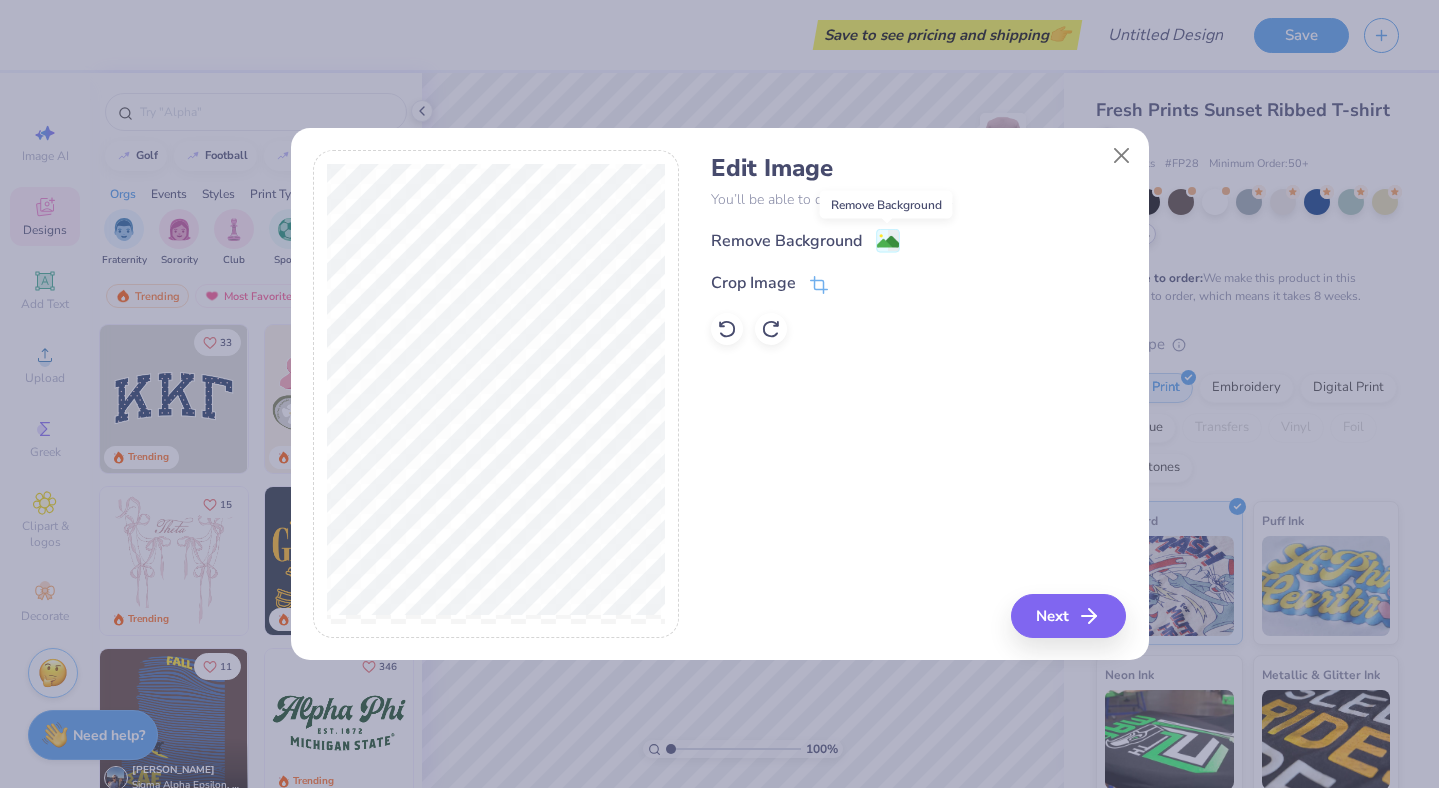 click 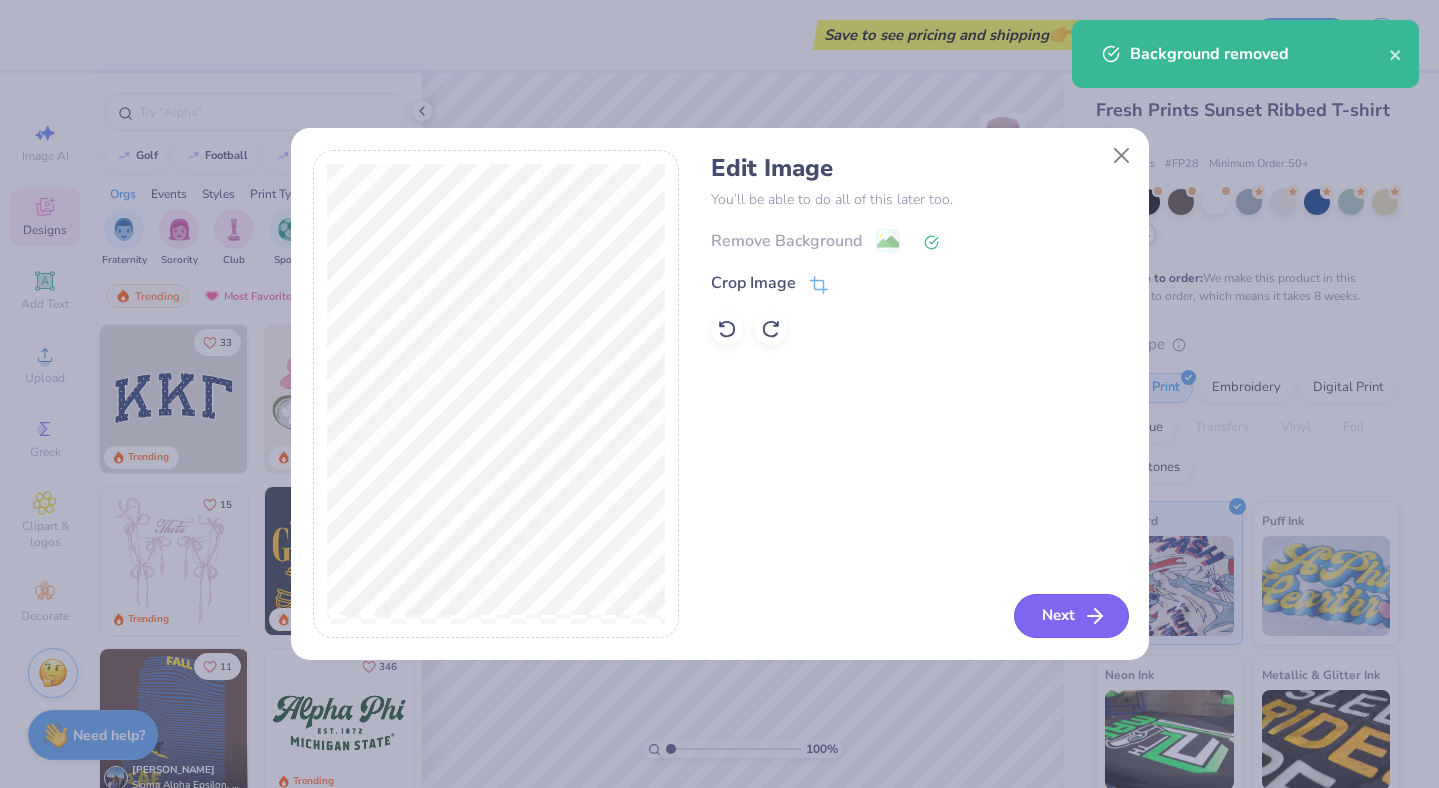 click 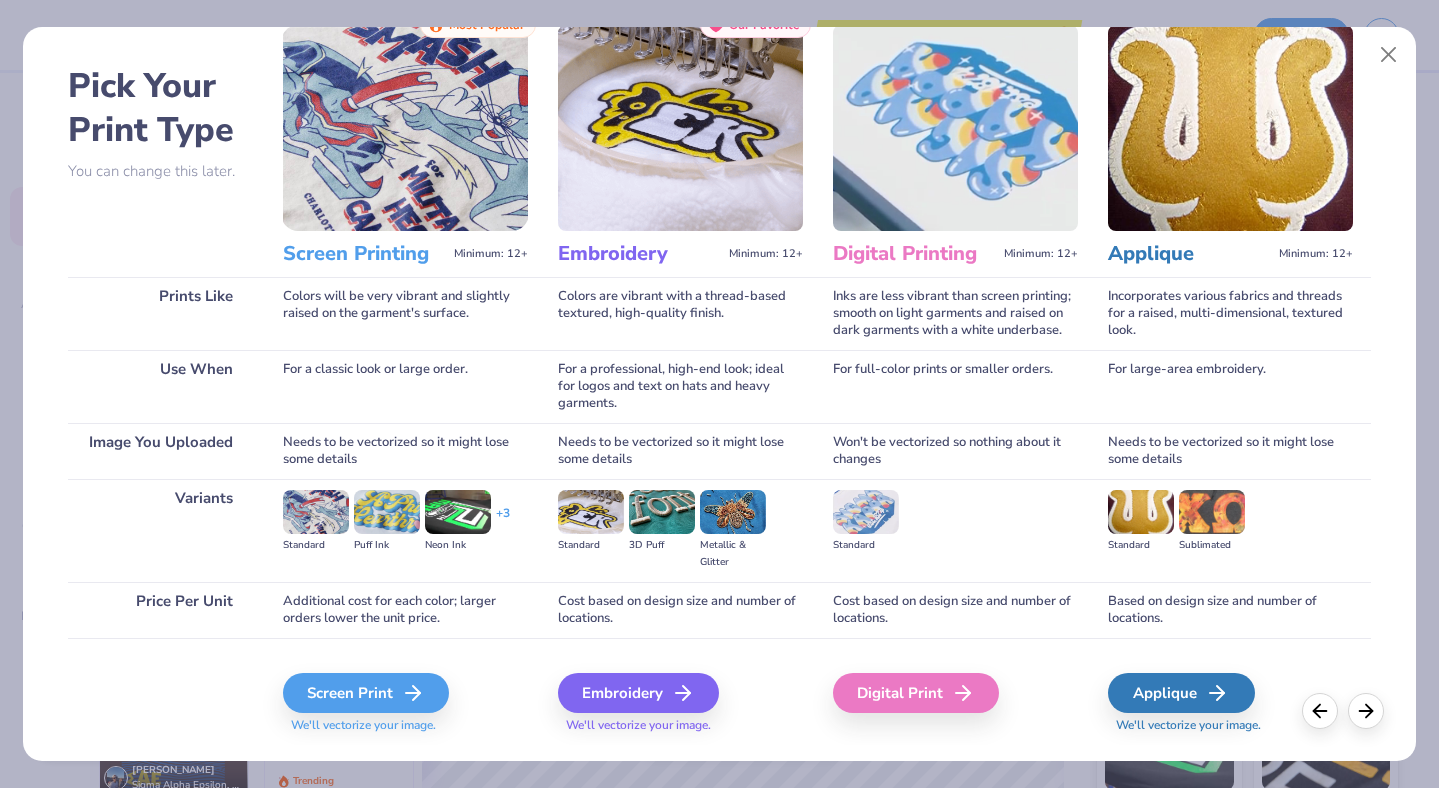 scroll, scrollTop: 66, scrollLeft: 0, axis: vertical 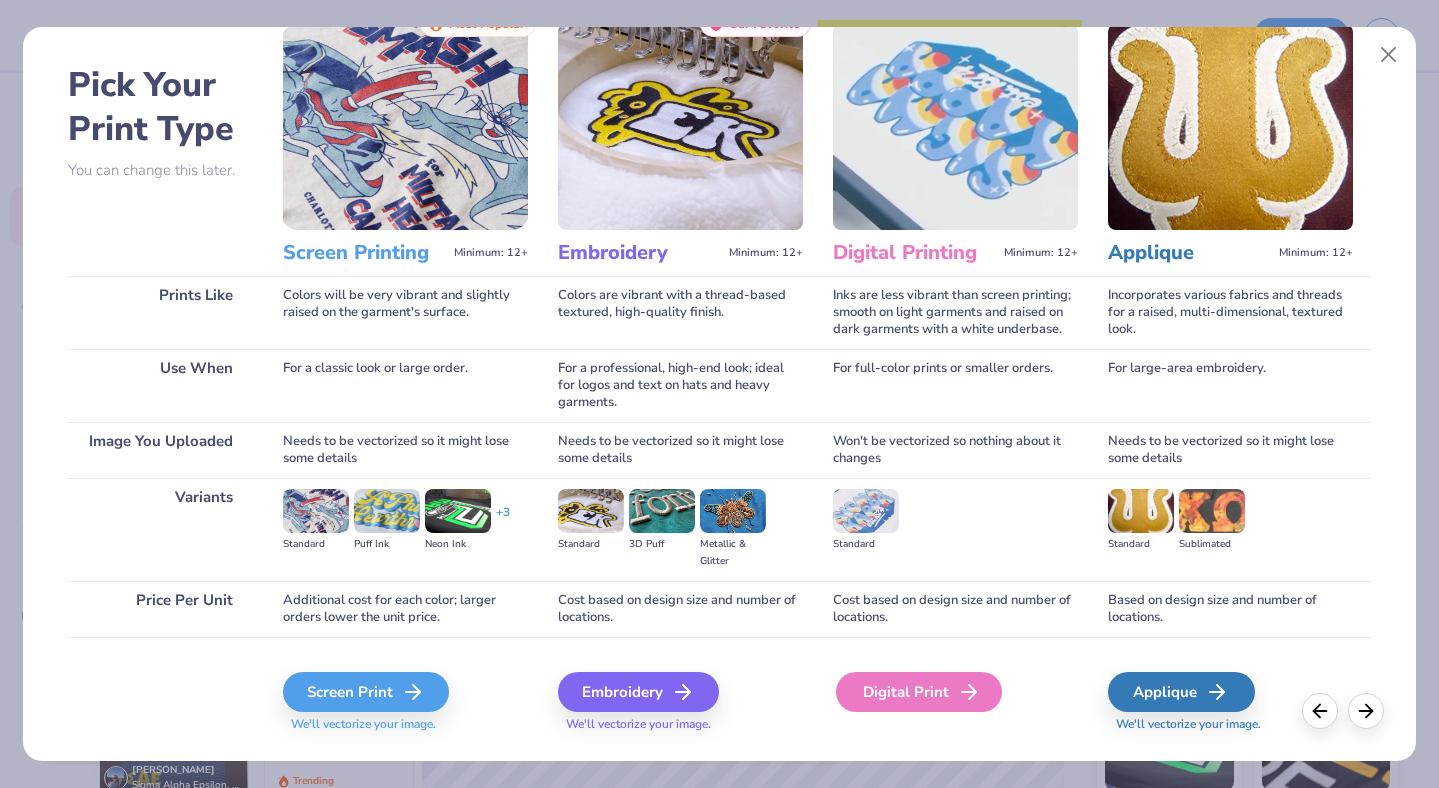 click on "Digital Print" at bounding box center (919, 692) 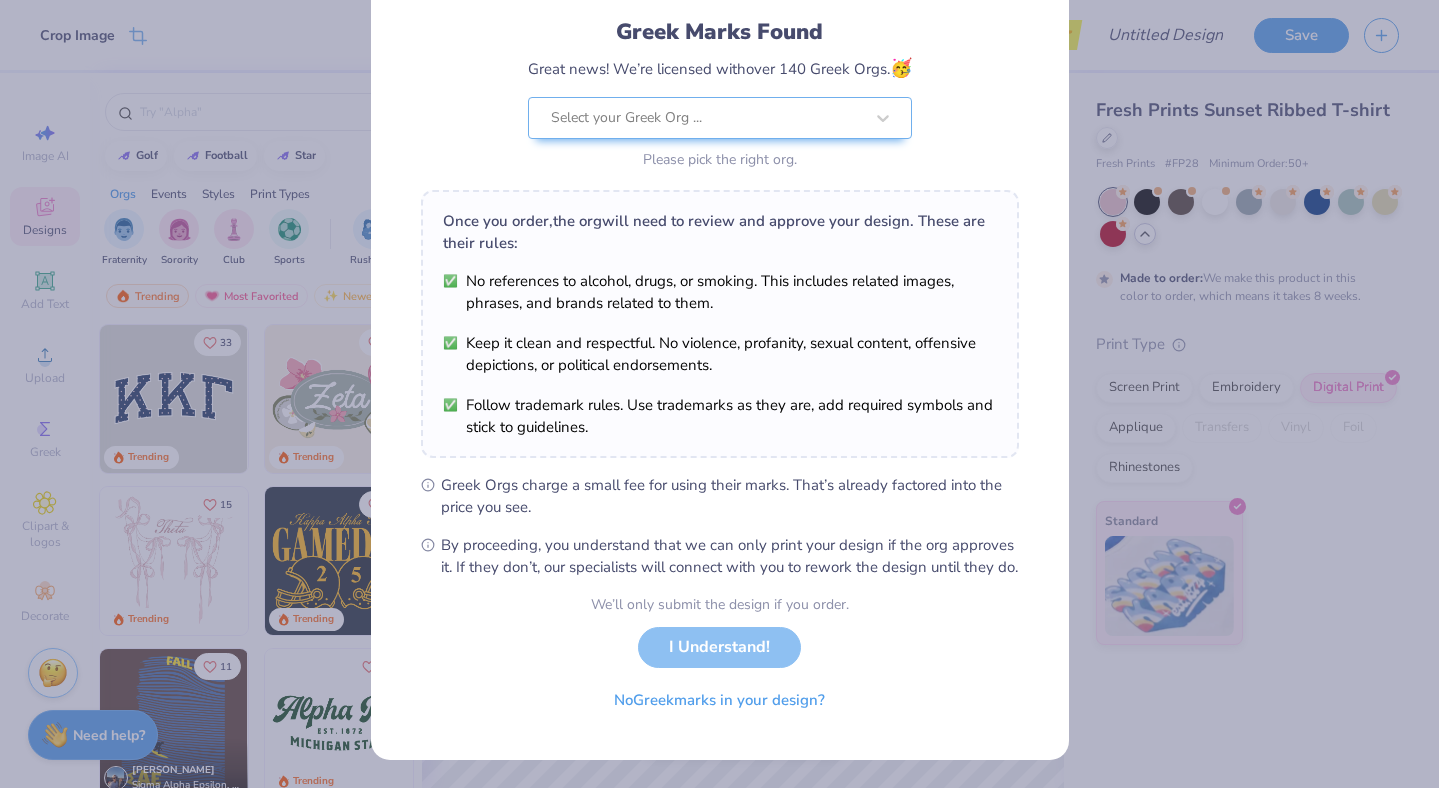 scroll, scrollTop: 125, scrollLeft: 0, axis: vertical 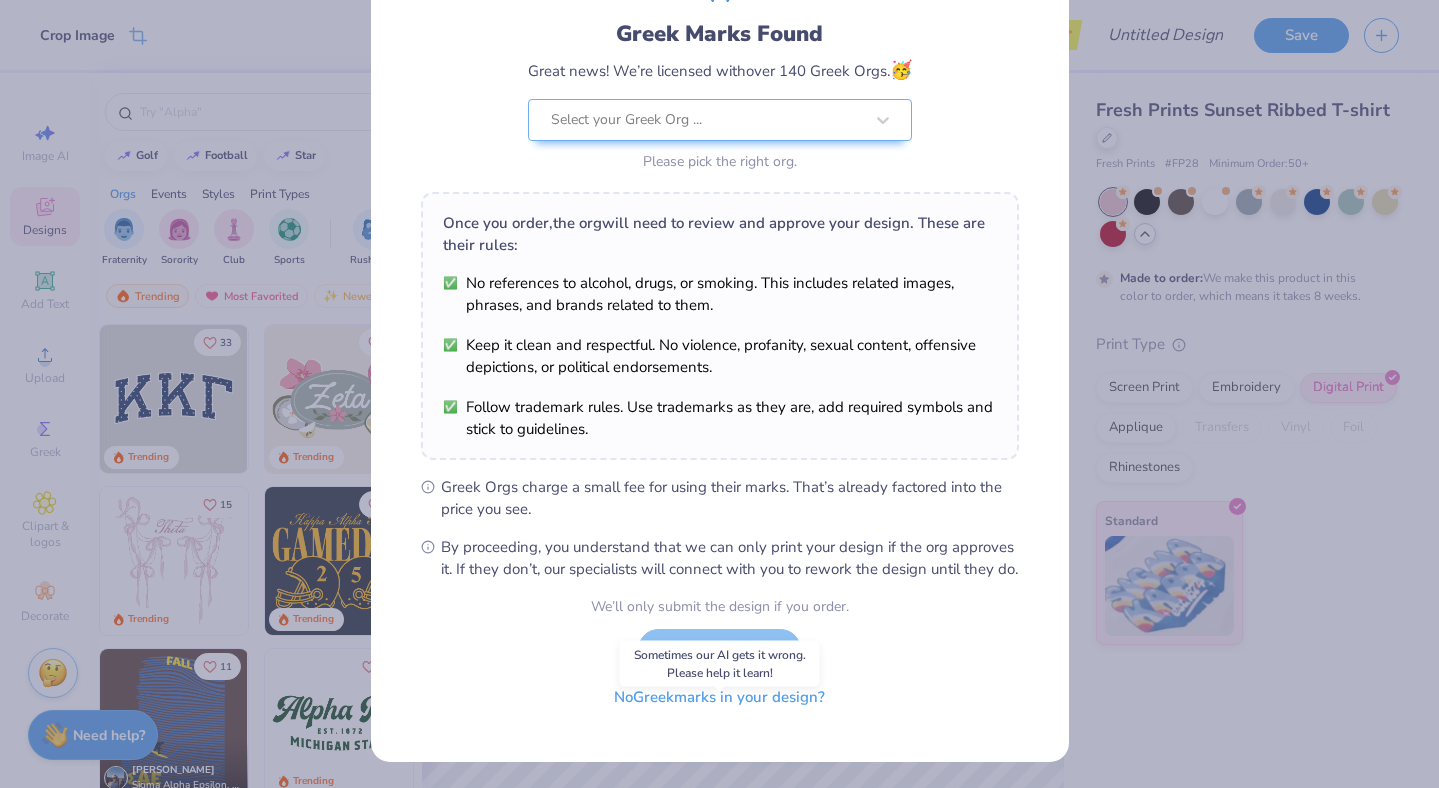click on "No  Greek  marks in your design?" at bounding box center (719, 697) 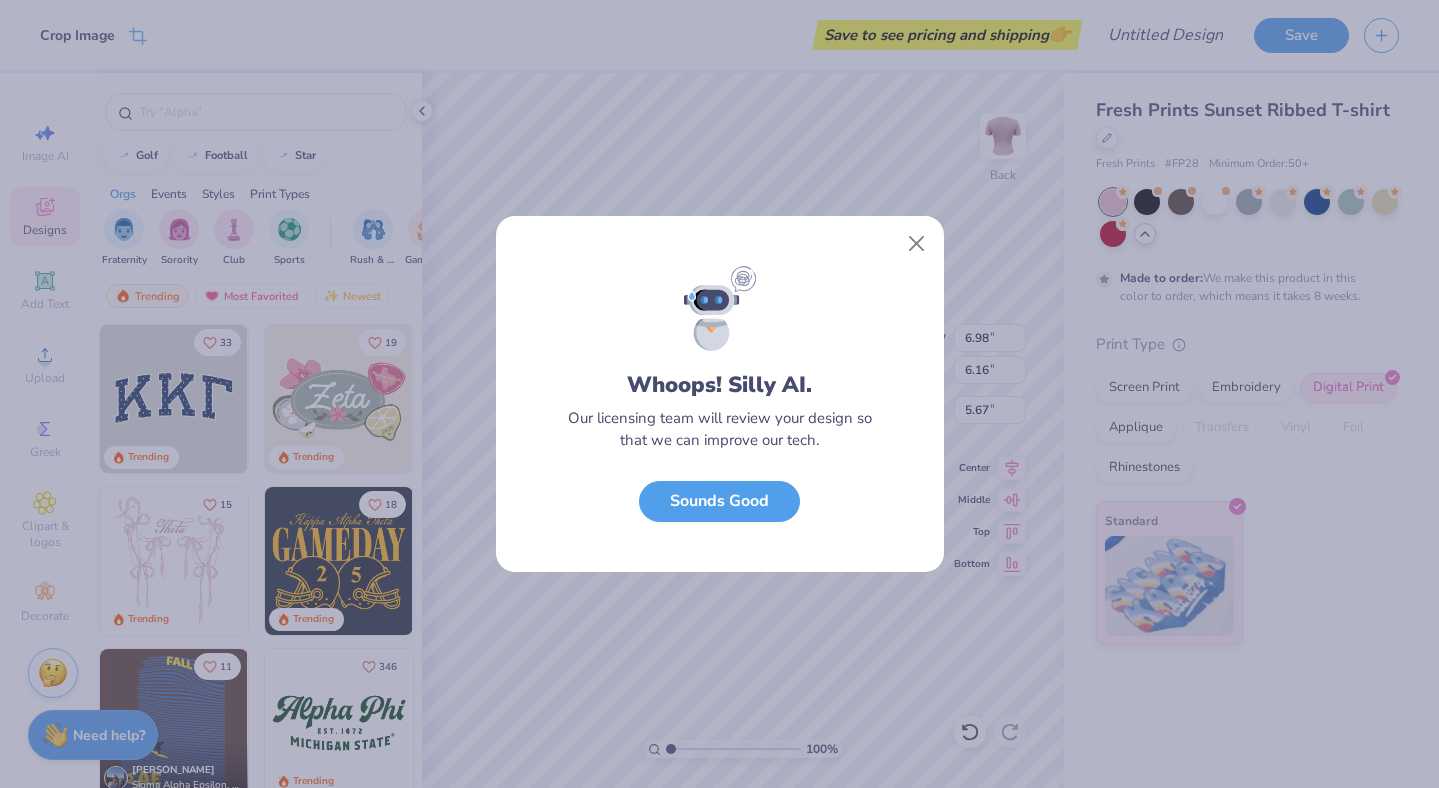 scroll, scrollTop: 0, scrollLeft: 0, axis: both 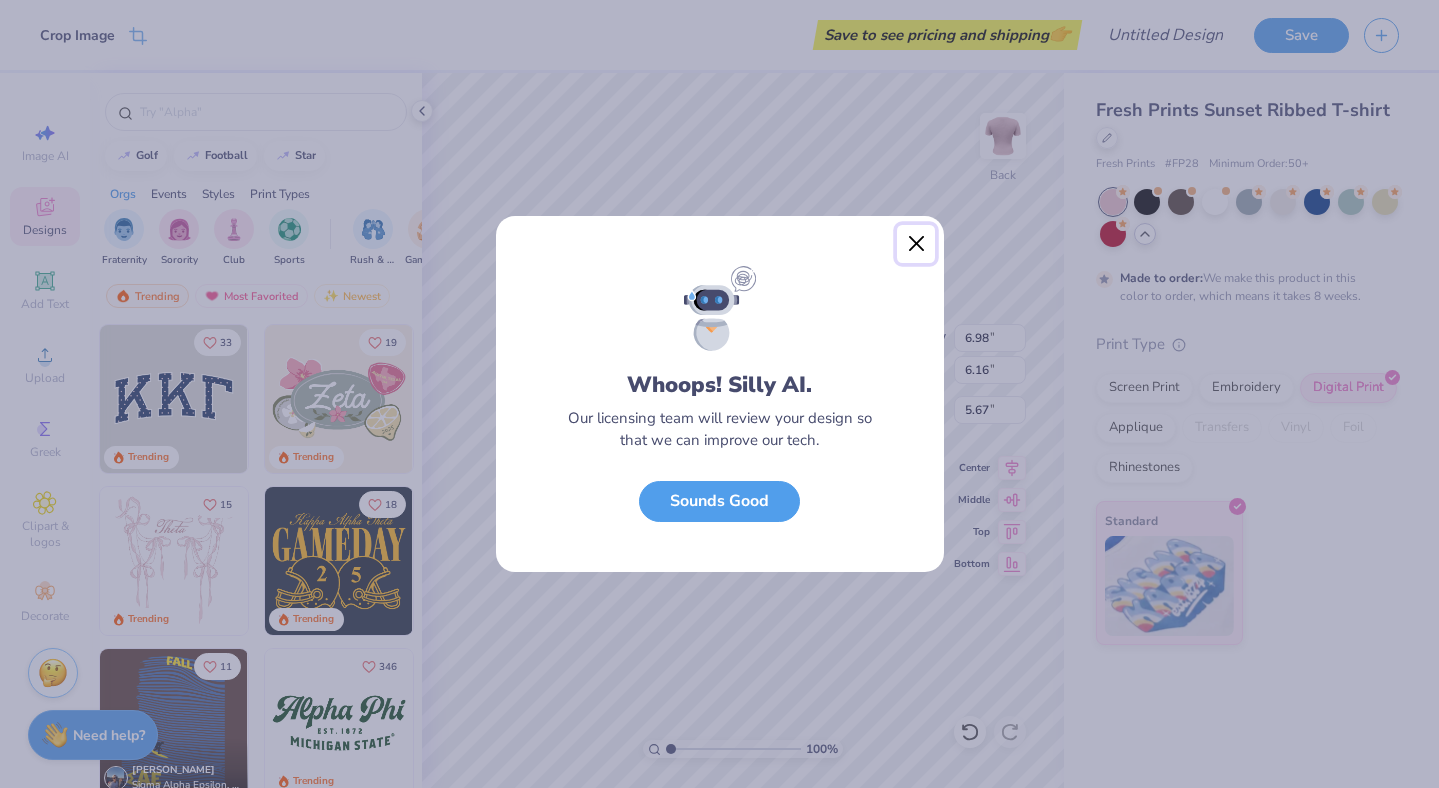 click at bounding box center [916, 244] 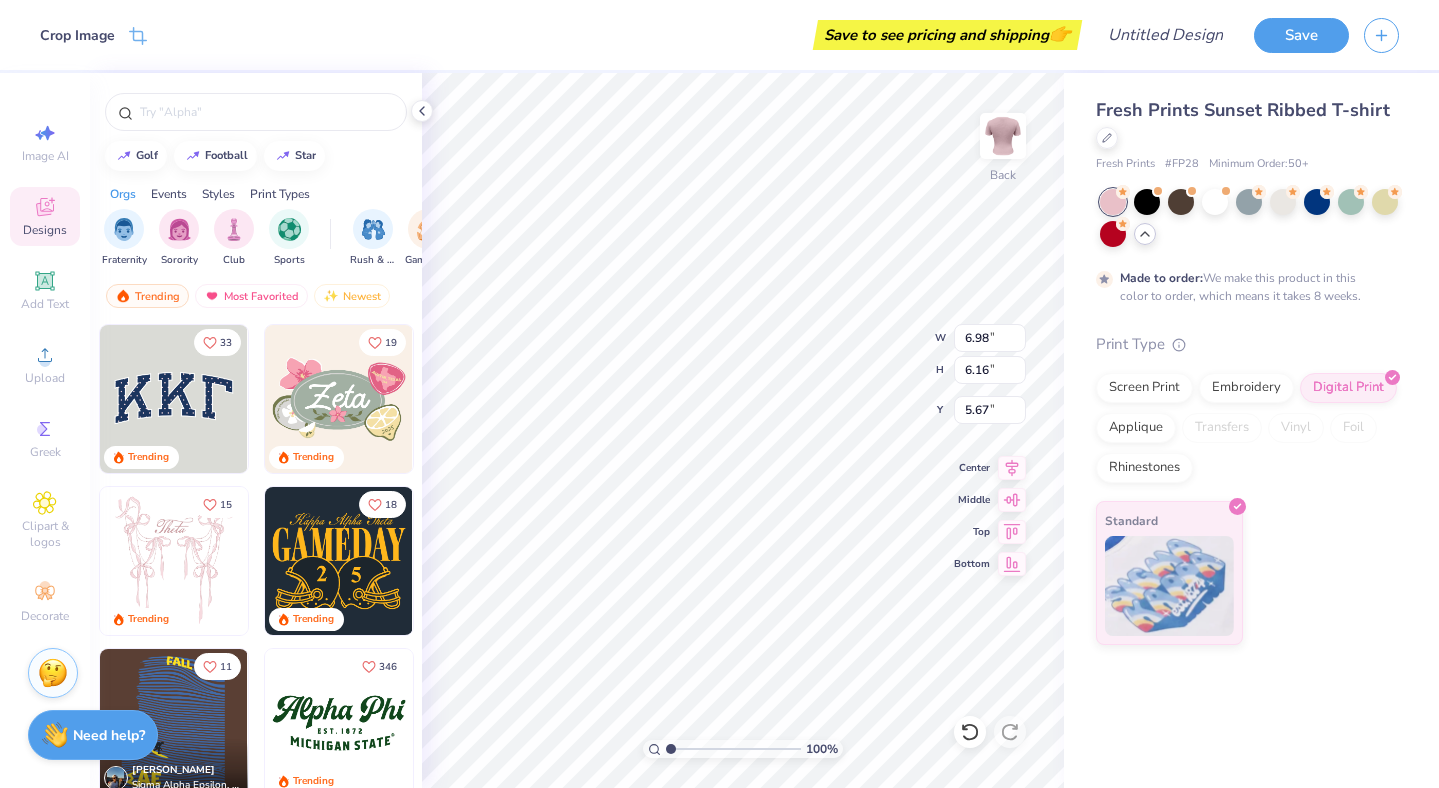 type on "3.78" 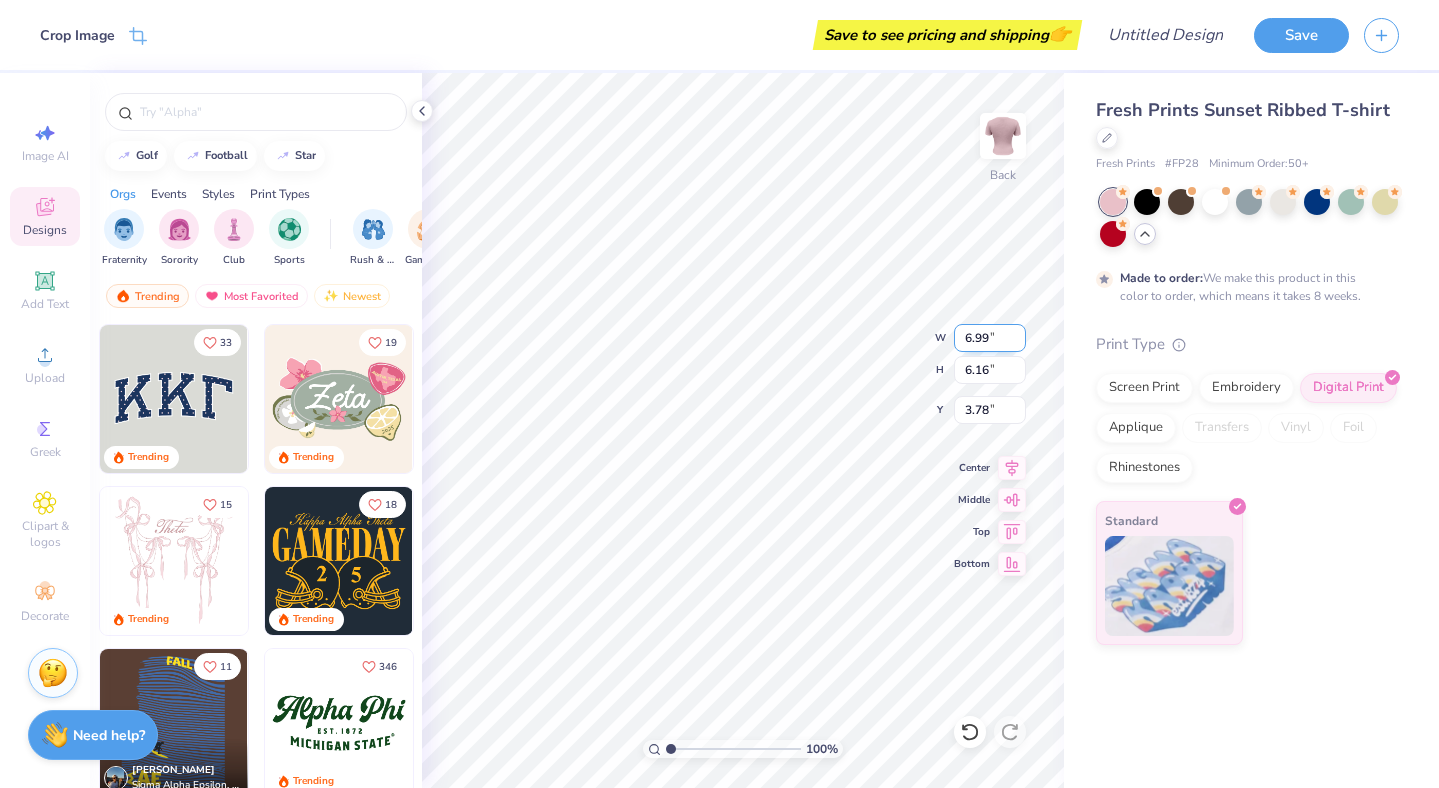 click on "6.99" at bounding box center [990, 338] 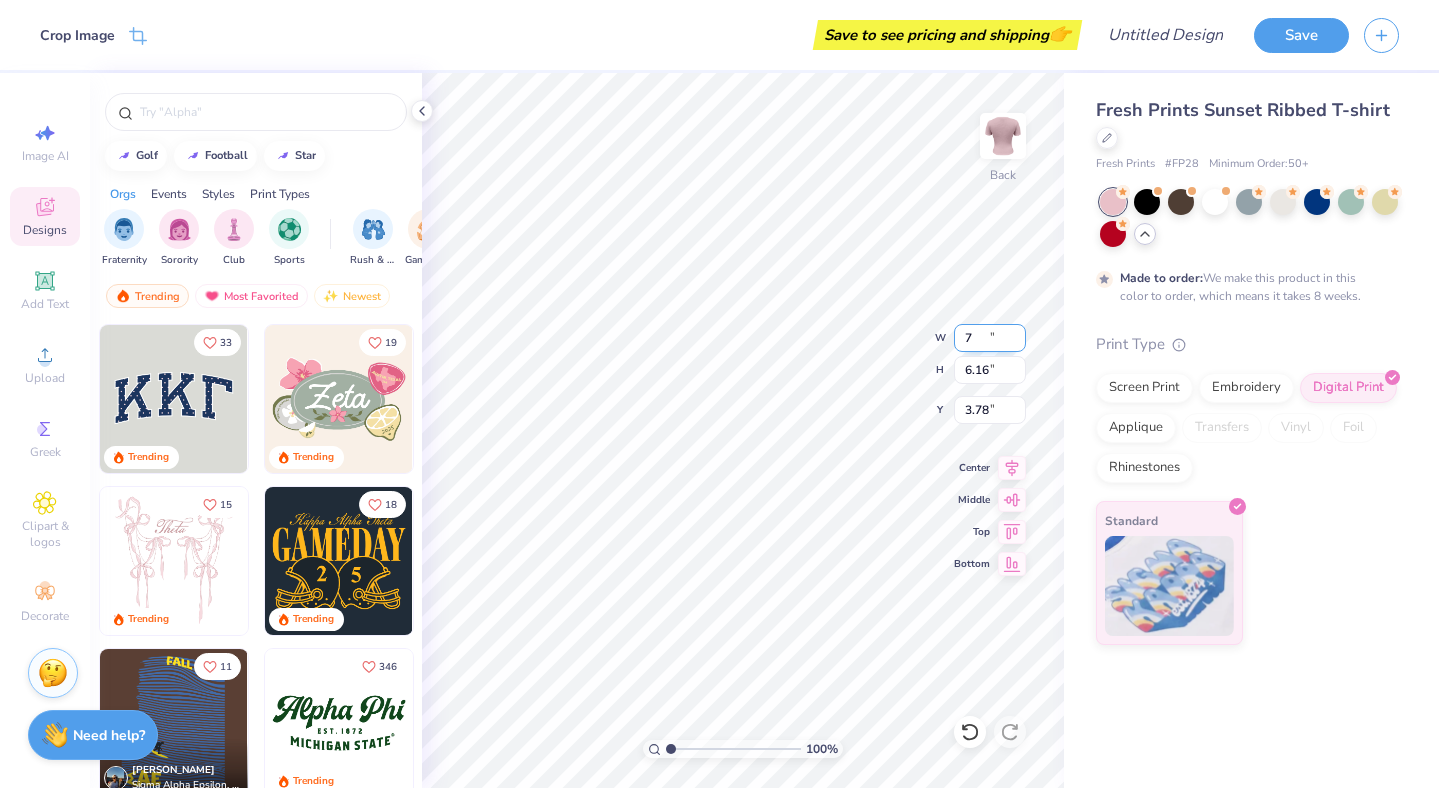 click on "7" at bounding box center [990, 338] 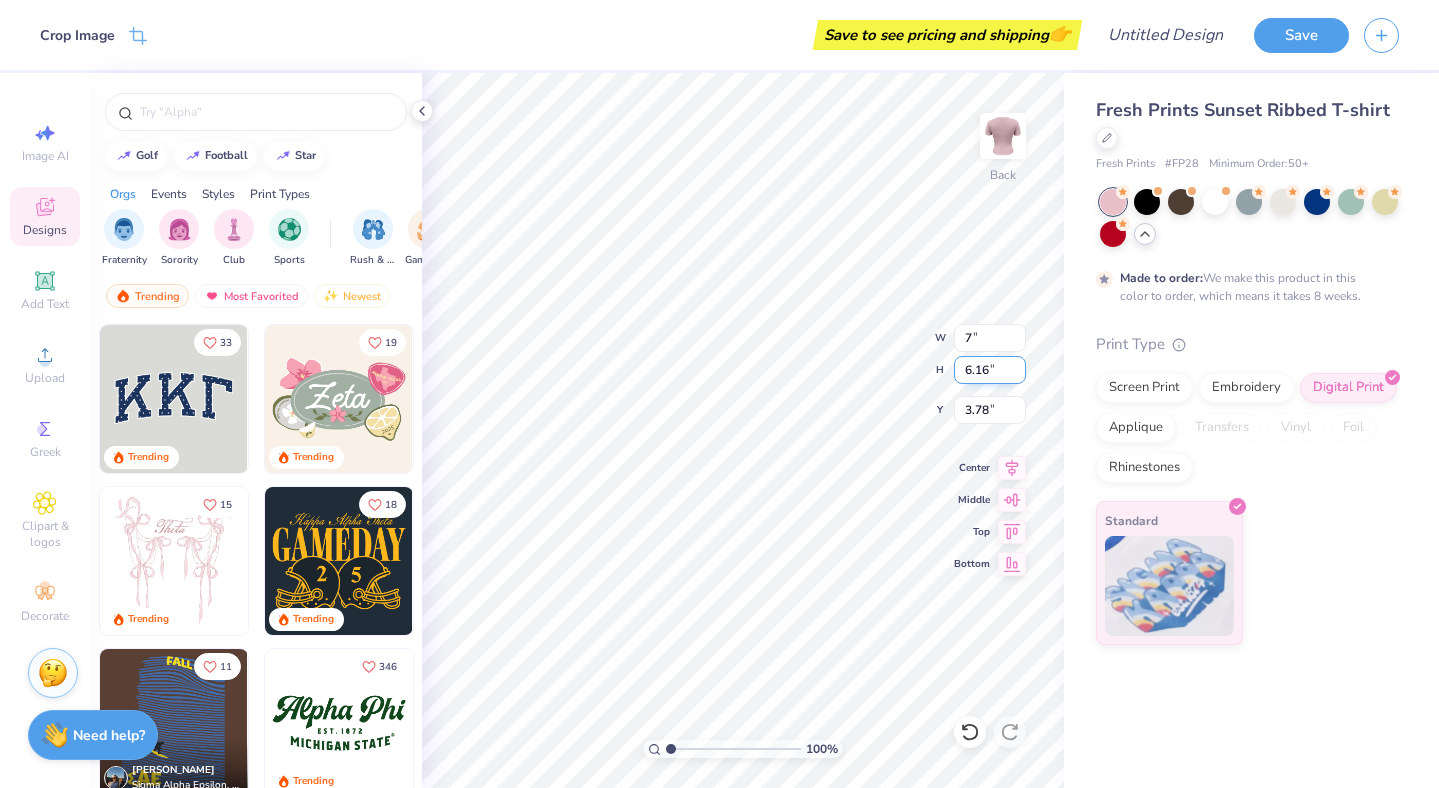 click on "6.16" at bounding box center (990, 370) 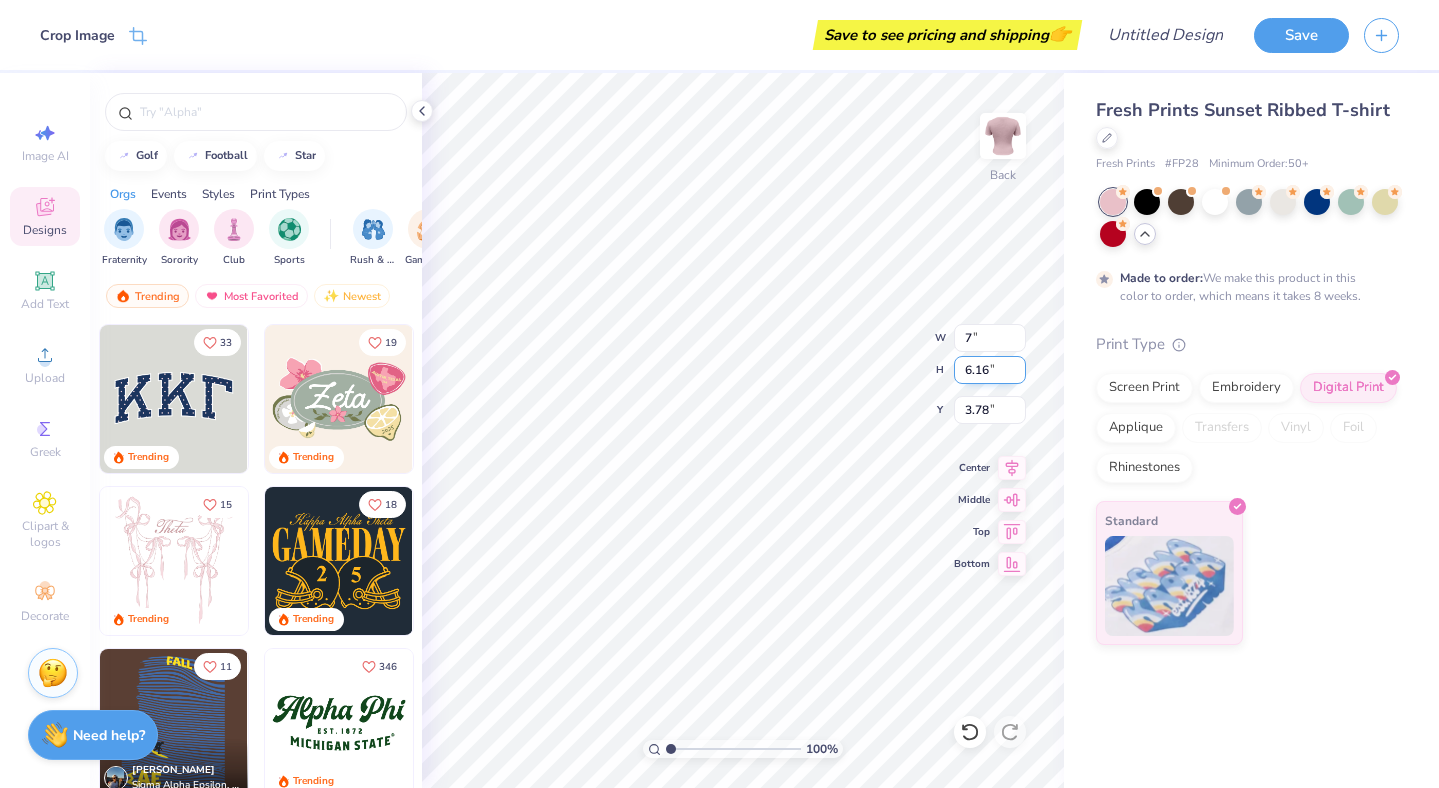 type on "7.00" 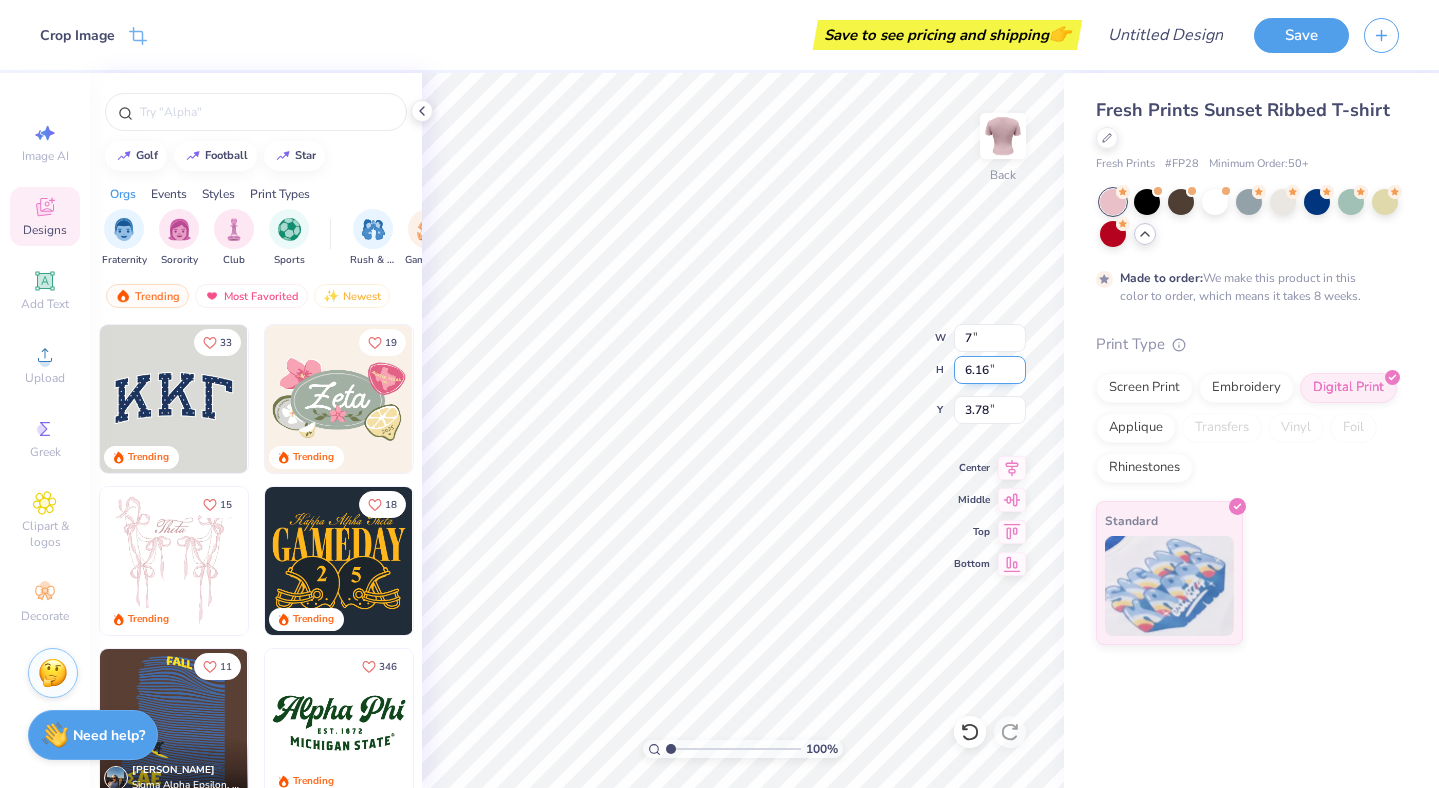 type on "6.18" 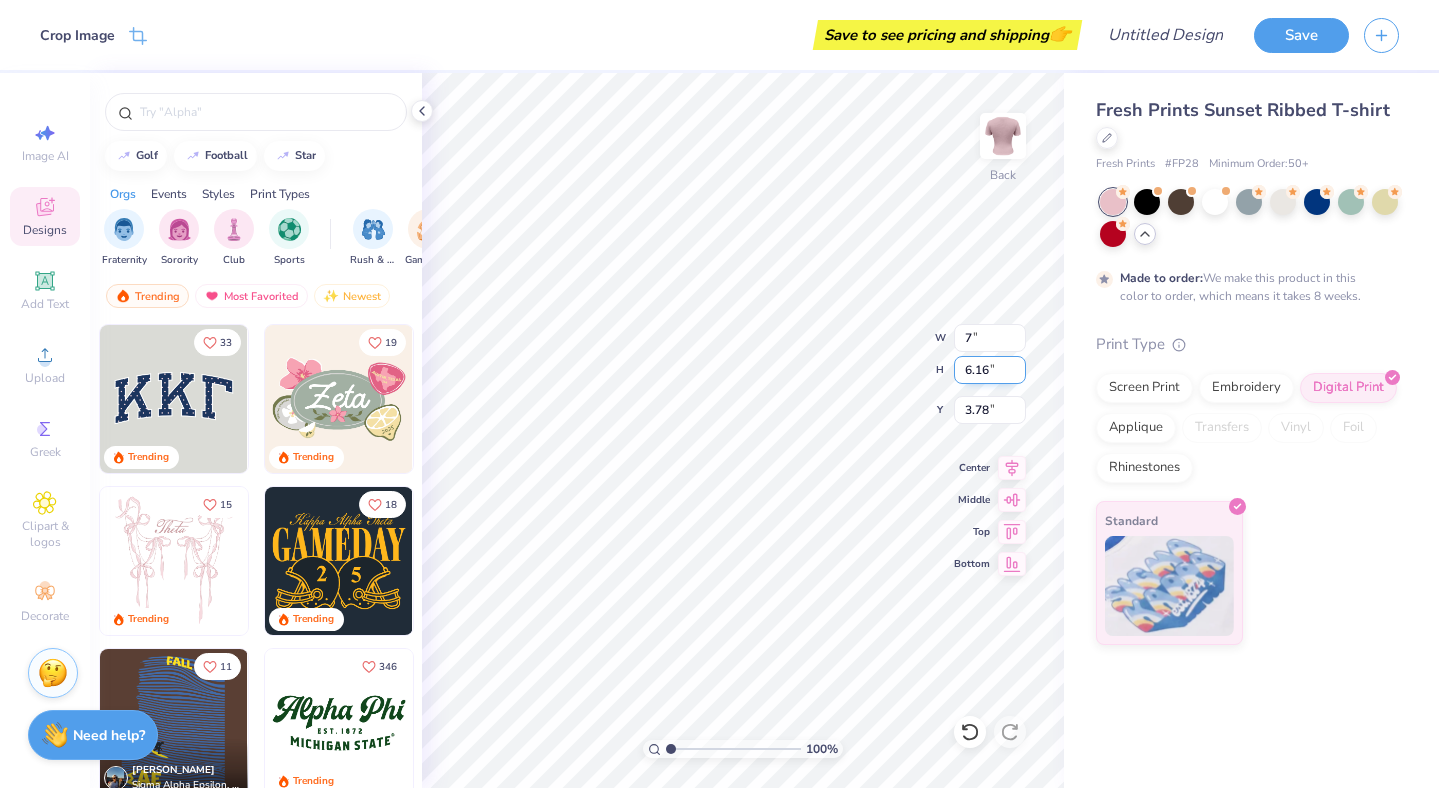 type on "3.77" 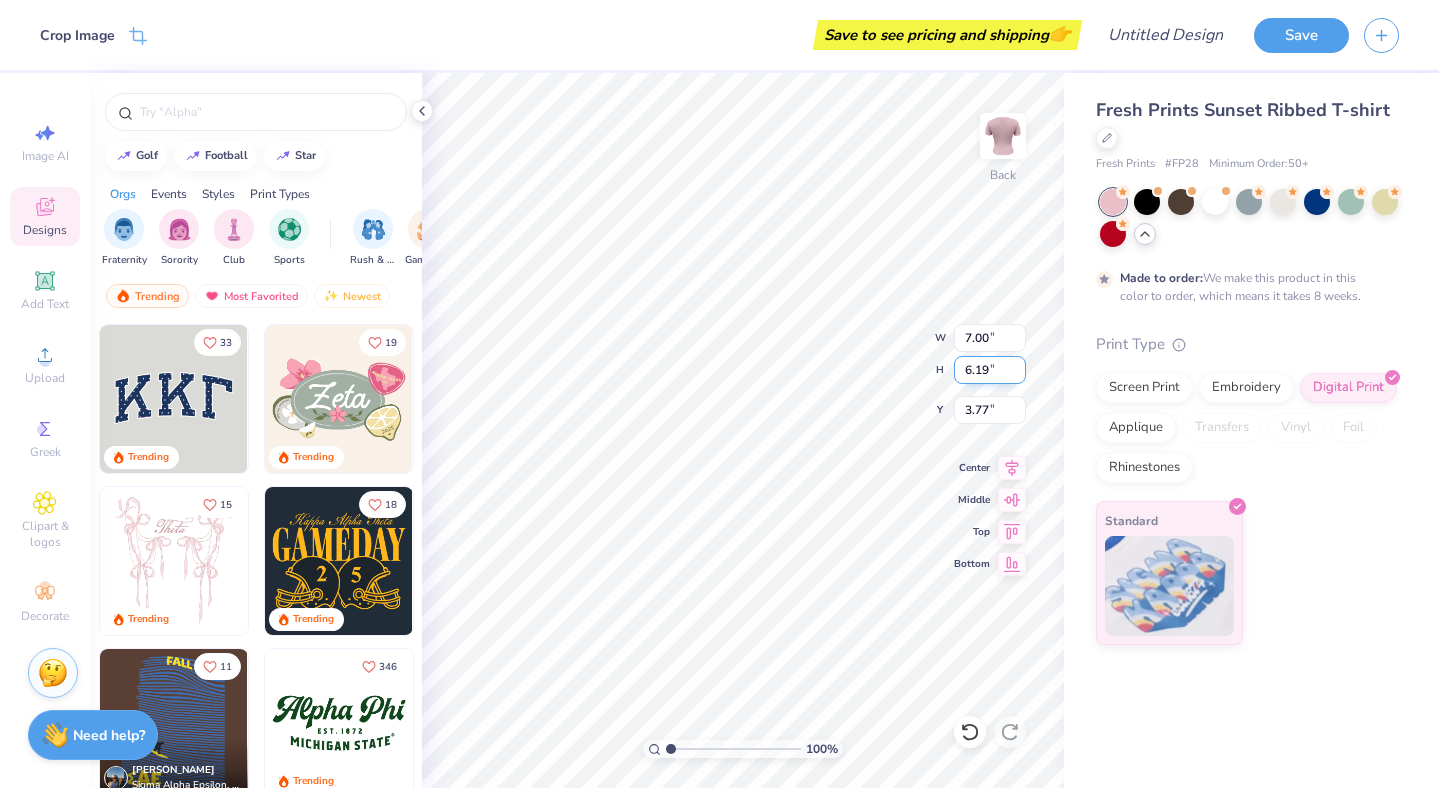 click on "6.19" at bounding box center [990, 370] 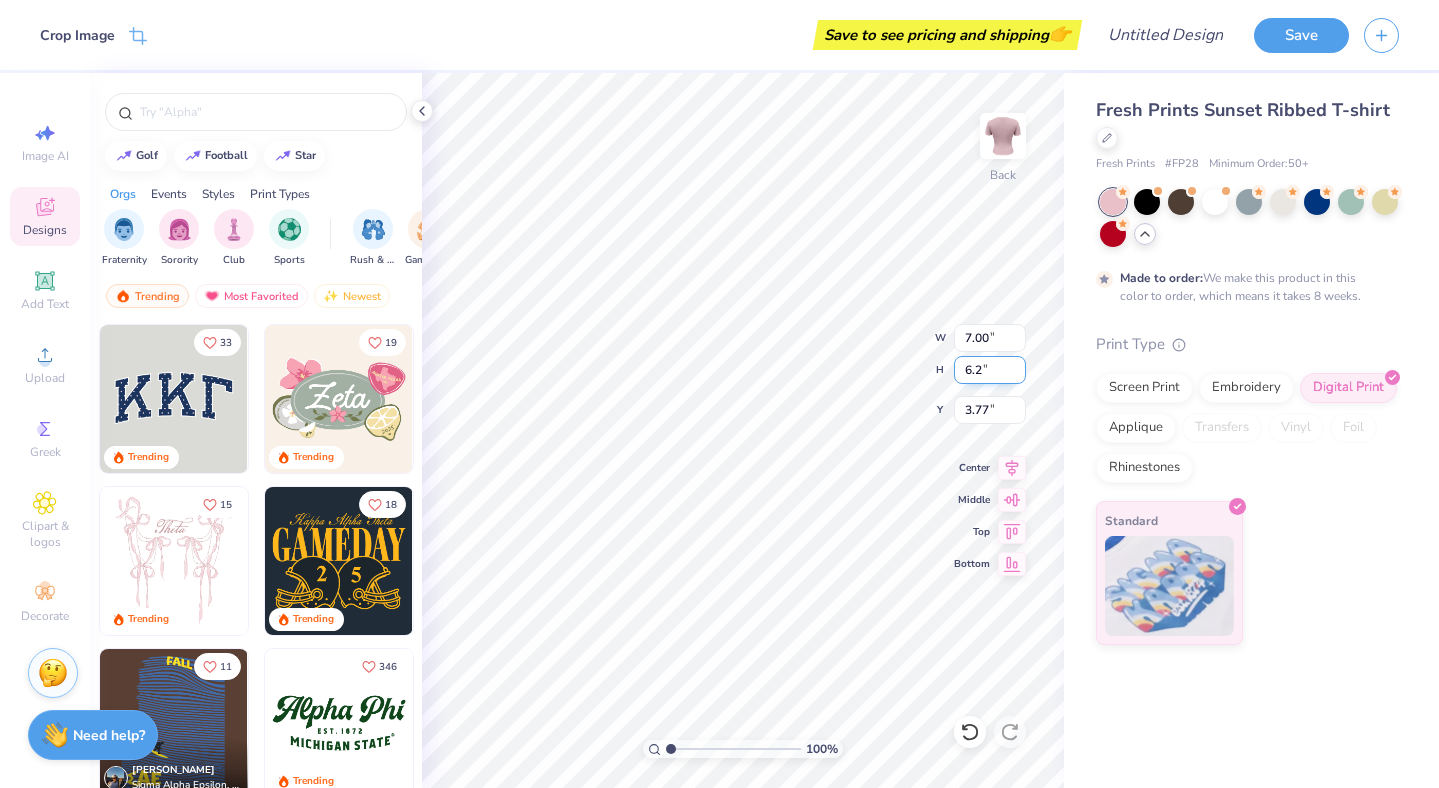 click on "6.2" at bounding box center [990, 370] 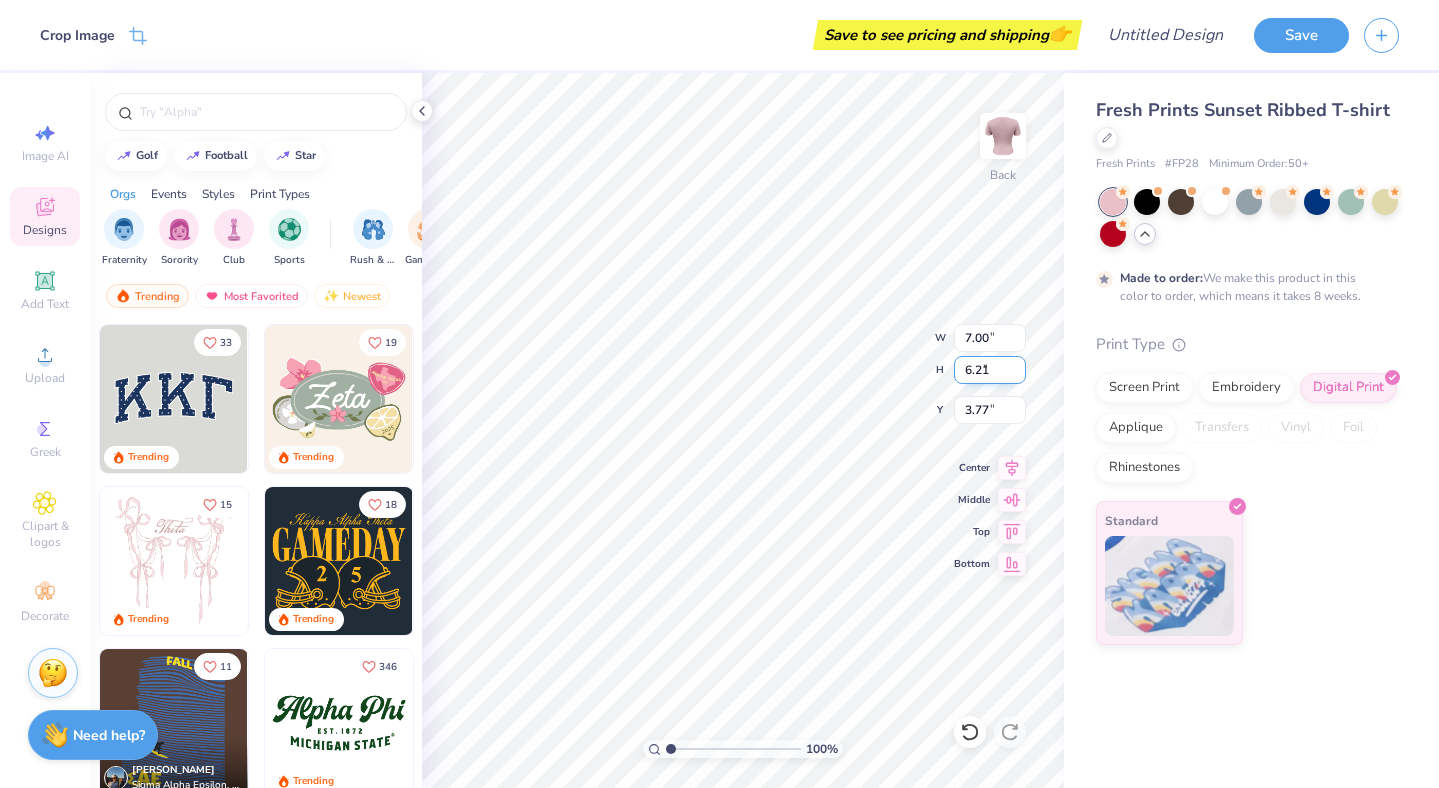 type on "6.21" 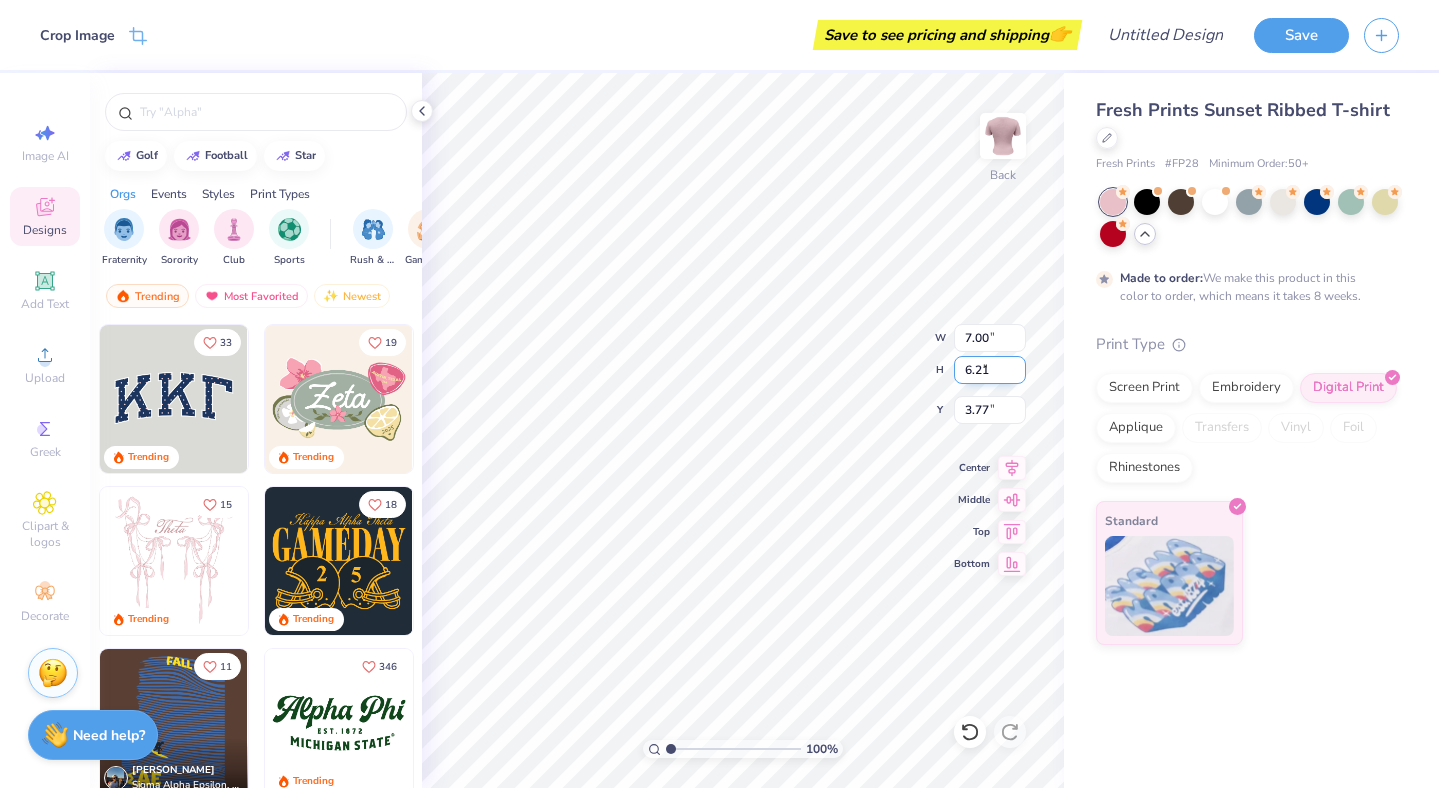 click on "6.21" at bounding box center [990, 370] 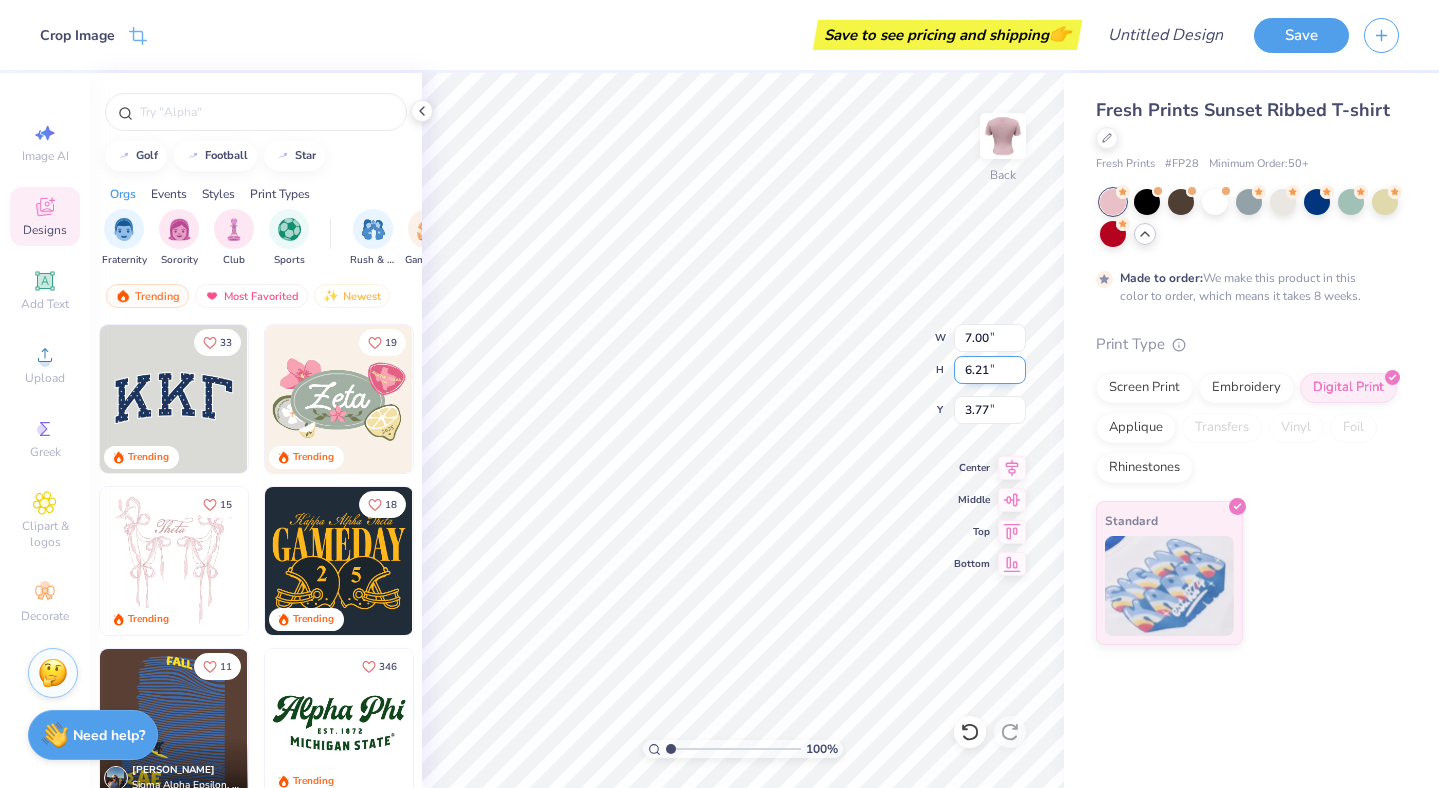 click on "6.21" at bounding box center (990, 370) 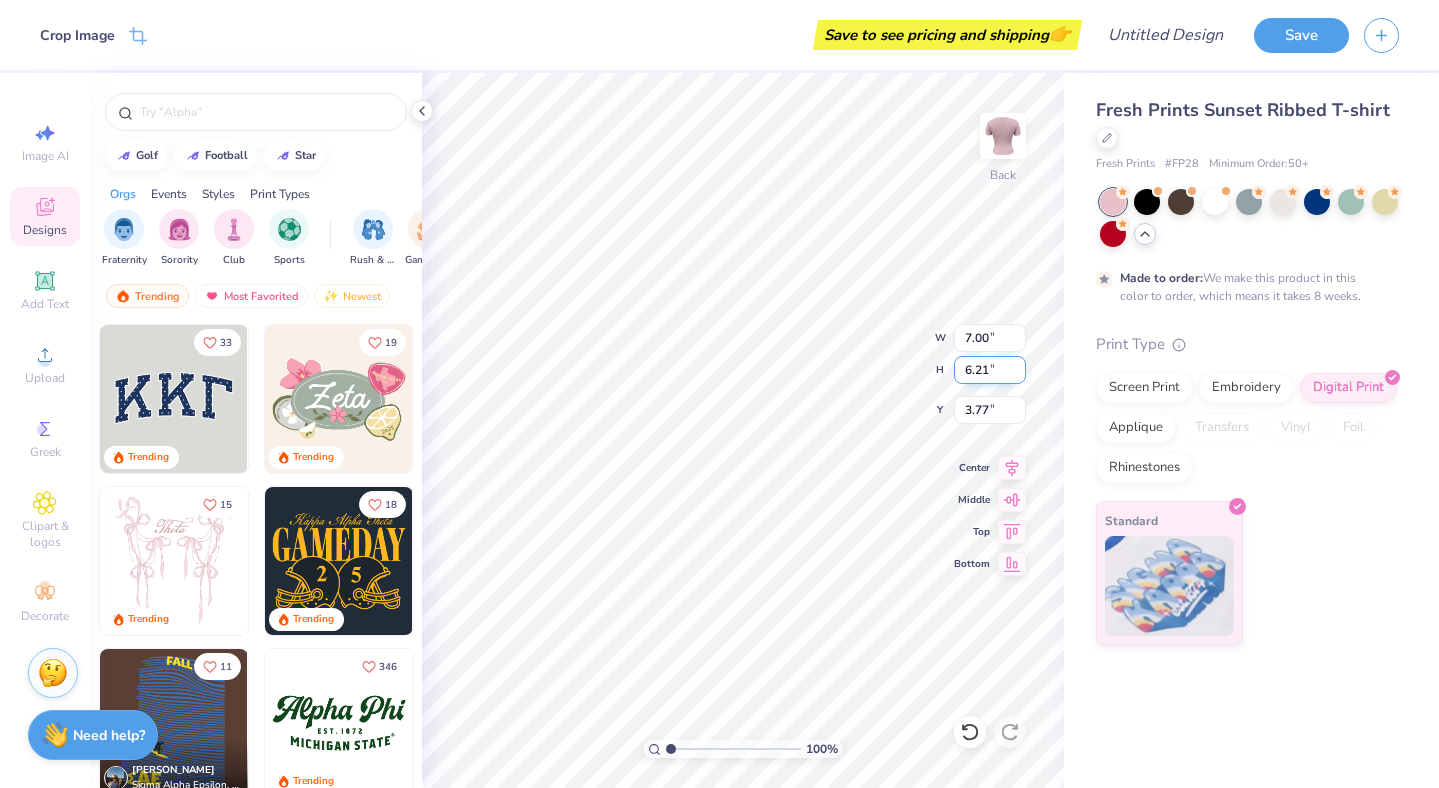 click on "6.21" at bounding box center [990, 370] 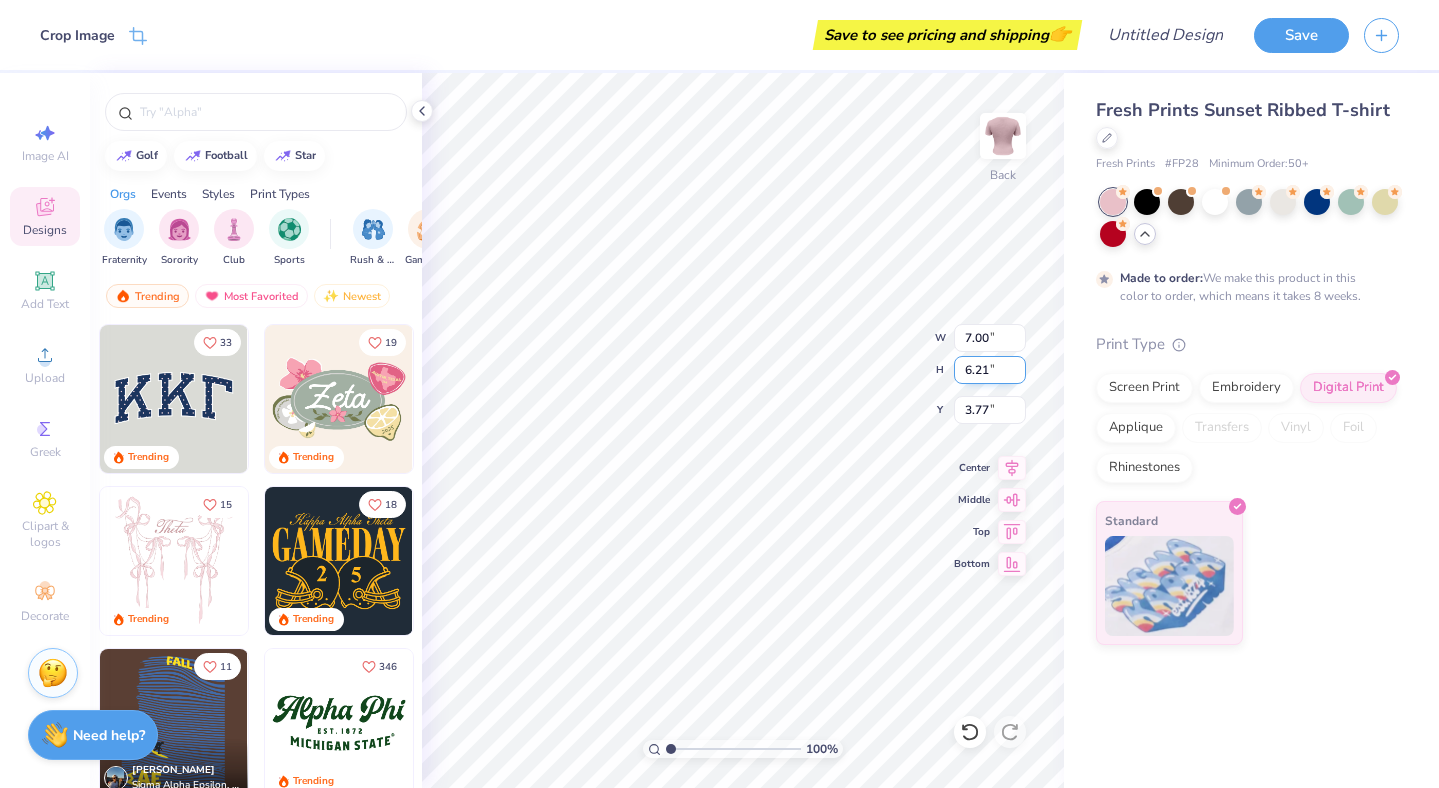 click on "6.21" at bounding box center [990, 370] 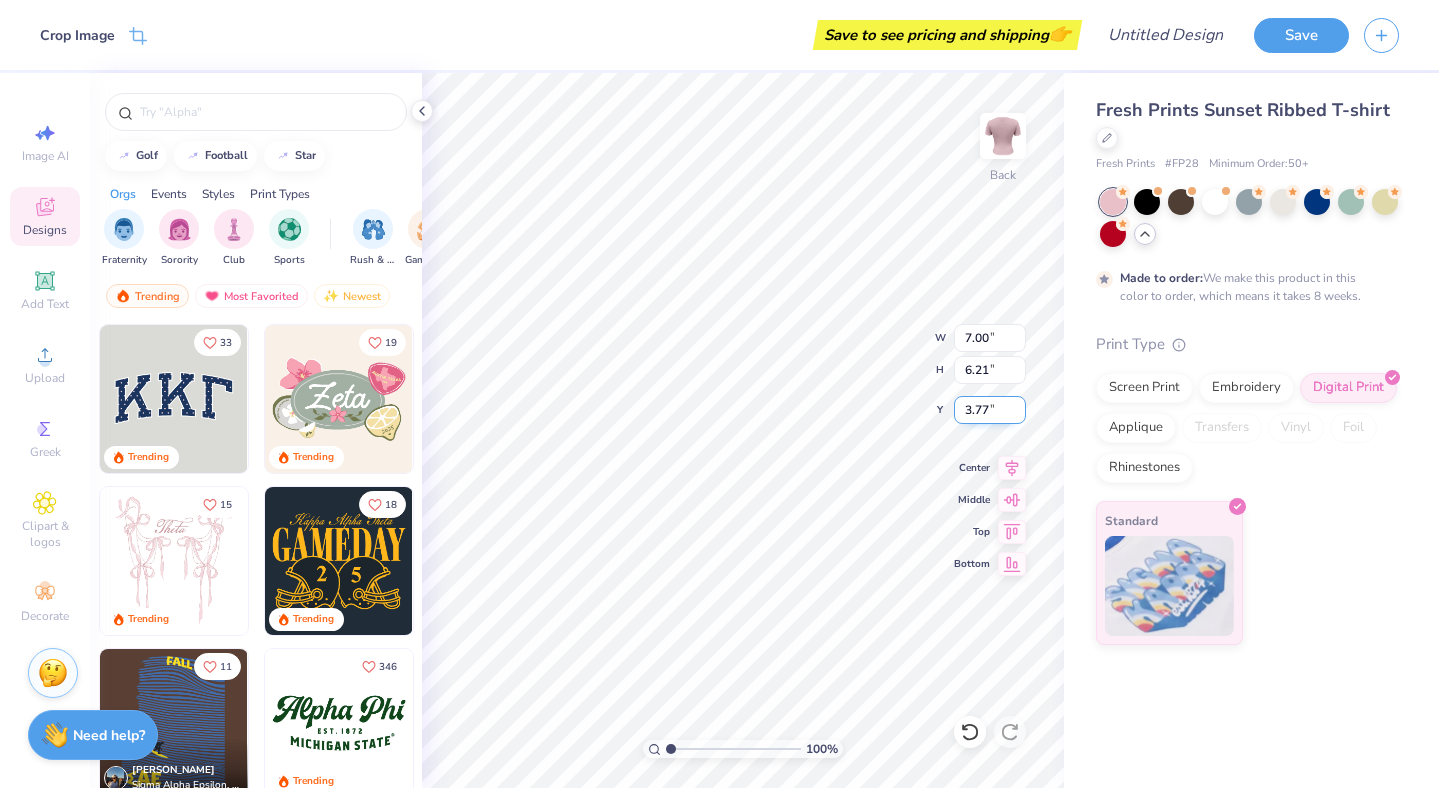 click on "3.77" at bounding box center [990, 410] 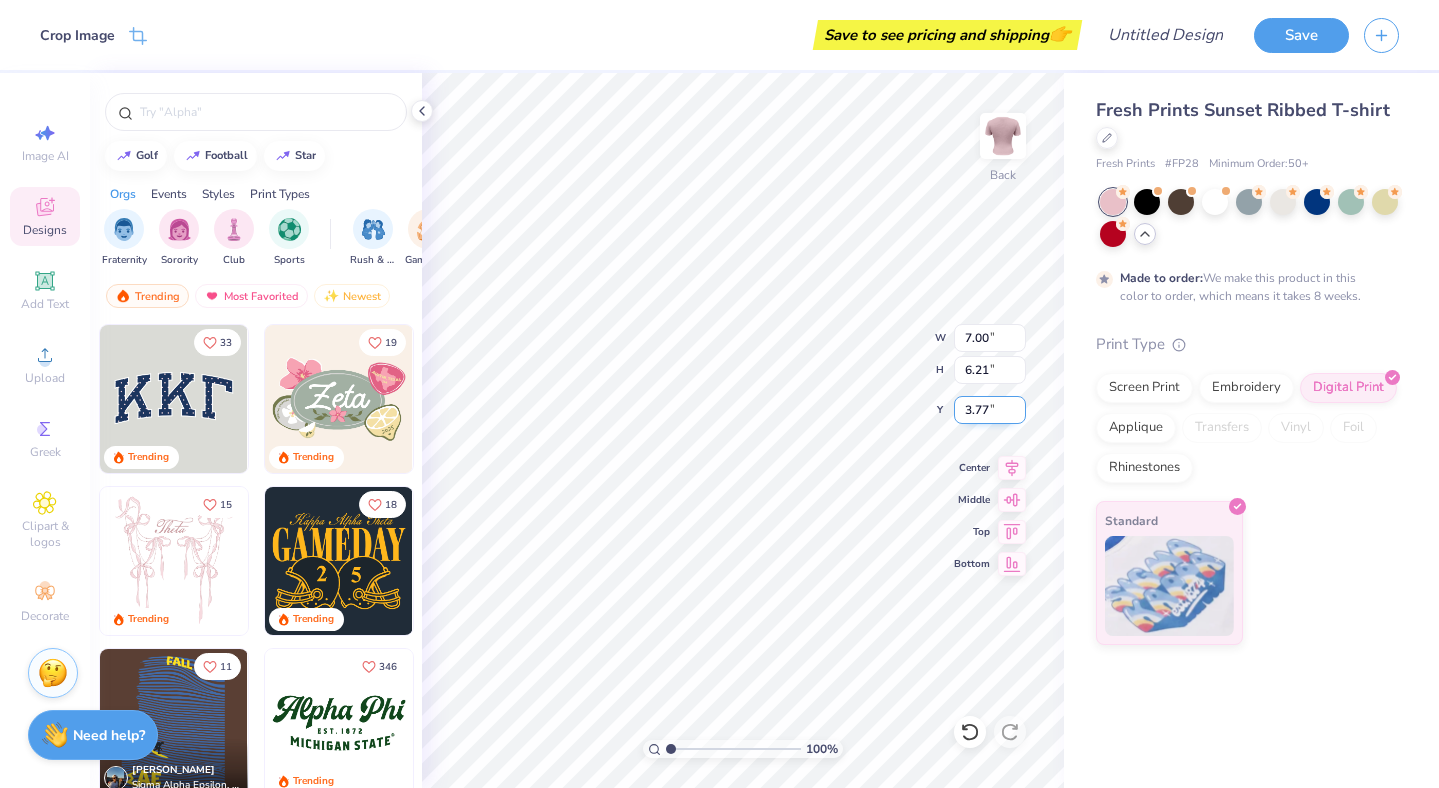 type on "7.03" 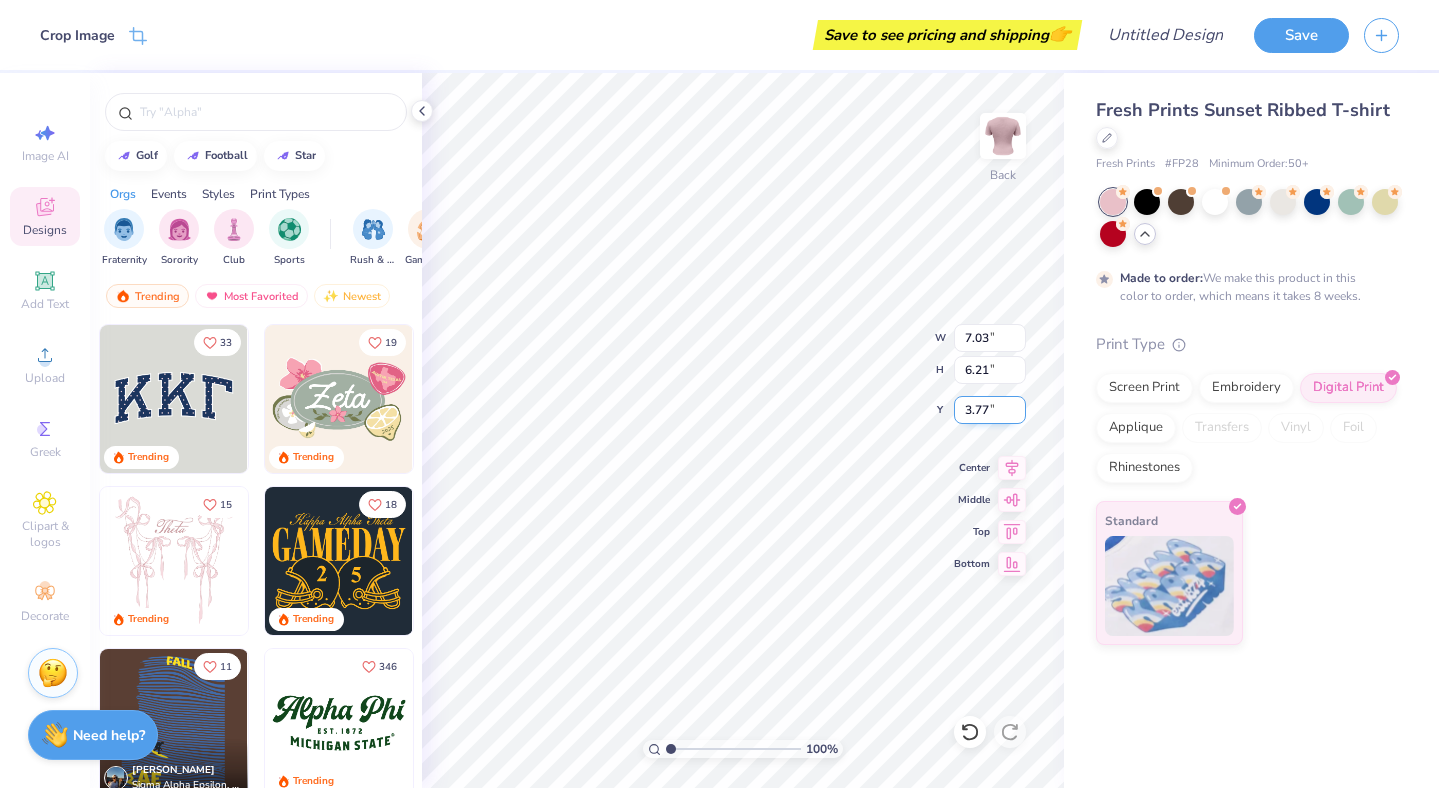type on "6.20" 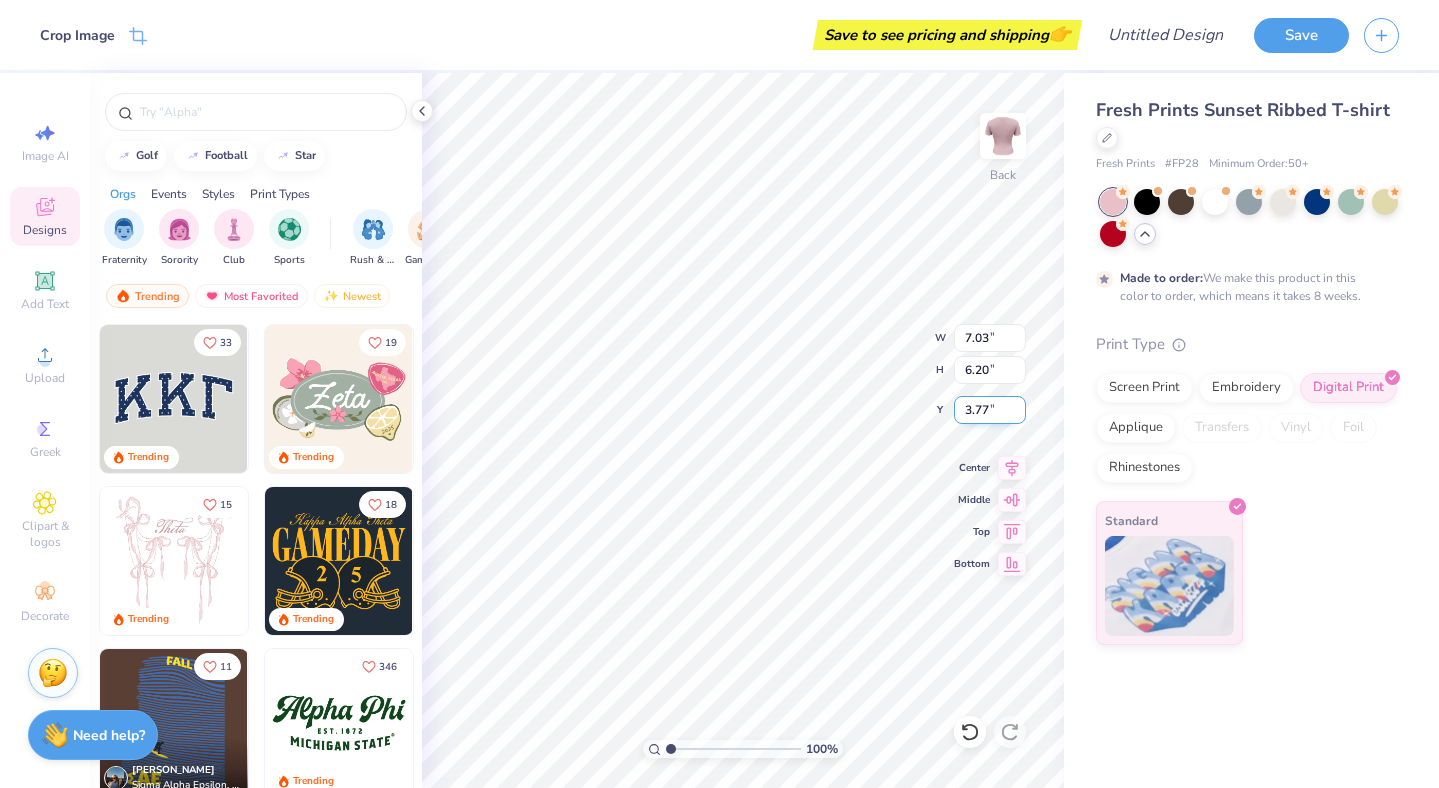 click on "3.77" at bounding box center [990, 410] 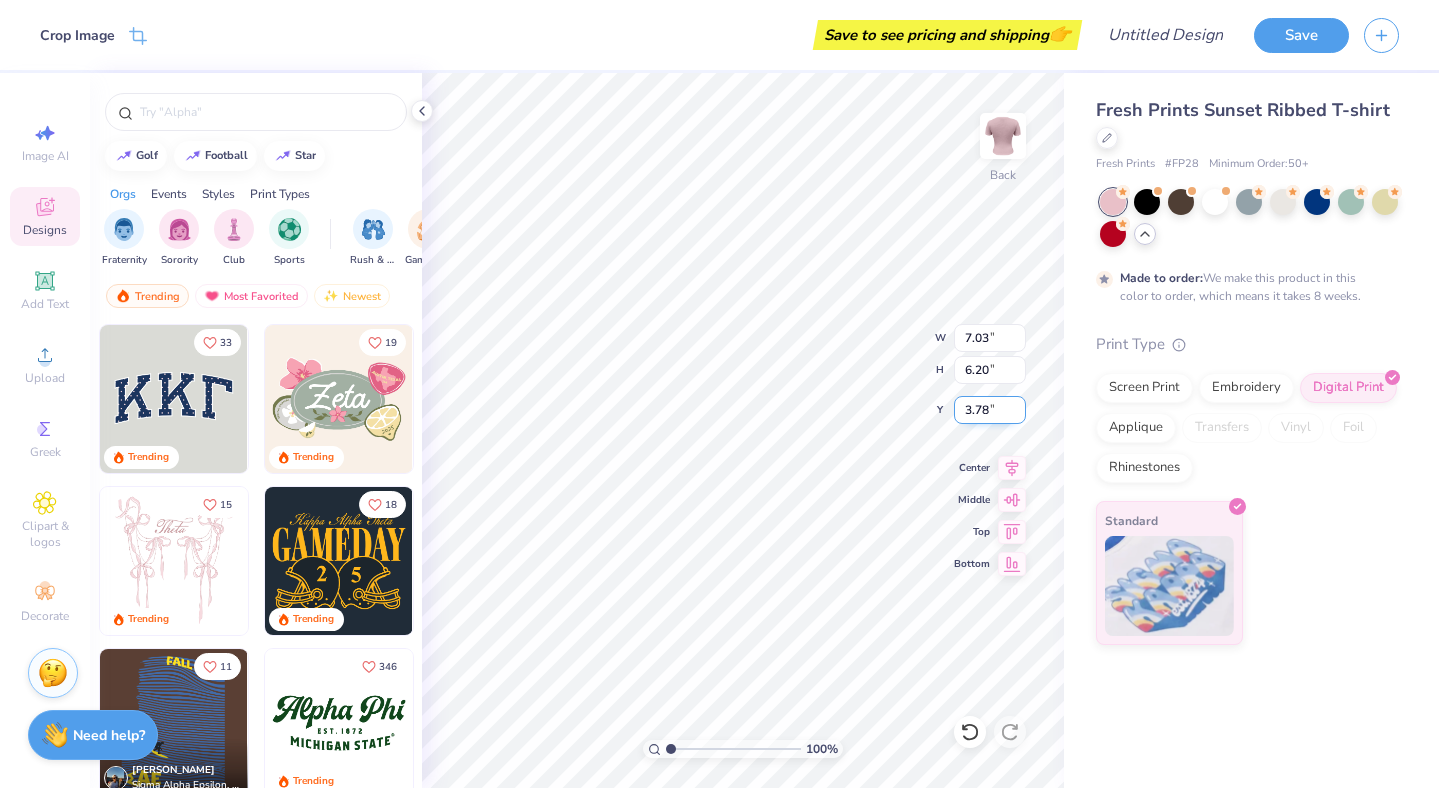 click on "3.78" at bounding box center [990, 410] 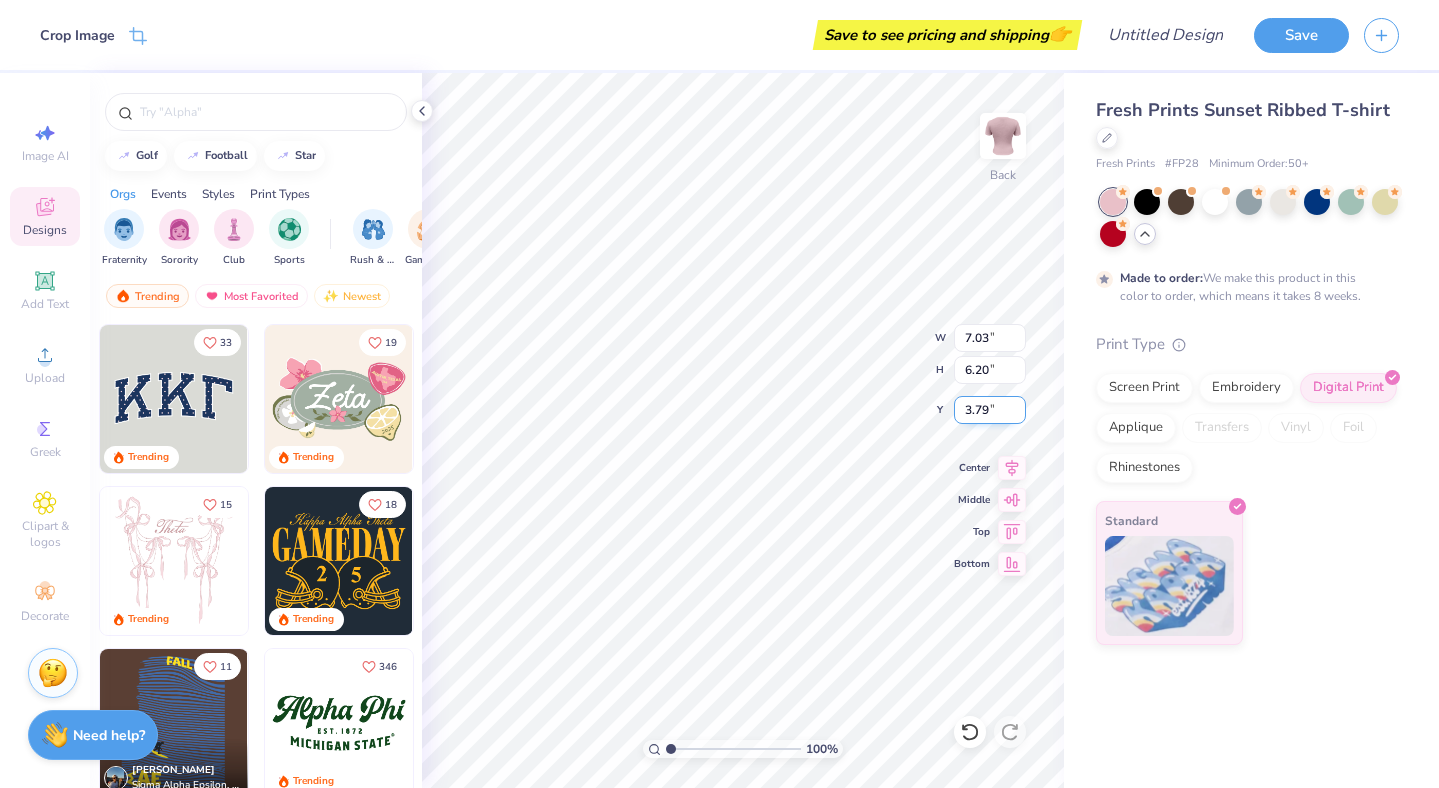 click on "3.79" at bounding box center (990, 410) 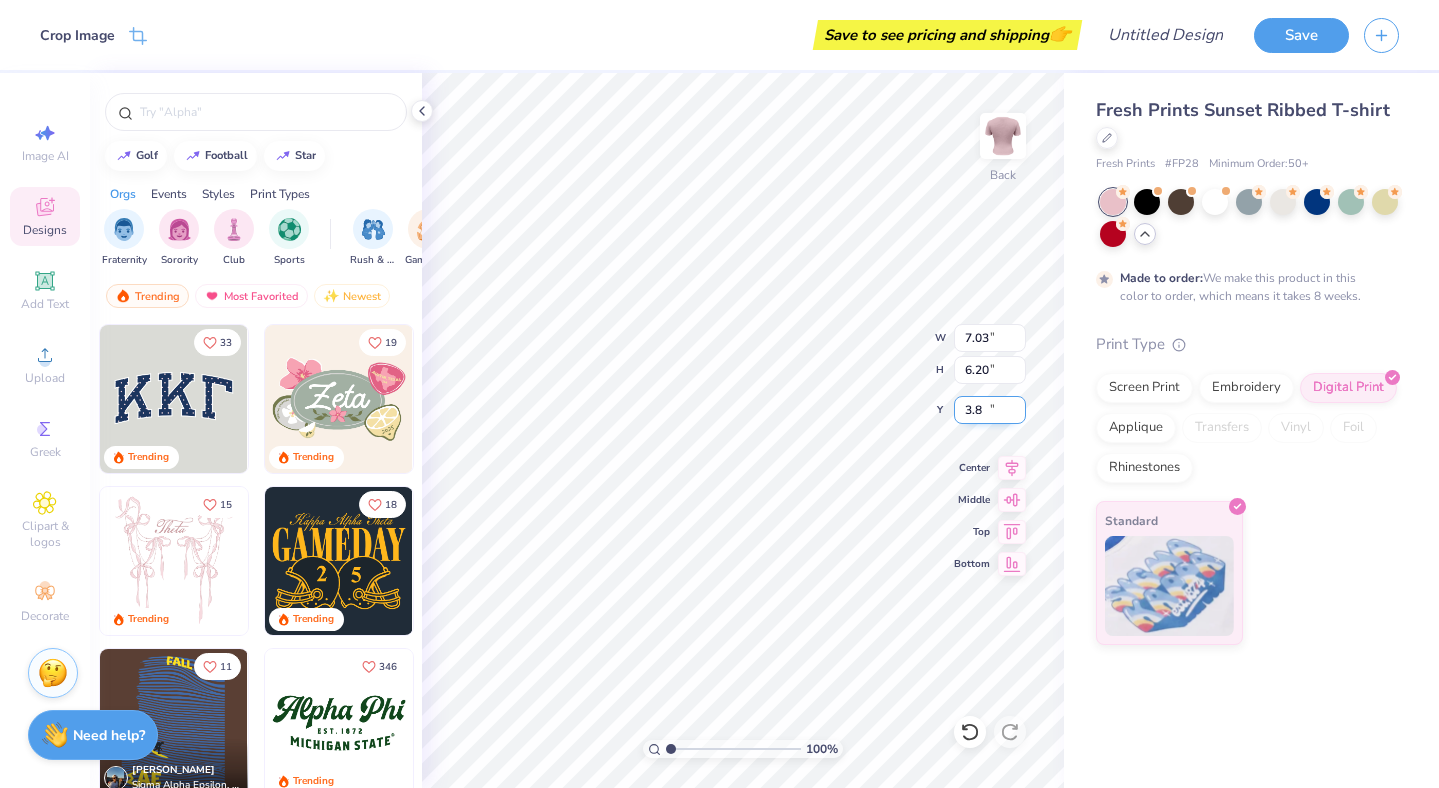 type on "3.8" 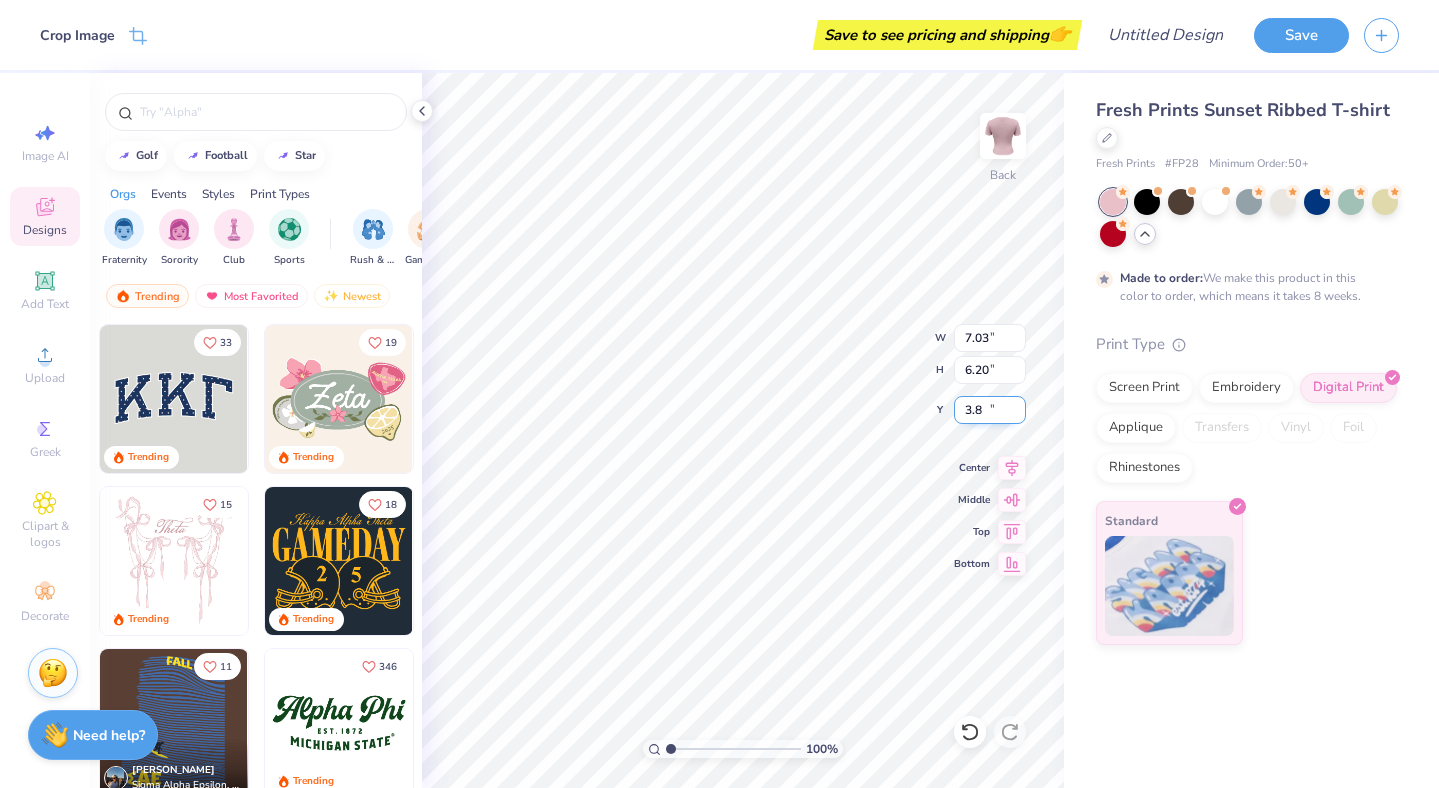 click on "3.8" at bounding box center [990, 410] 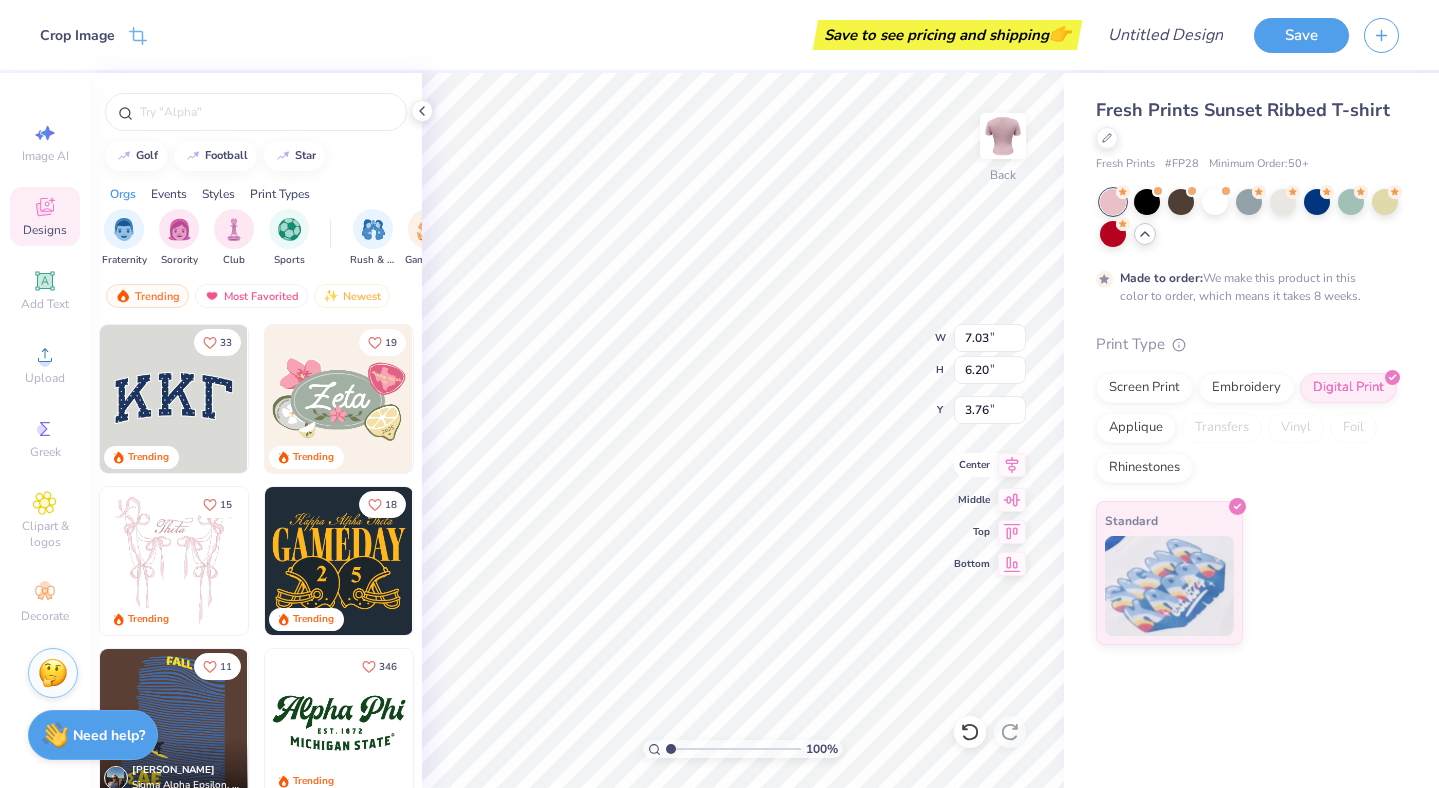 click 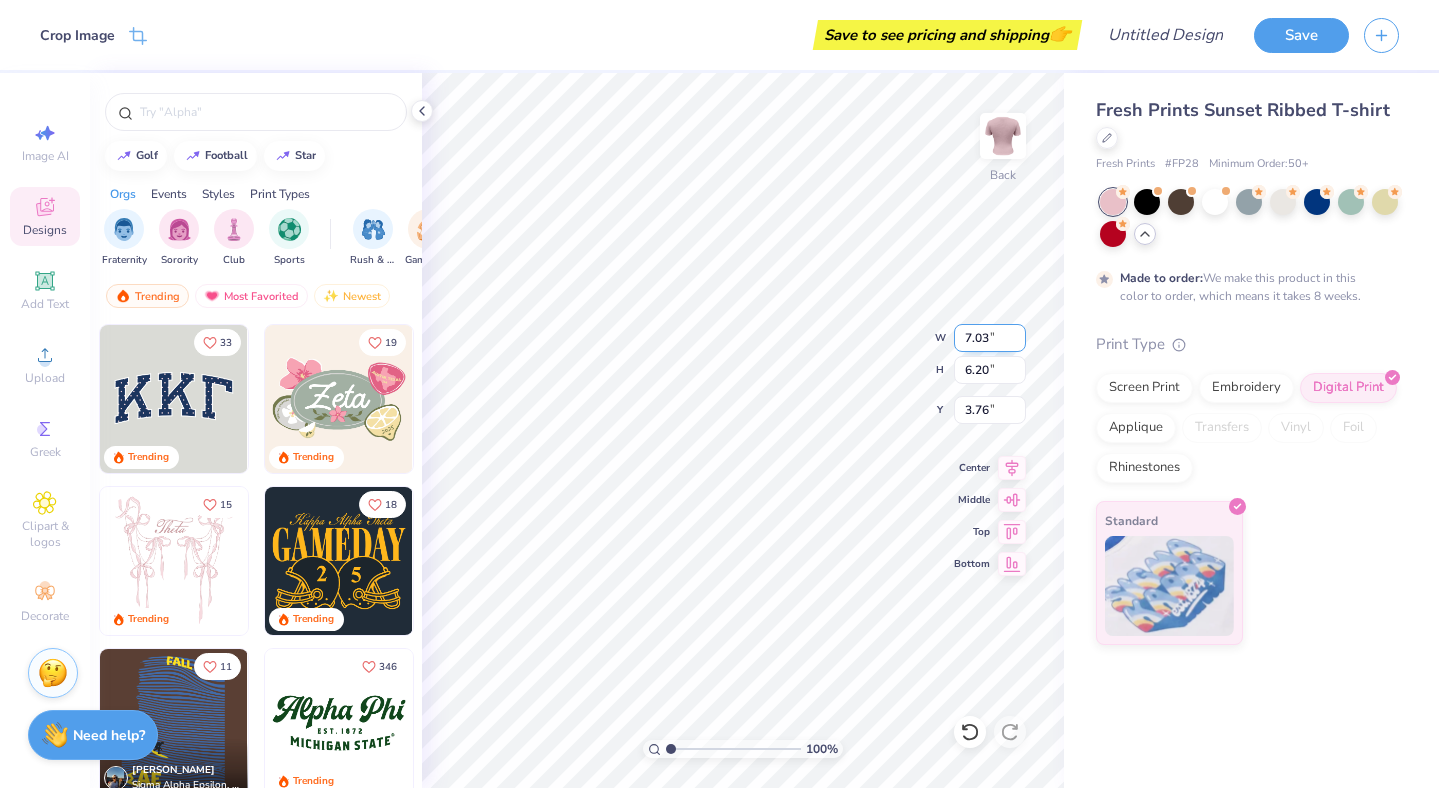 click on "7.03" at bounding box center [990, 338] 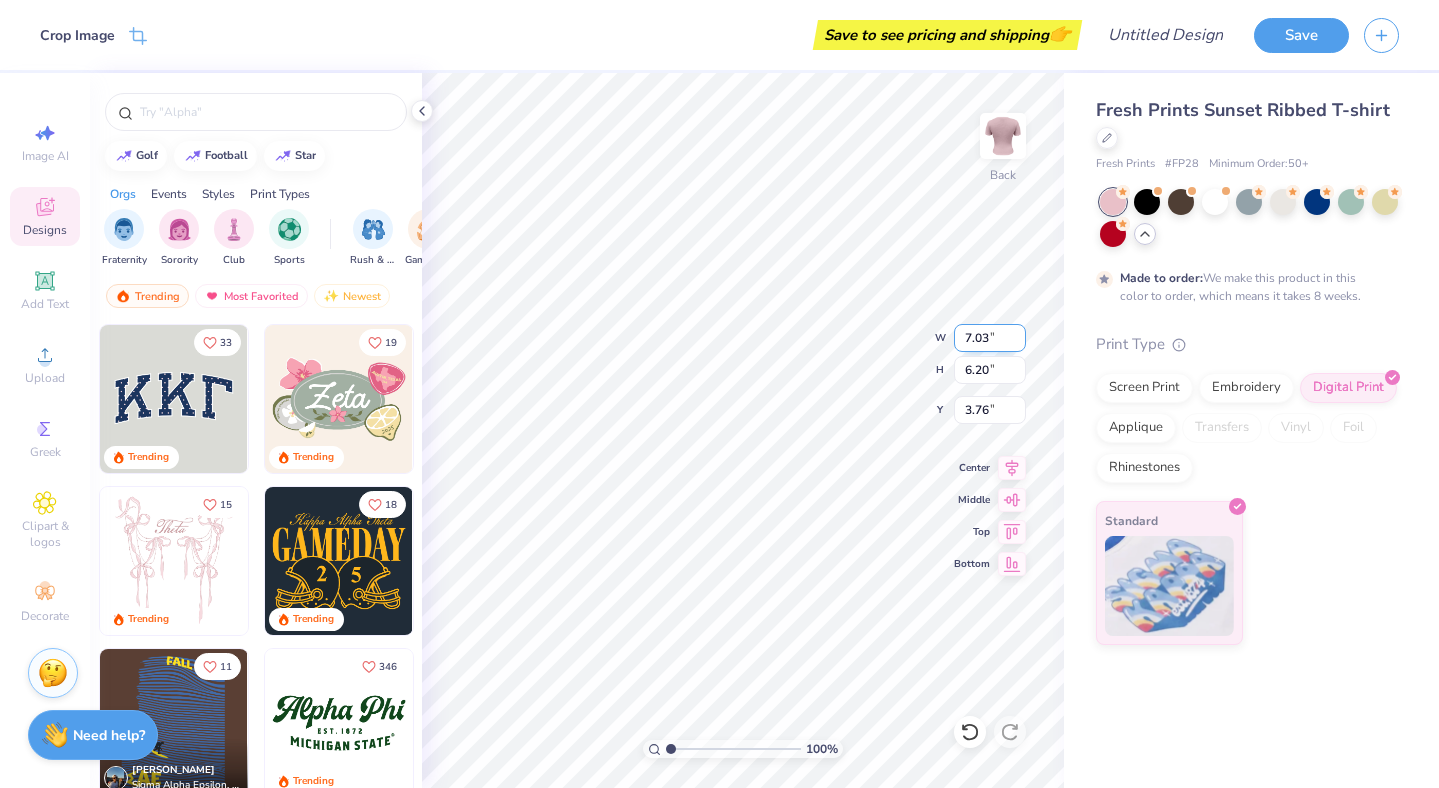 click on "7.03" at bounding box center (990, 338) 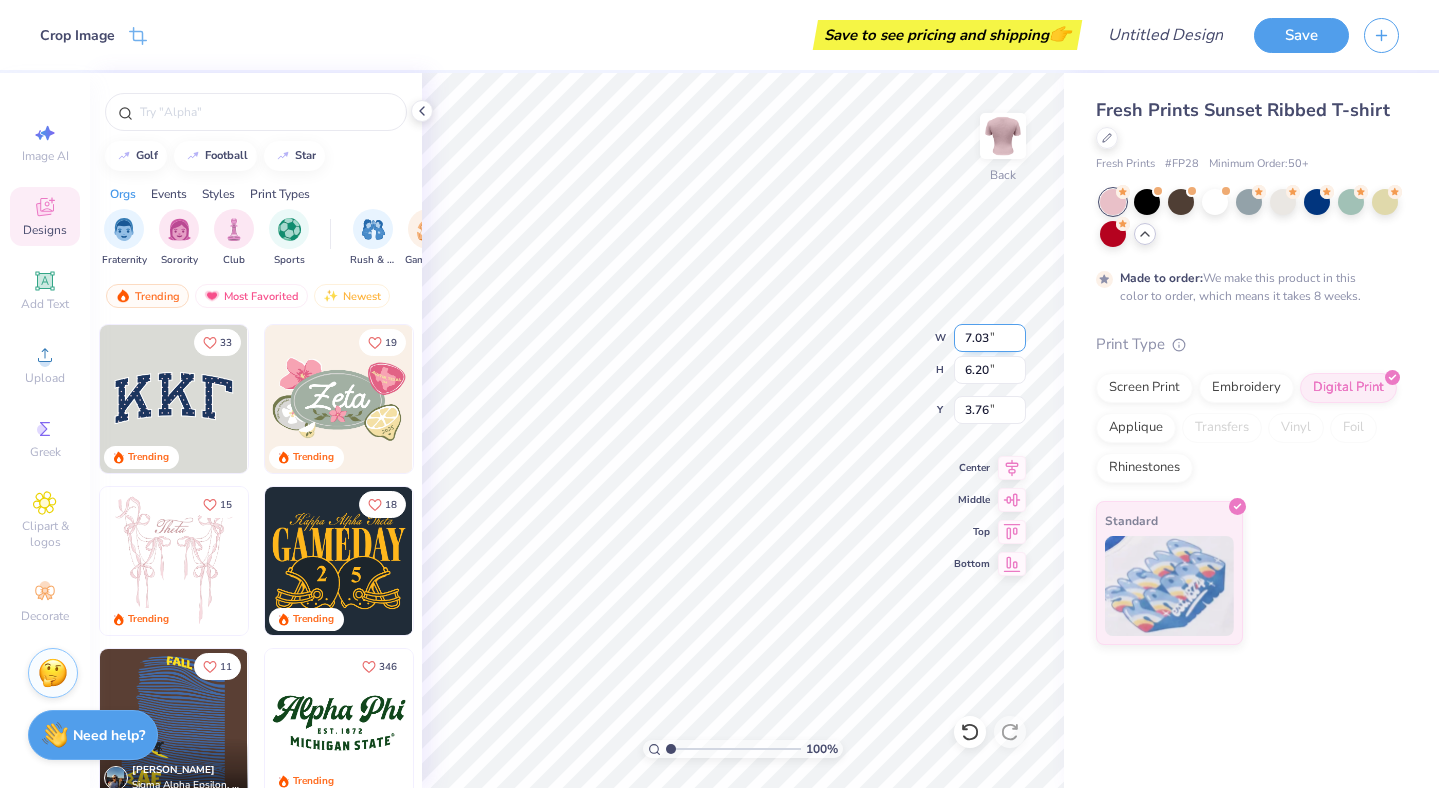 click on "7.03" at bounding box center (990, 338) 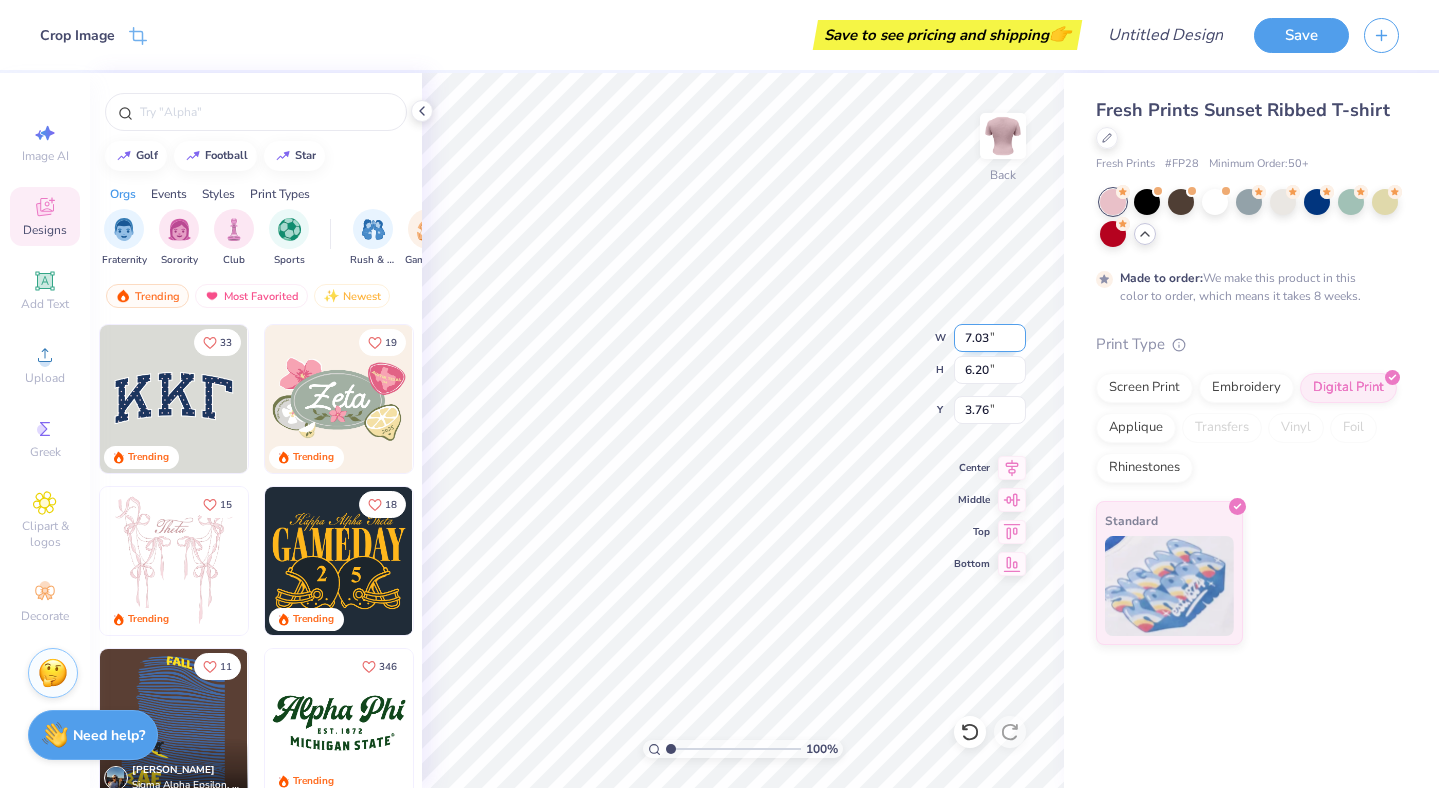 click on "7.03" at bounding box center (990, 338) 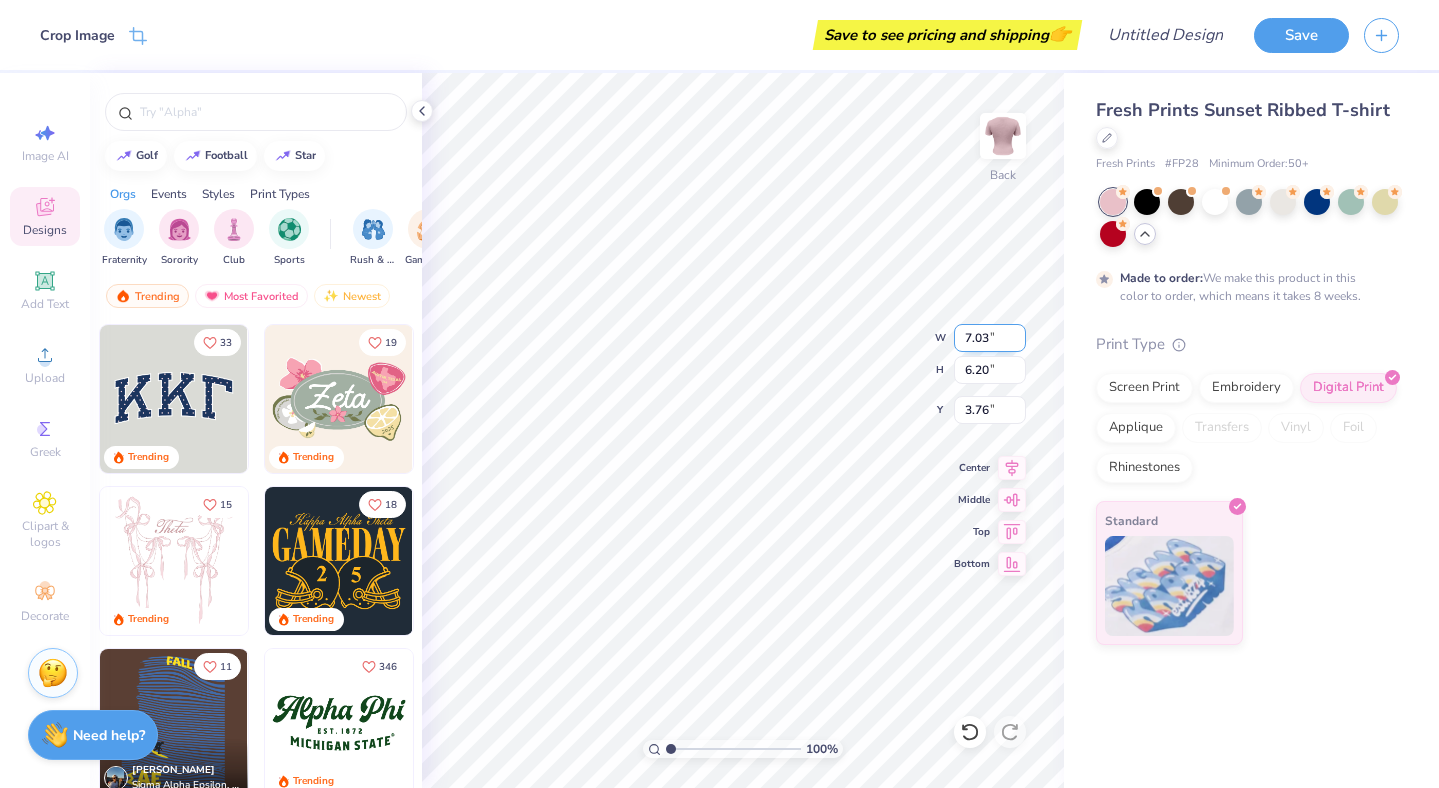 click on "7.03" at bounding box center [990, 338] 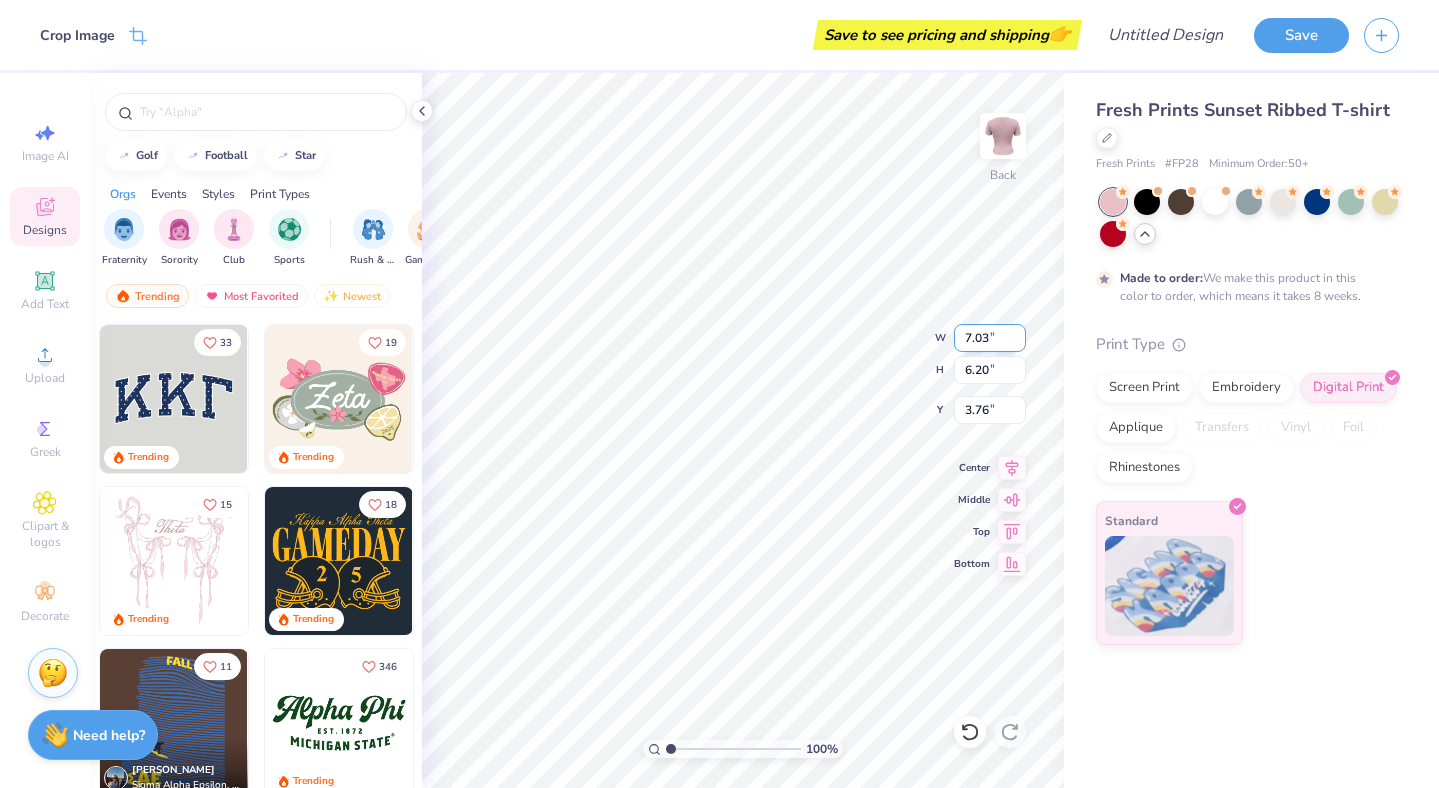 click on "7.03" at bounding box center (990, 338) 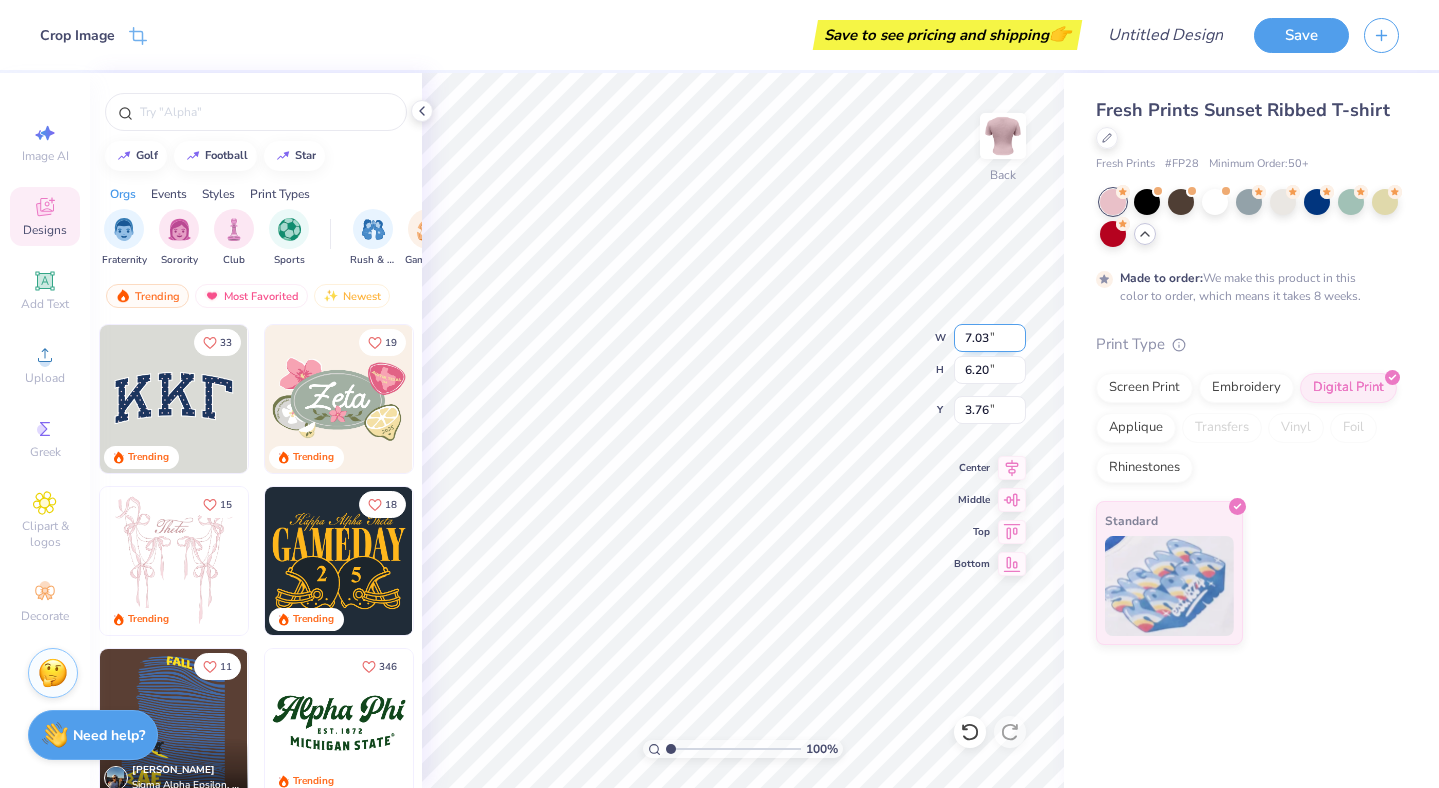 click on "7.03" at bounding box center (990, 338) 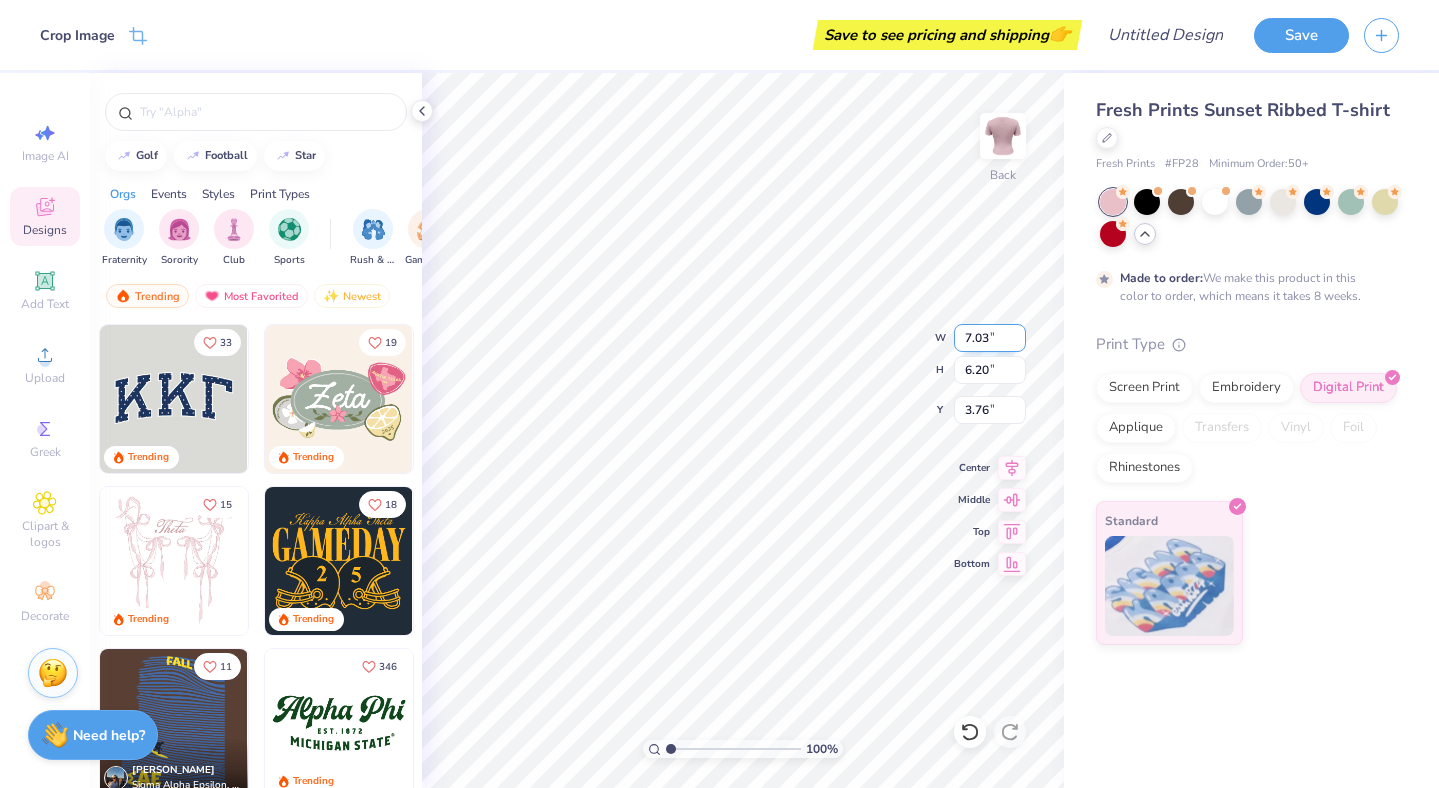 click on "7.03" at bounding box center (990, 338) 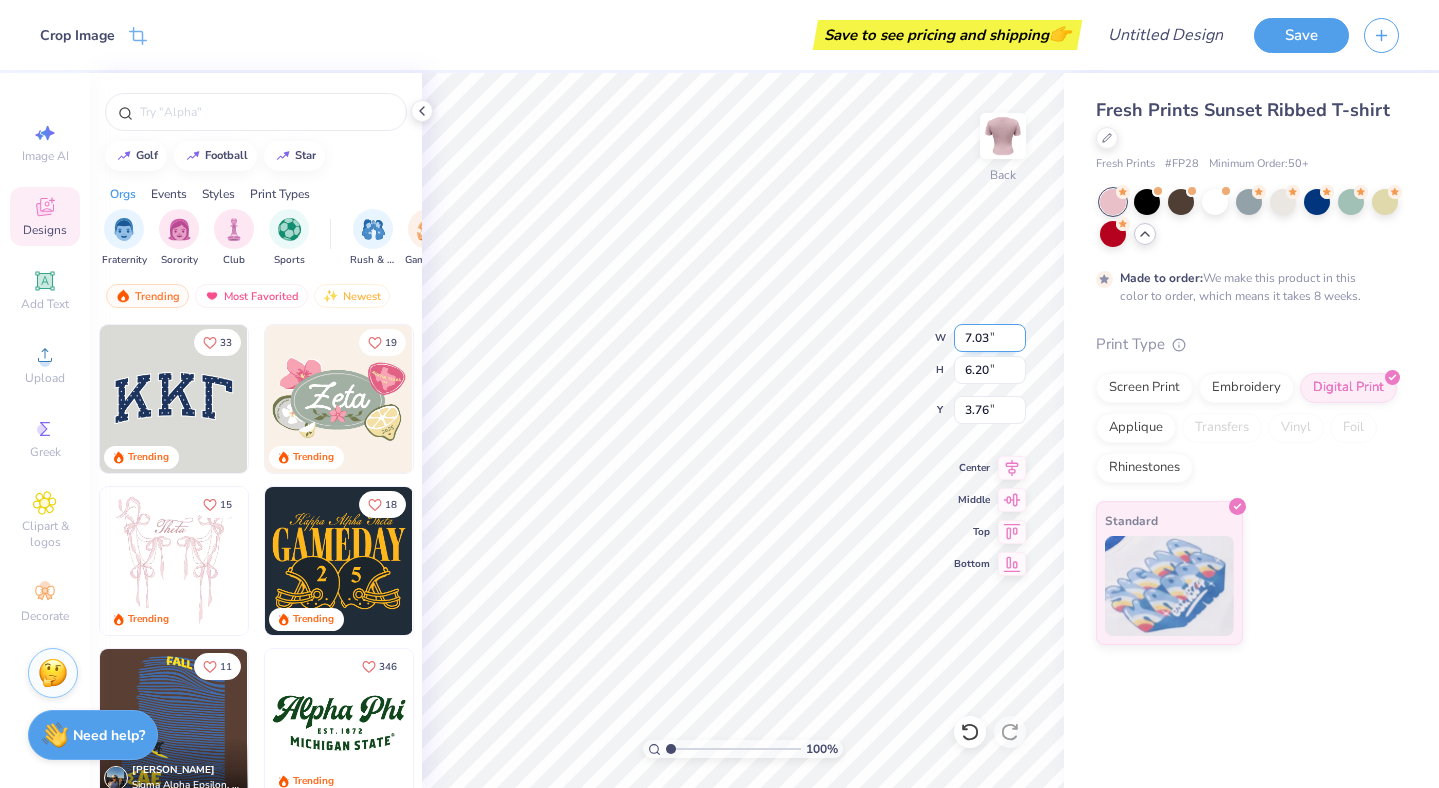 click on "7.03" at bounding box center (990, 338) 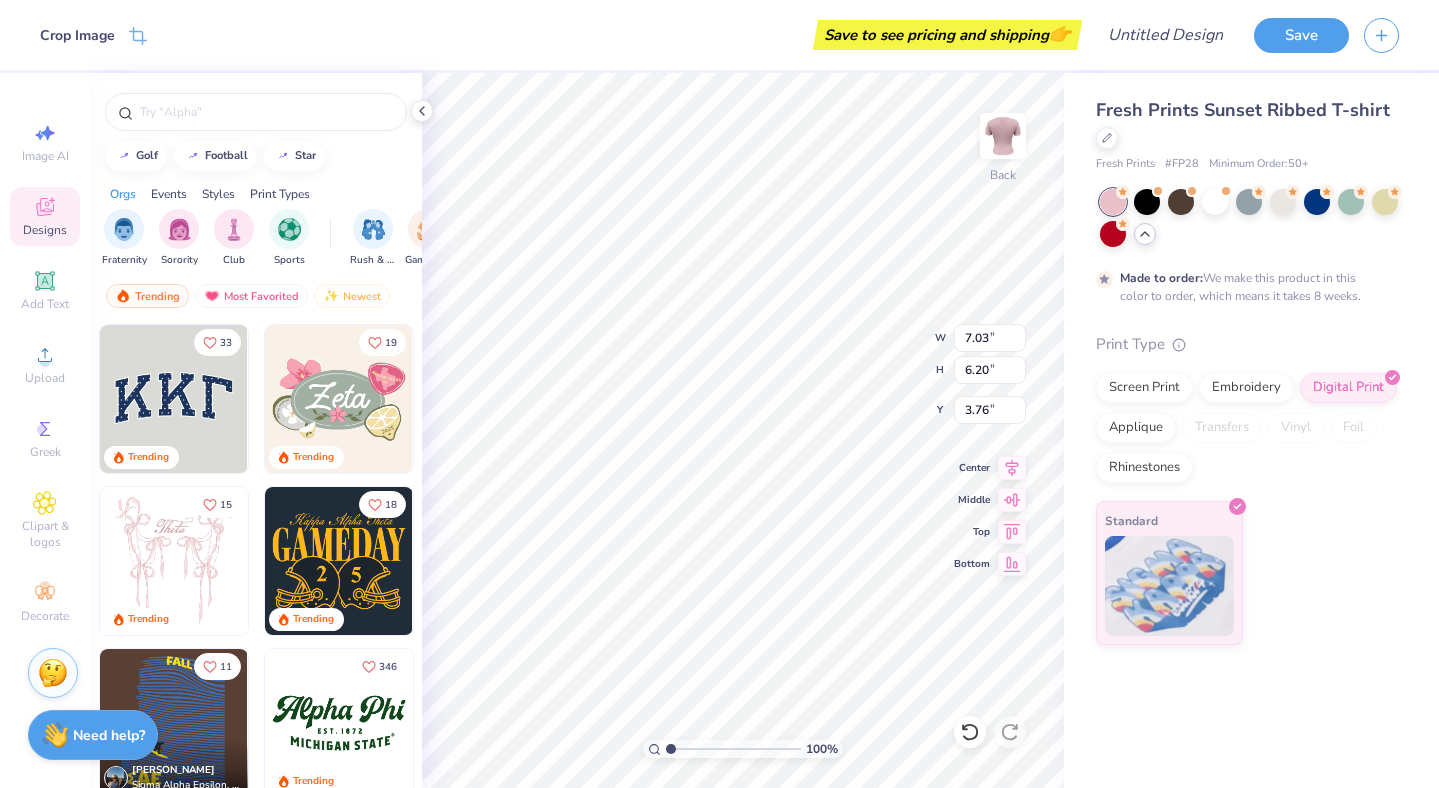 click on "Made to order:  We make this product in this color to order, which means it takes 8 weeks." at bounding box center [1243, 287] 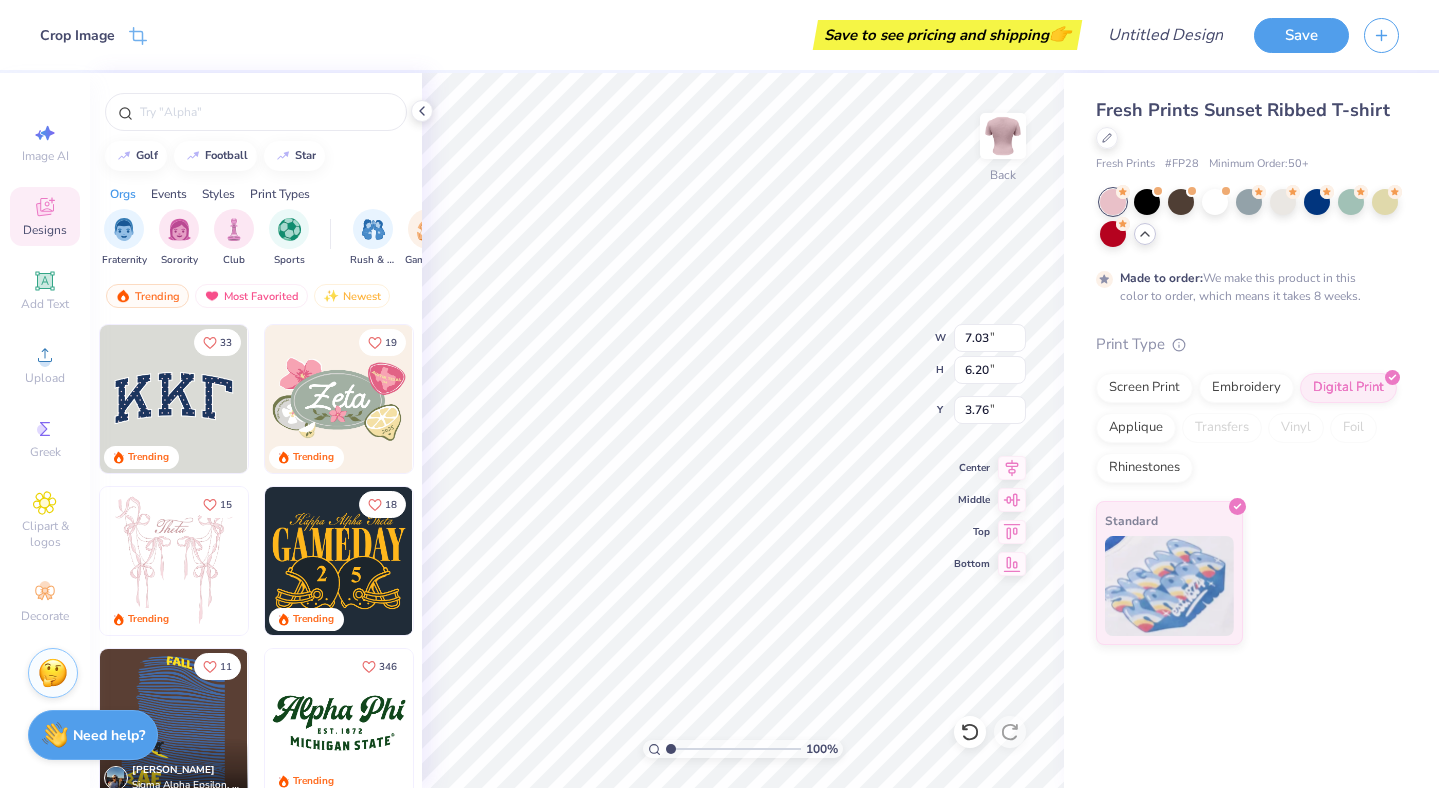 click on "Standard" at bounding box center (1247, 573) 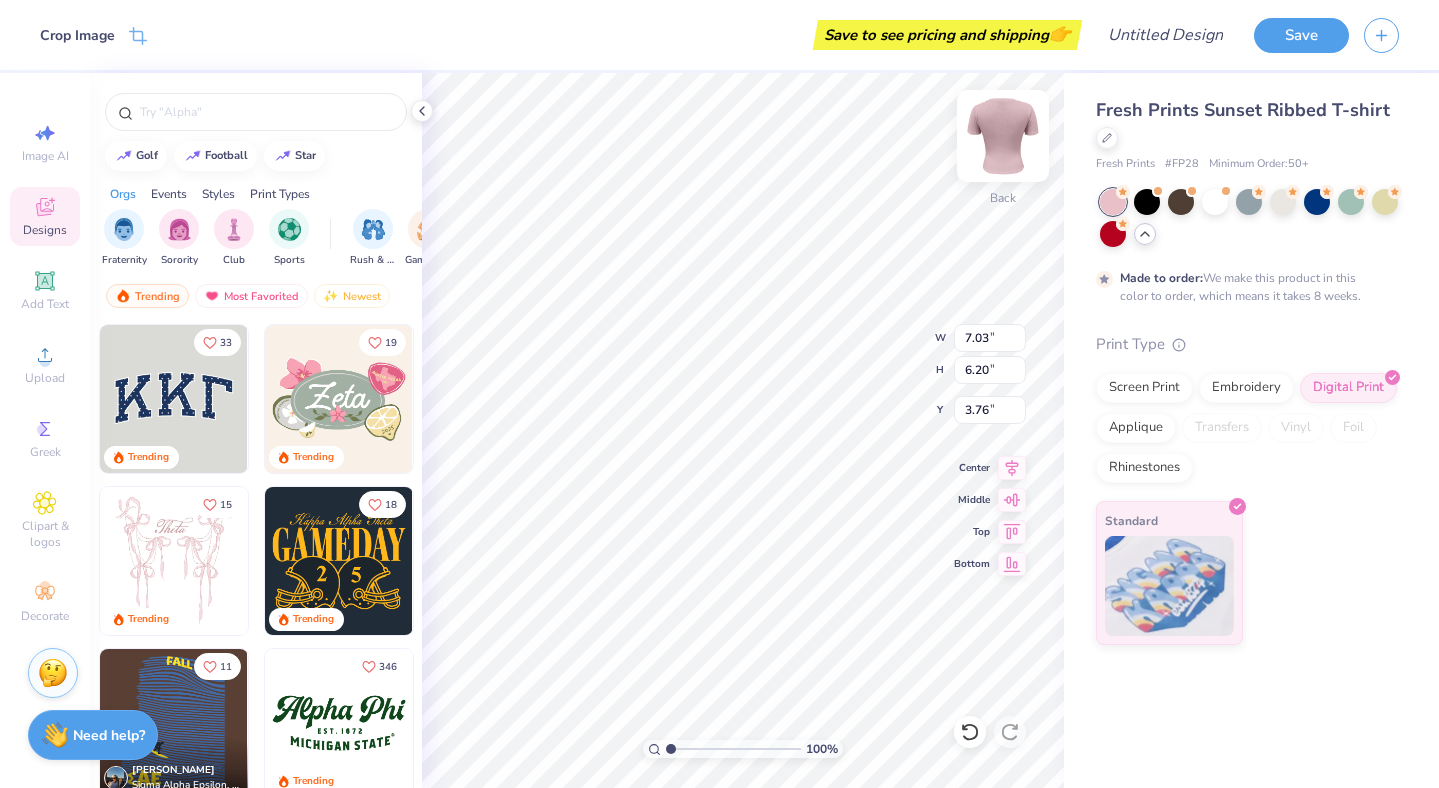 click at bounding box center (1003, 136) 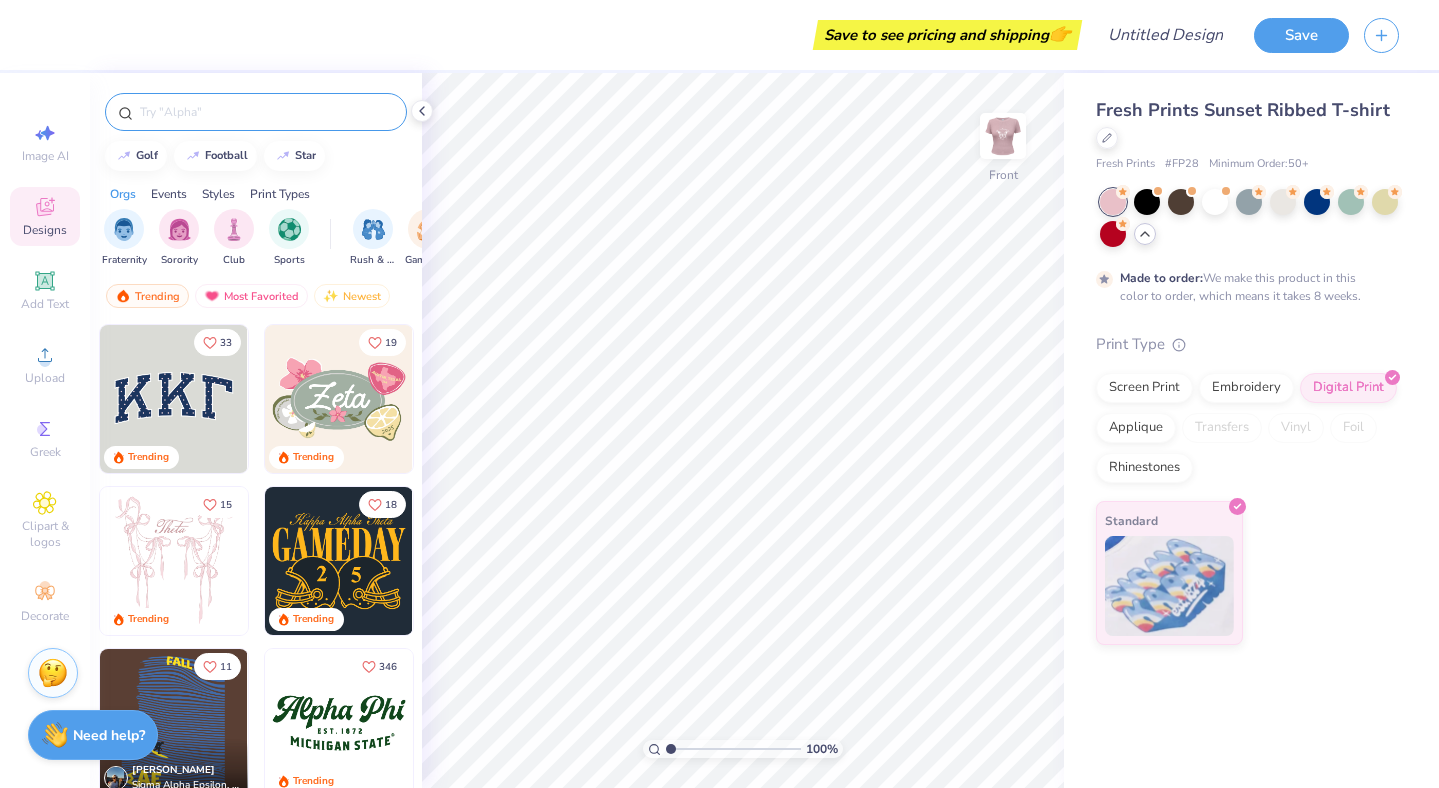 click at bounding box center (266, 112) 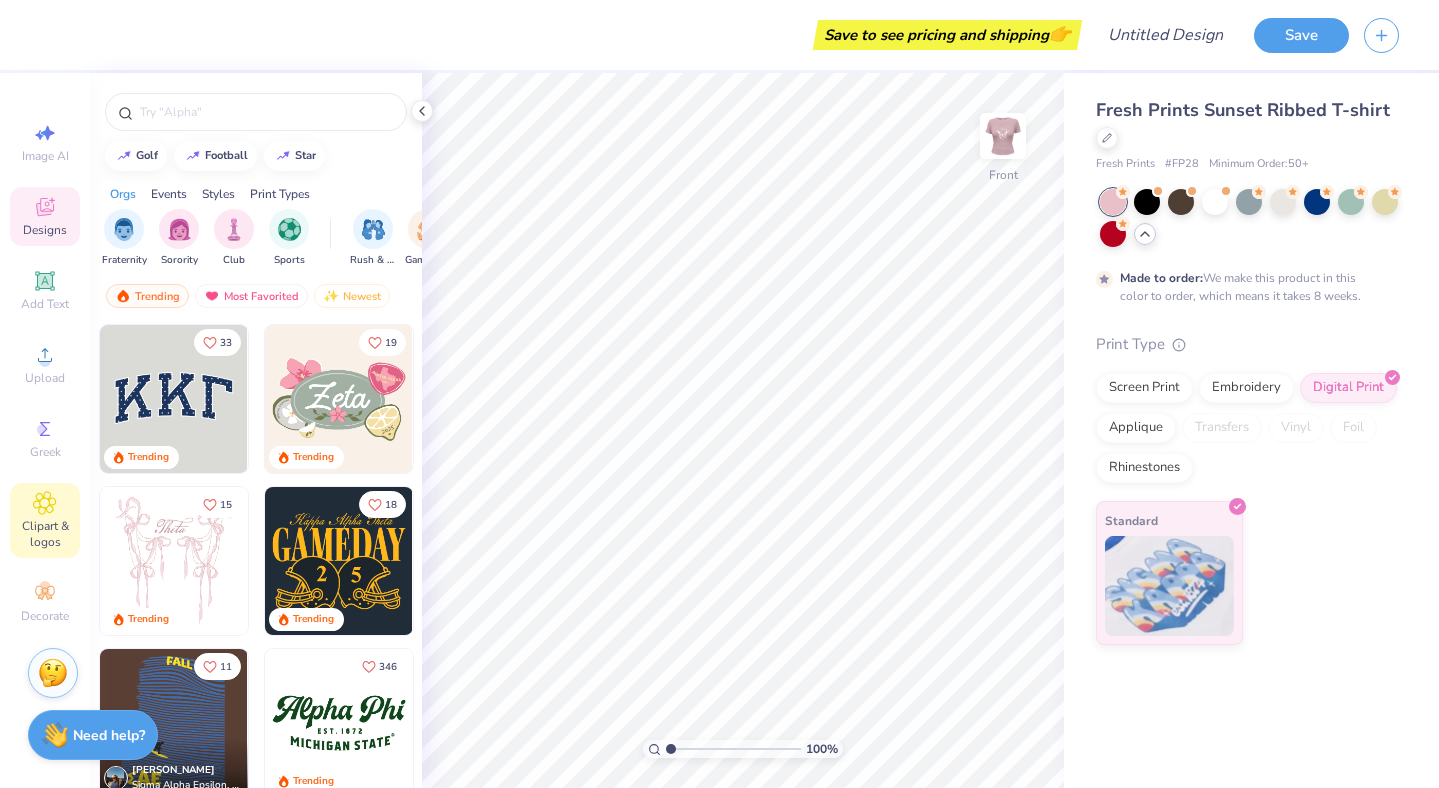 click on "Clipart & logos" at bounding box center [45, 534] 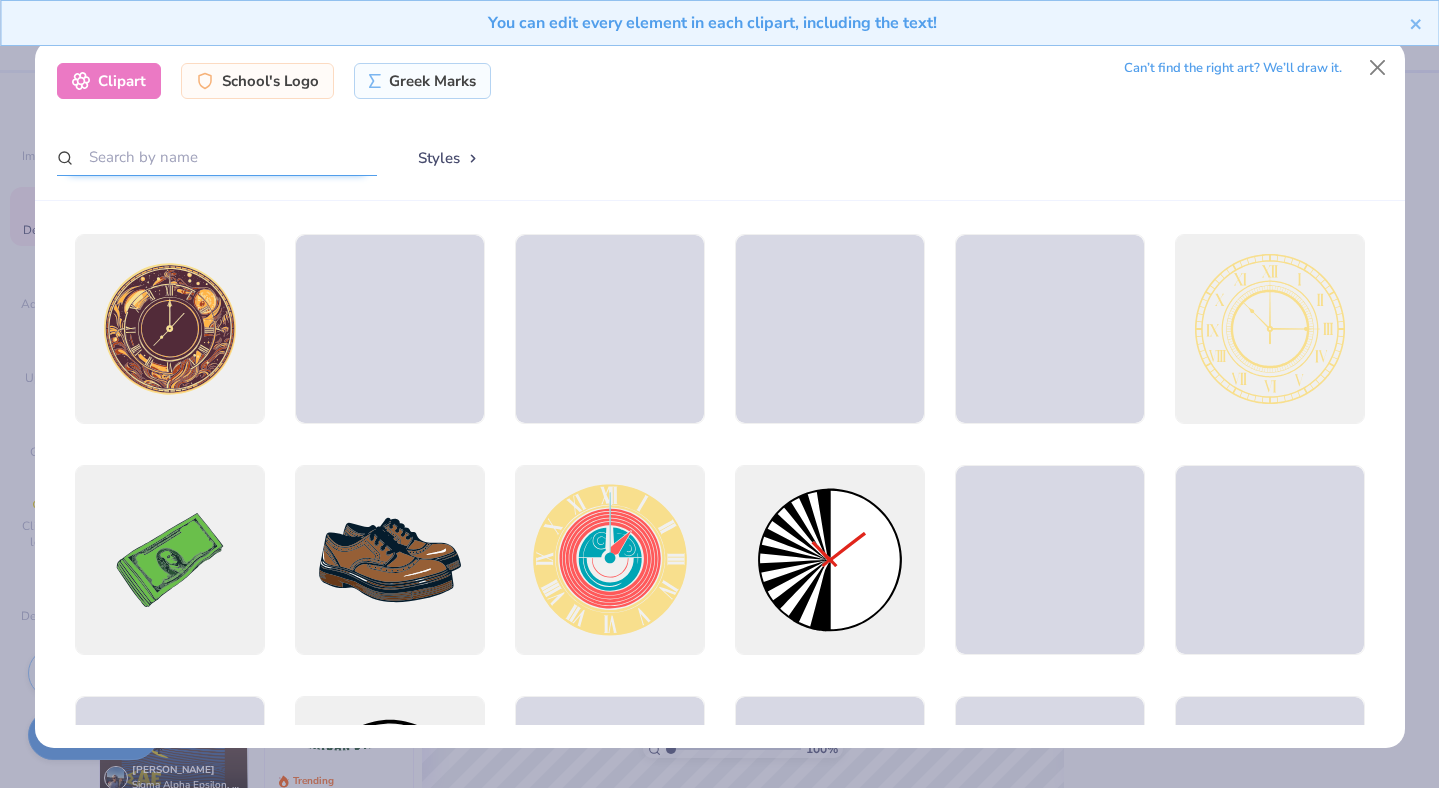 click at bounding box center [217, 157] 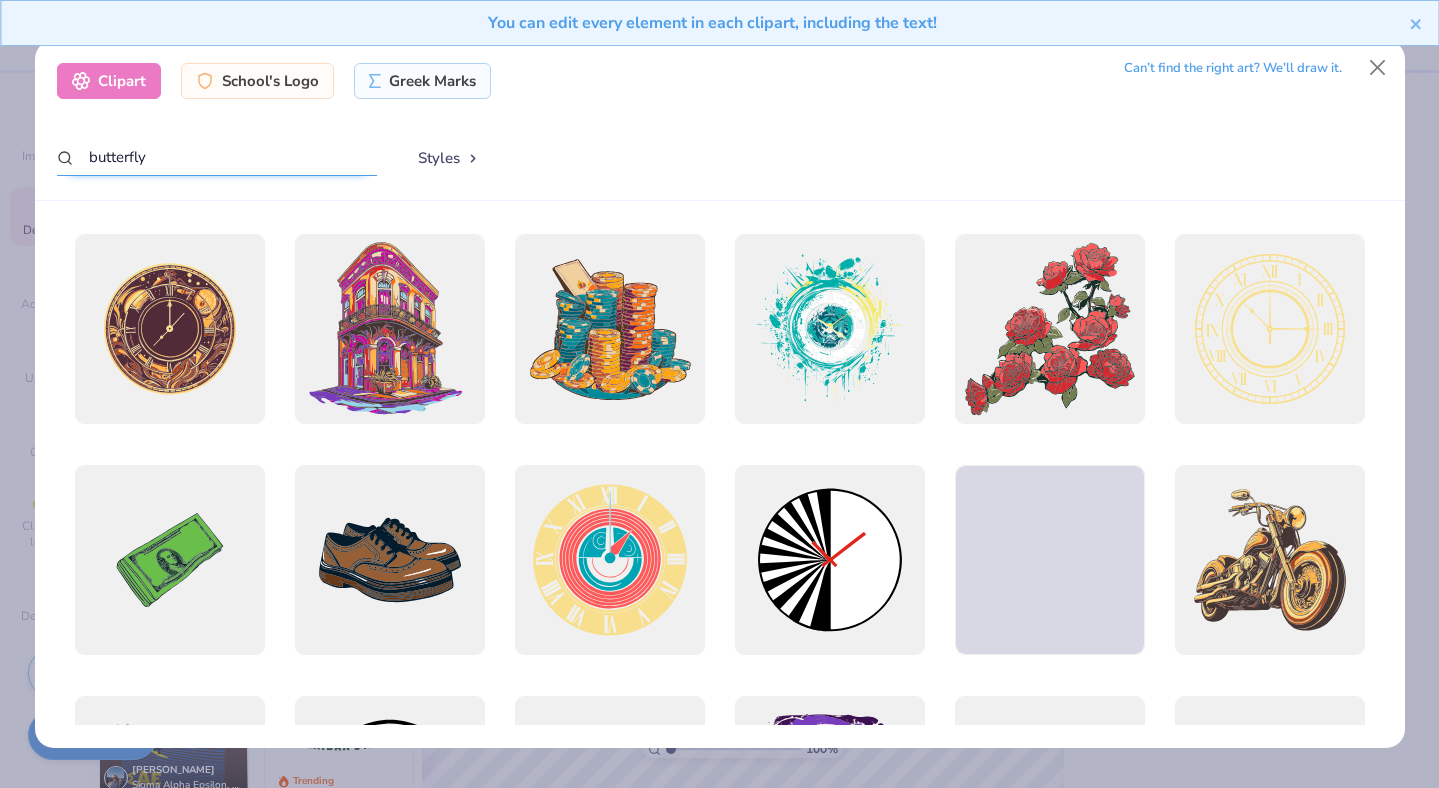 type on "butterfly" 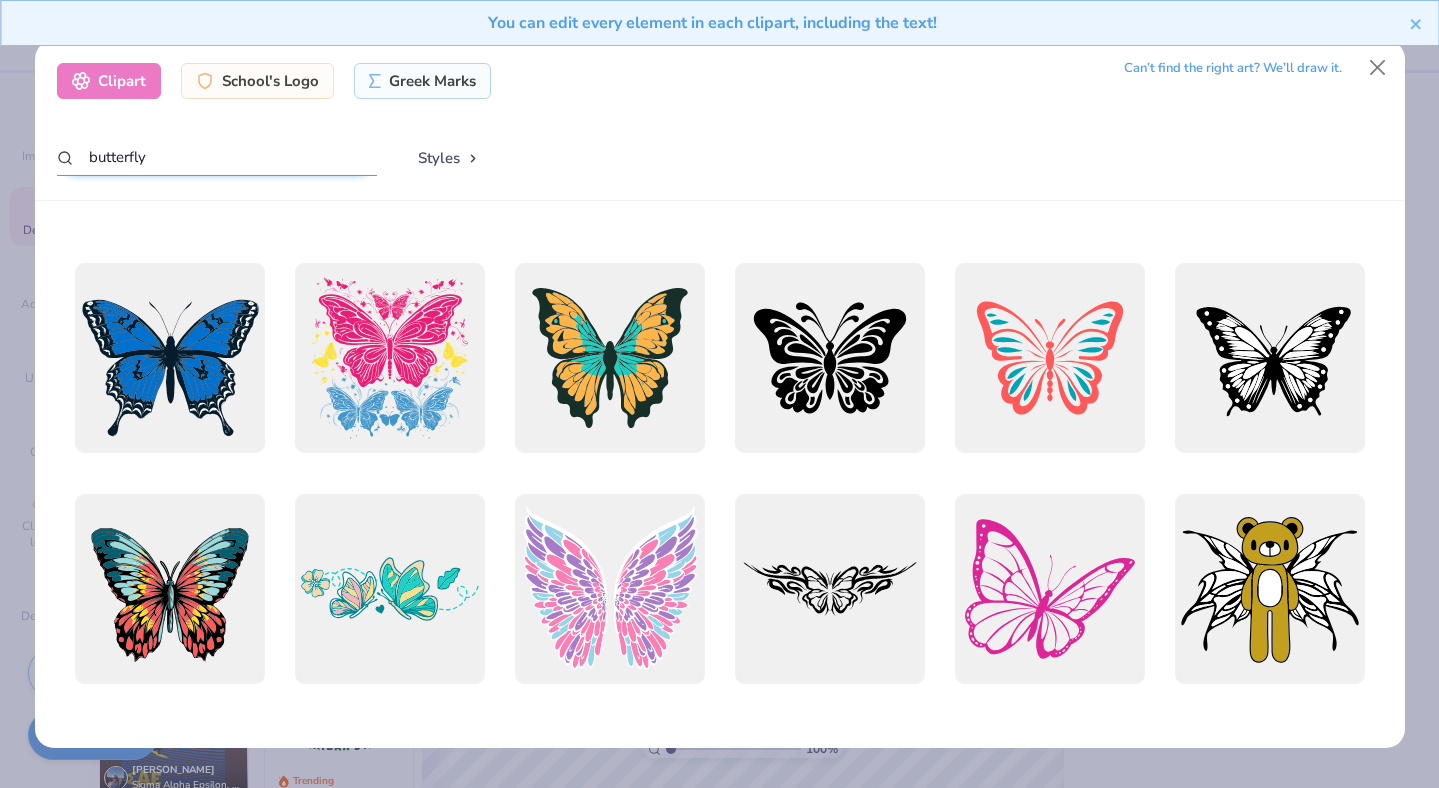 scroll, scrollTop: 1589, scrollLeft: 0, axis: vertical 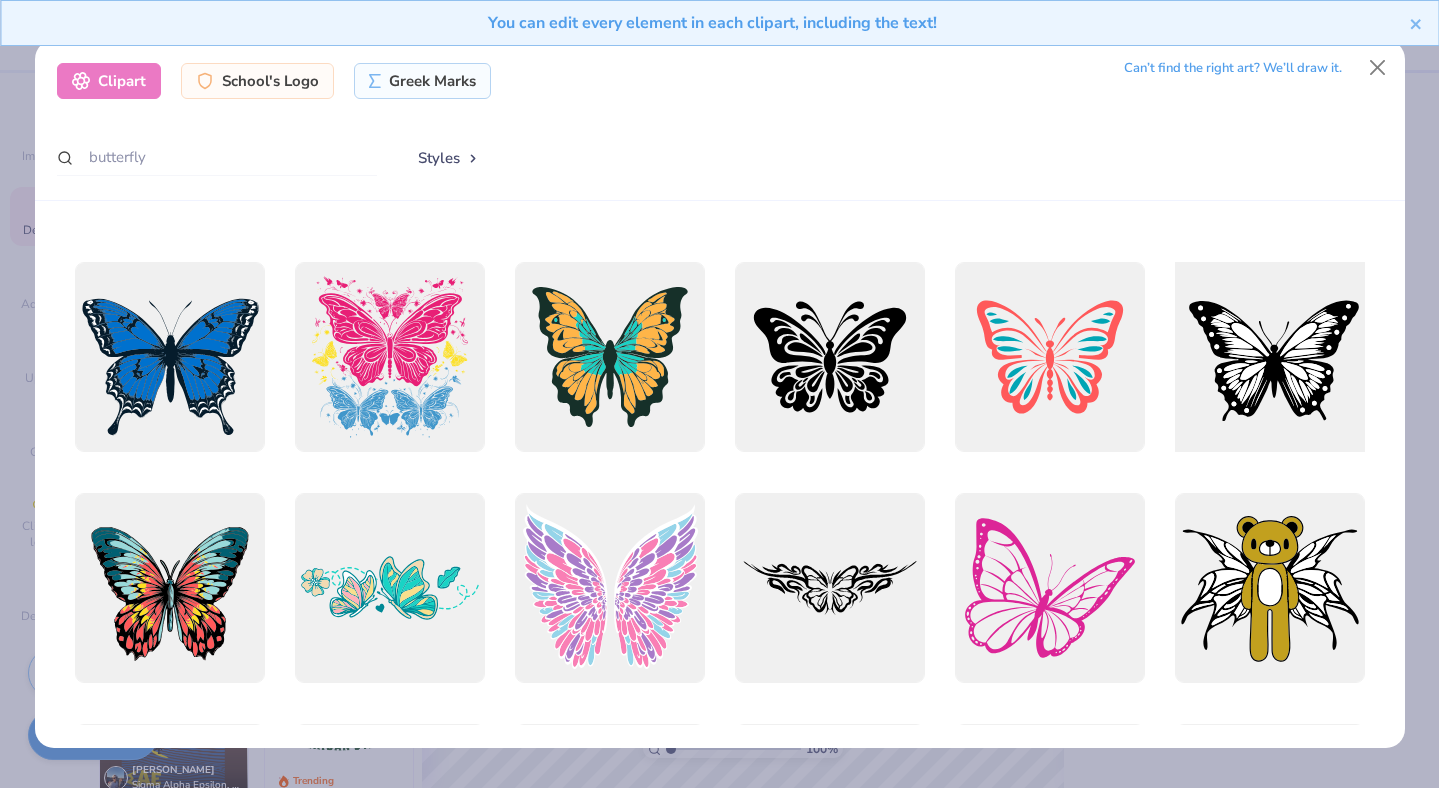 click at bounding box center (1269, 356) 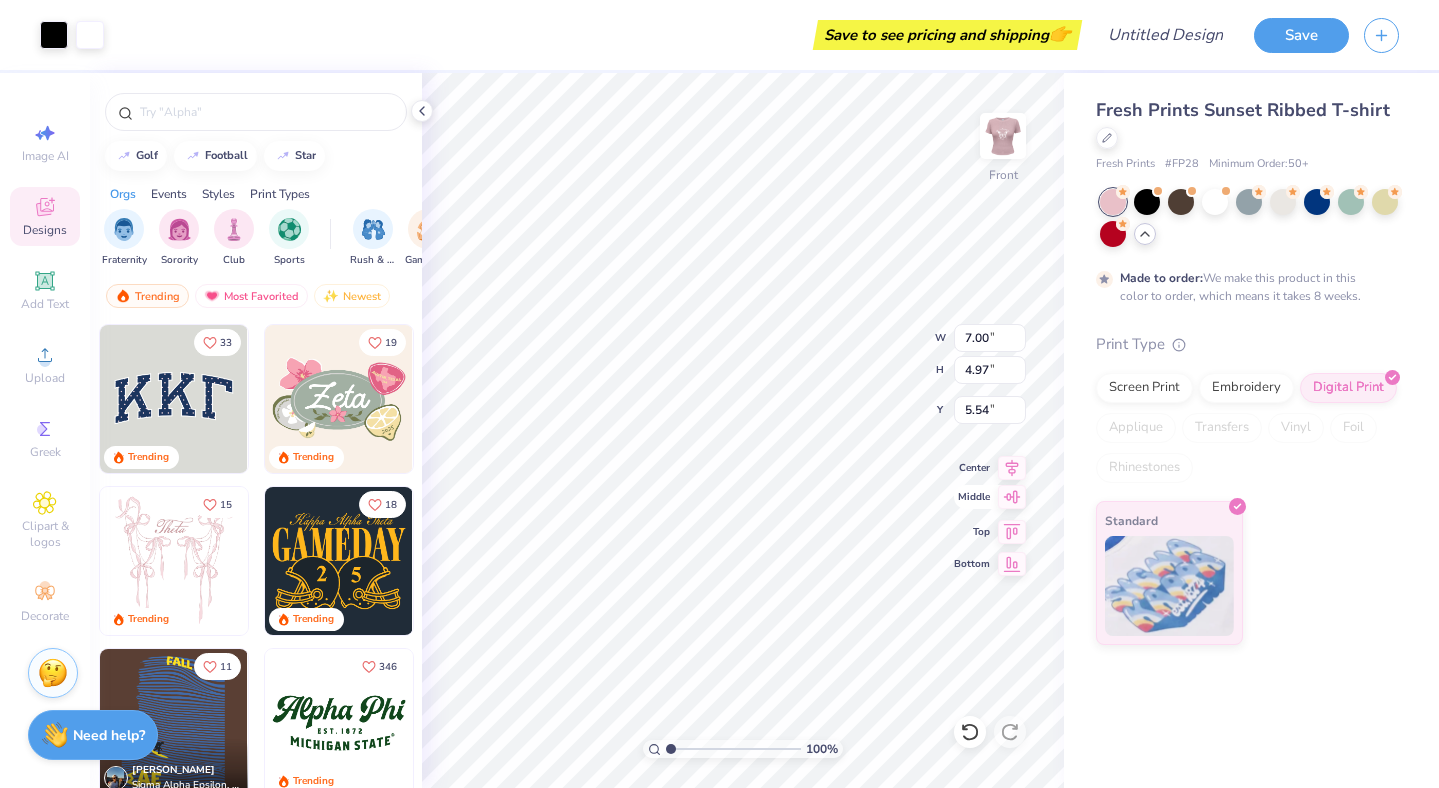 type on "5.38" 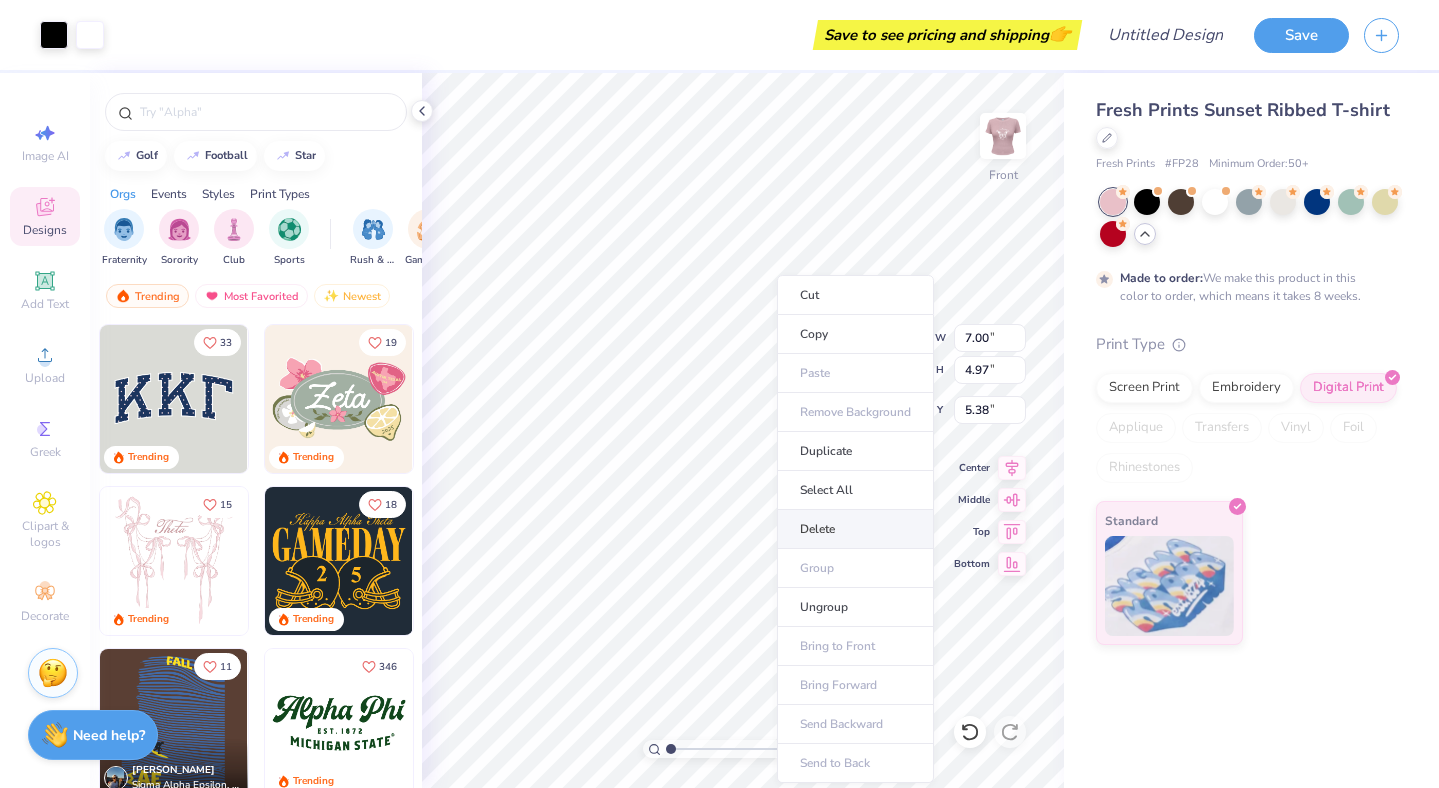 click on "Delete" at bounding box center (855, 529) 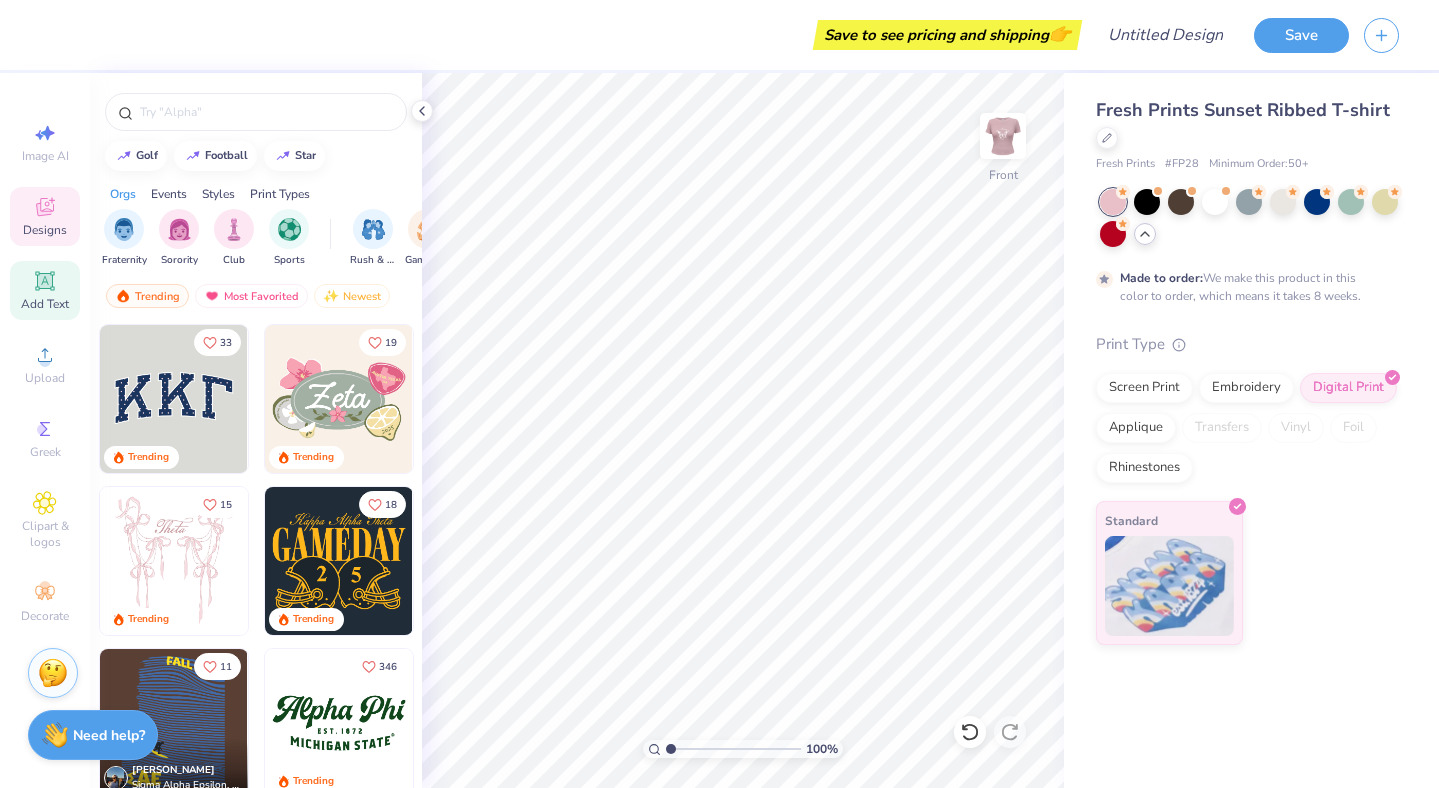 click 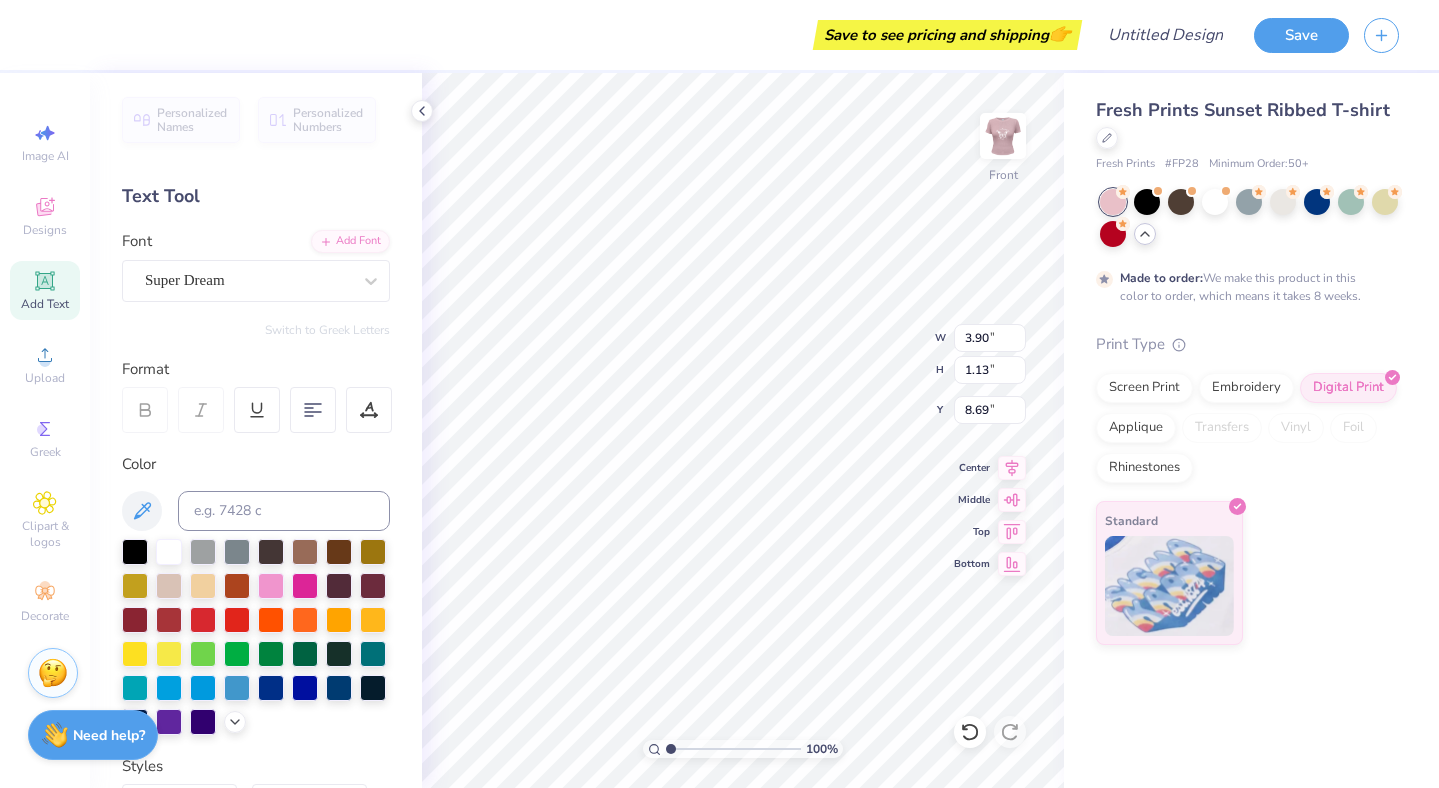 type on "little" 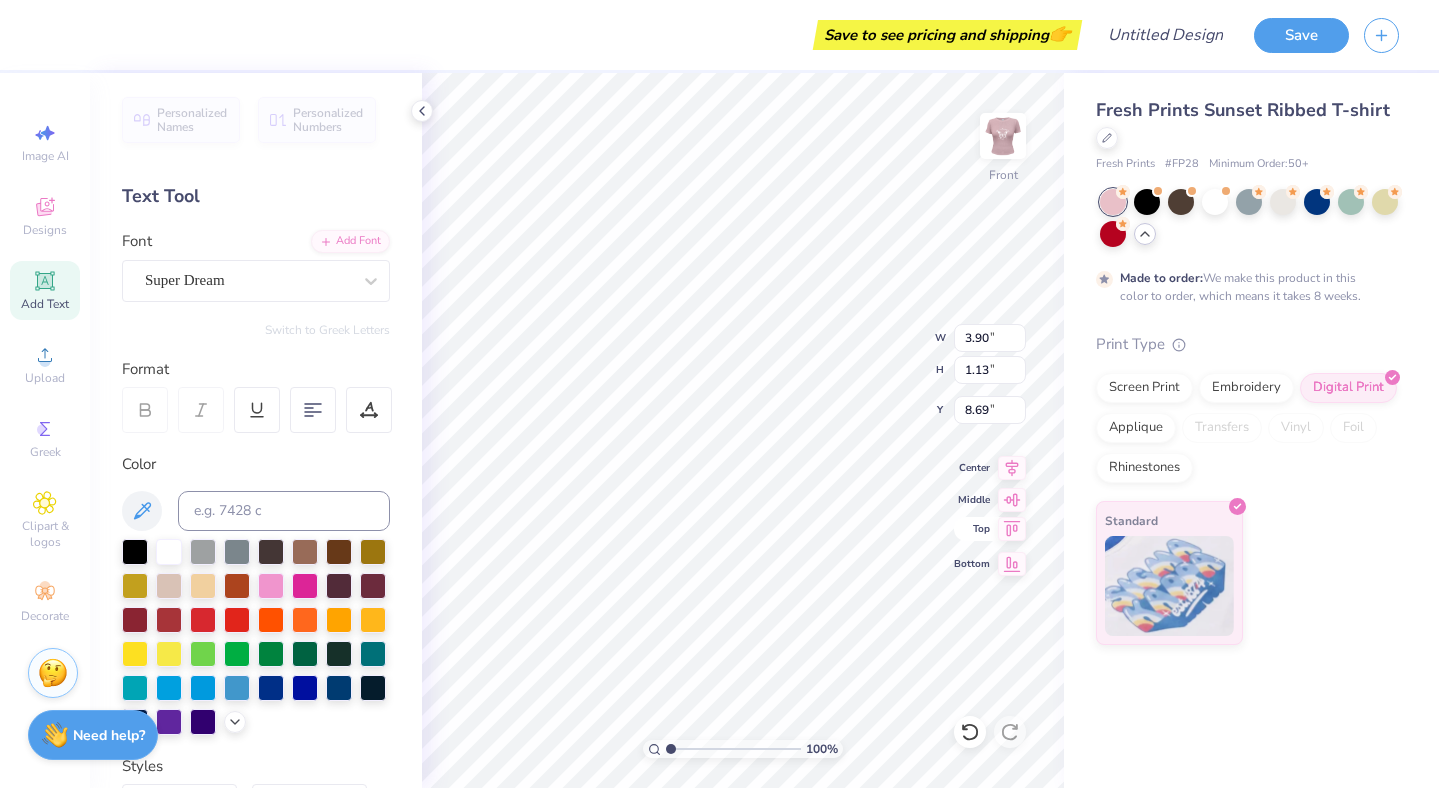 click 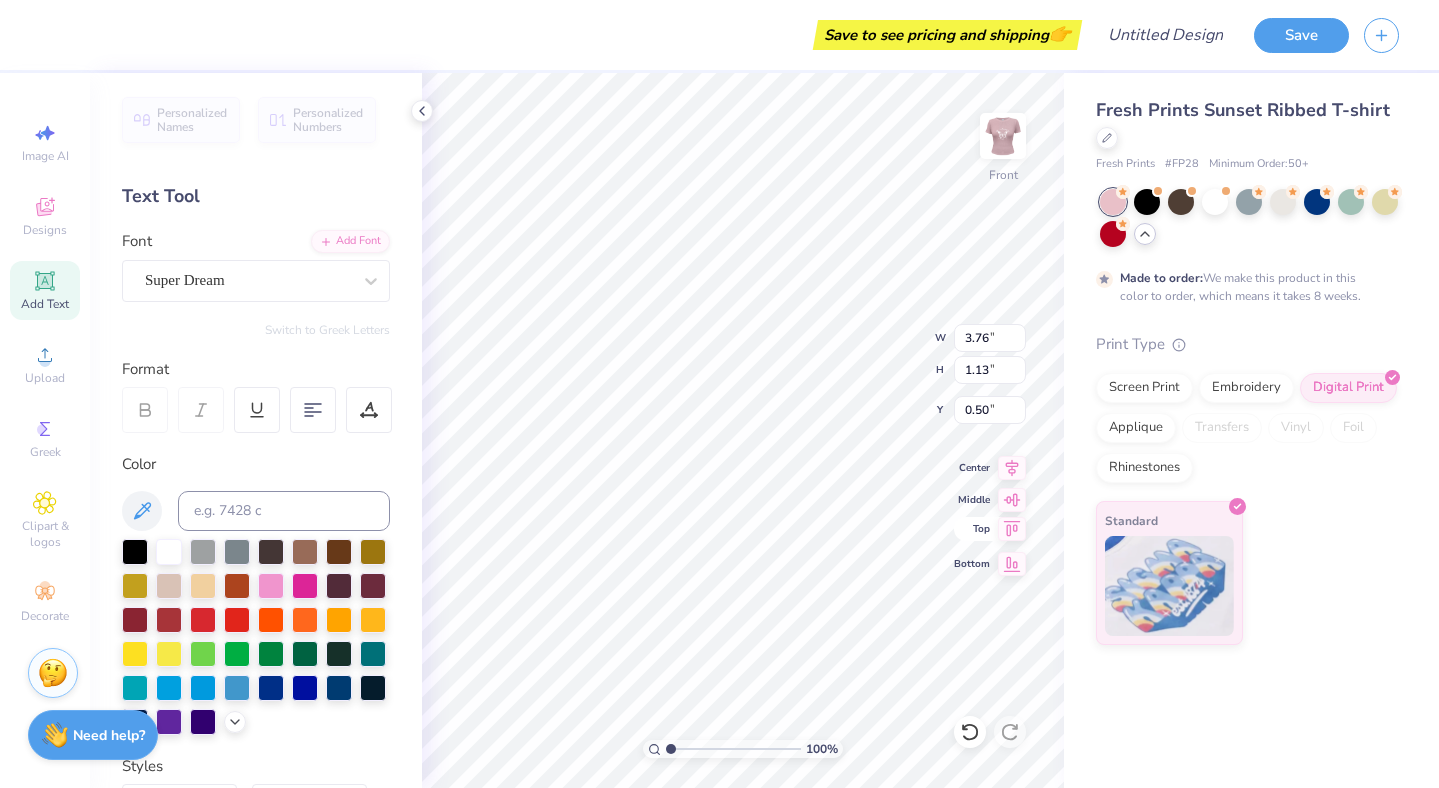 type on "3.76" 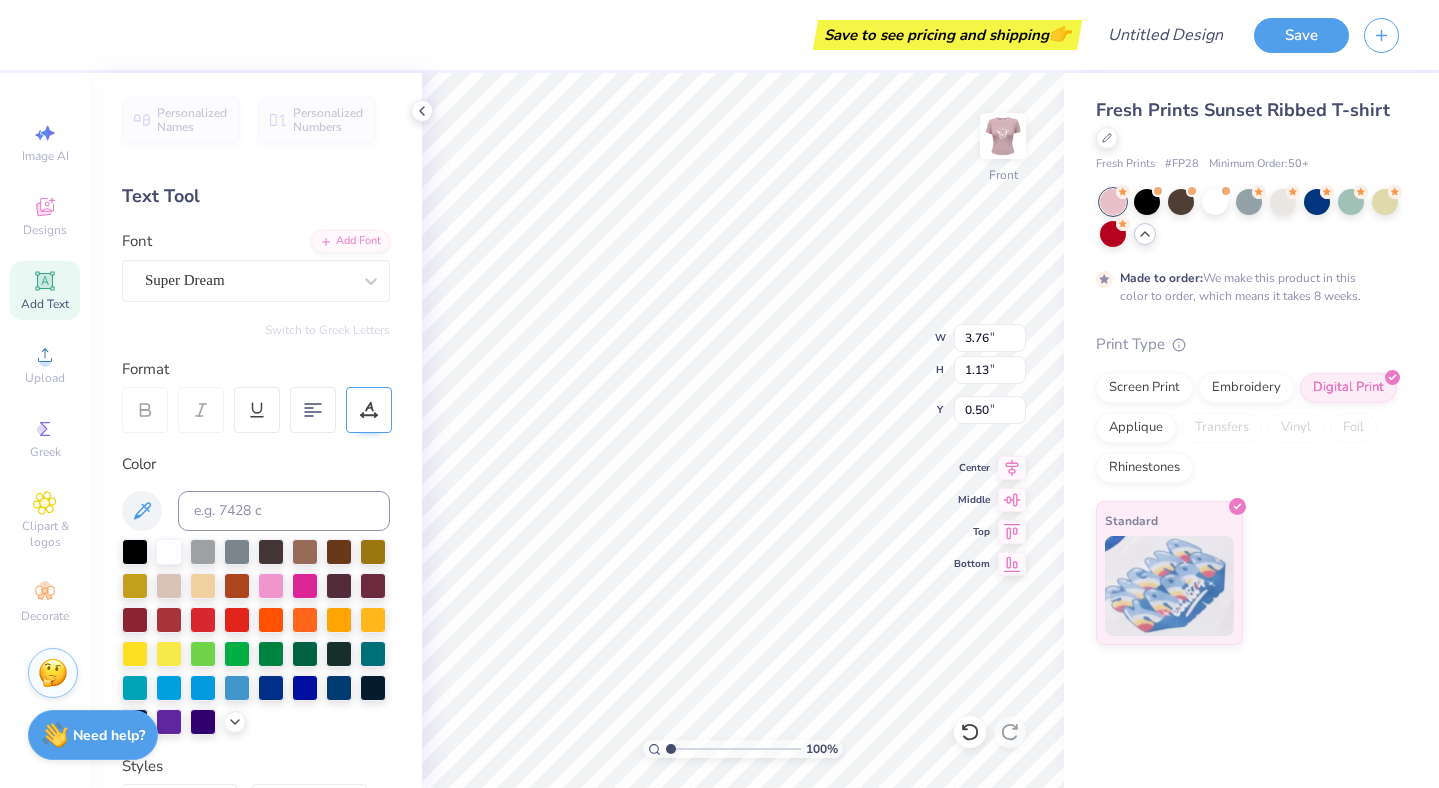 click 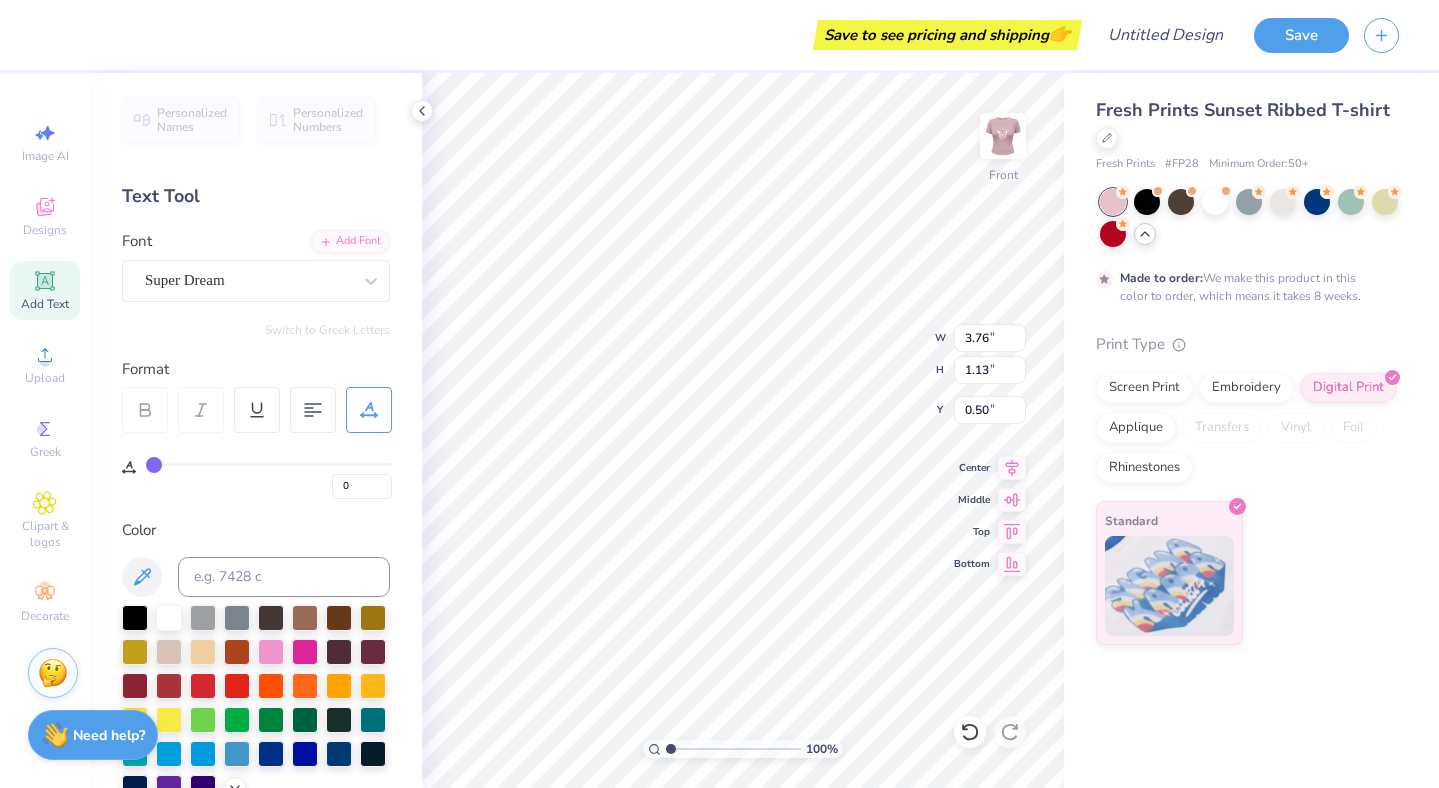 type on "1" 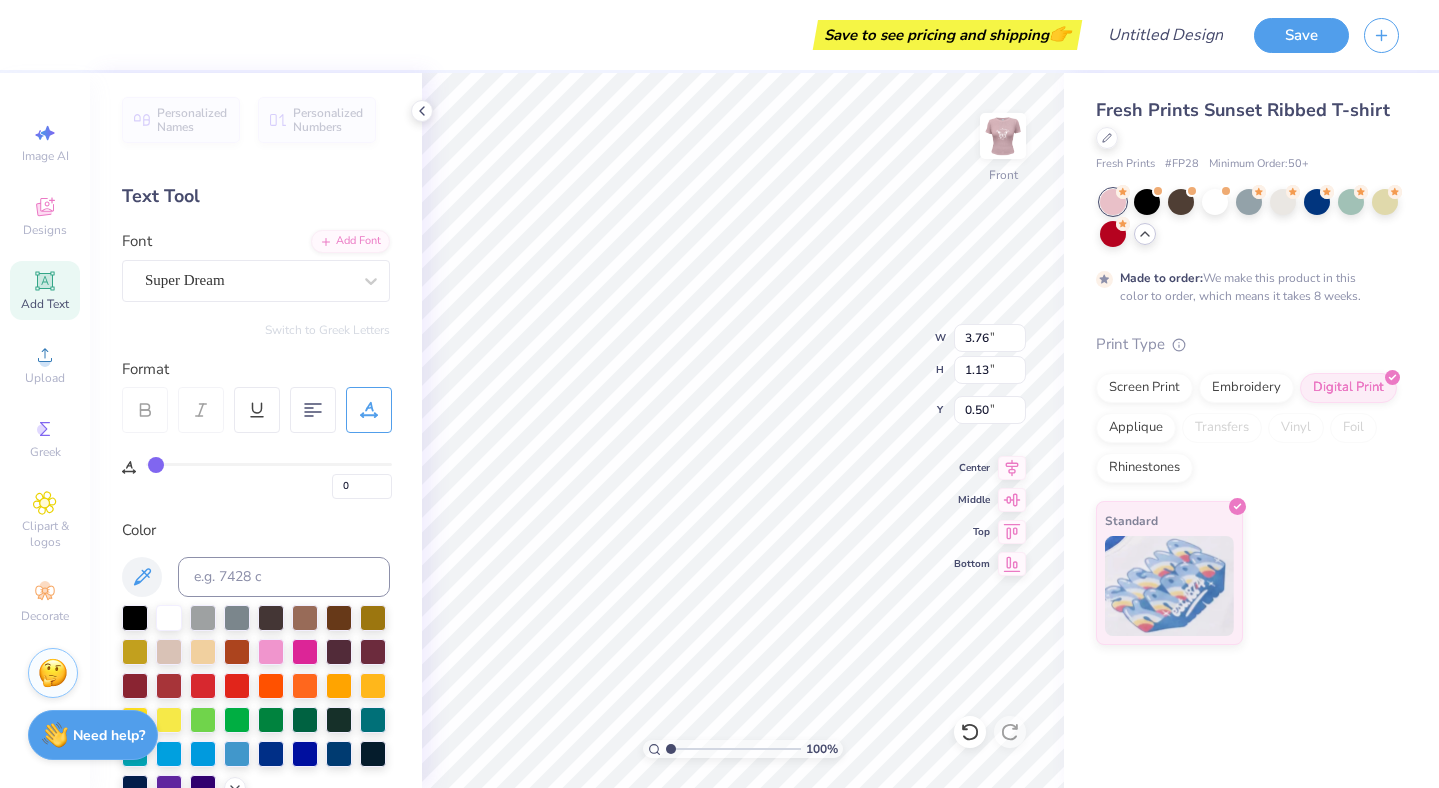 type on "1" 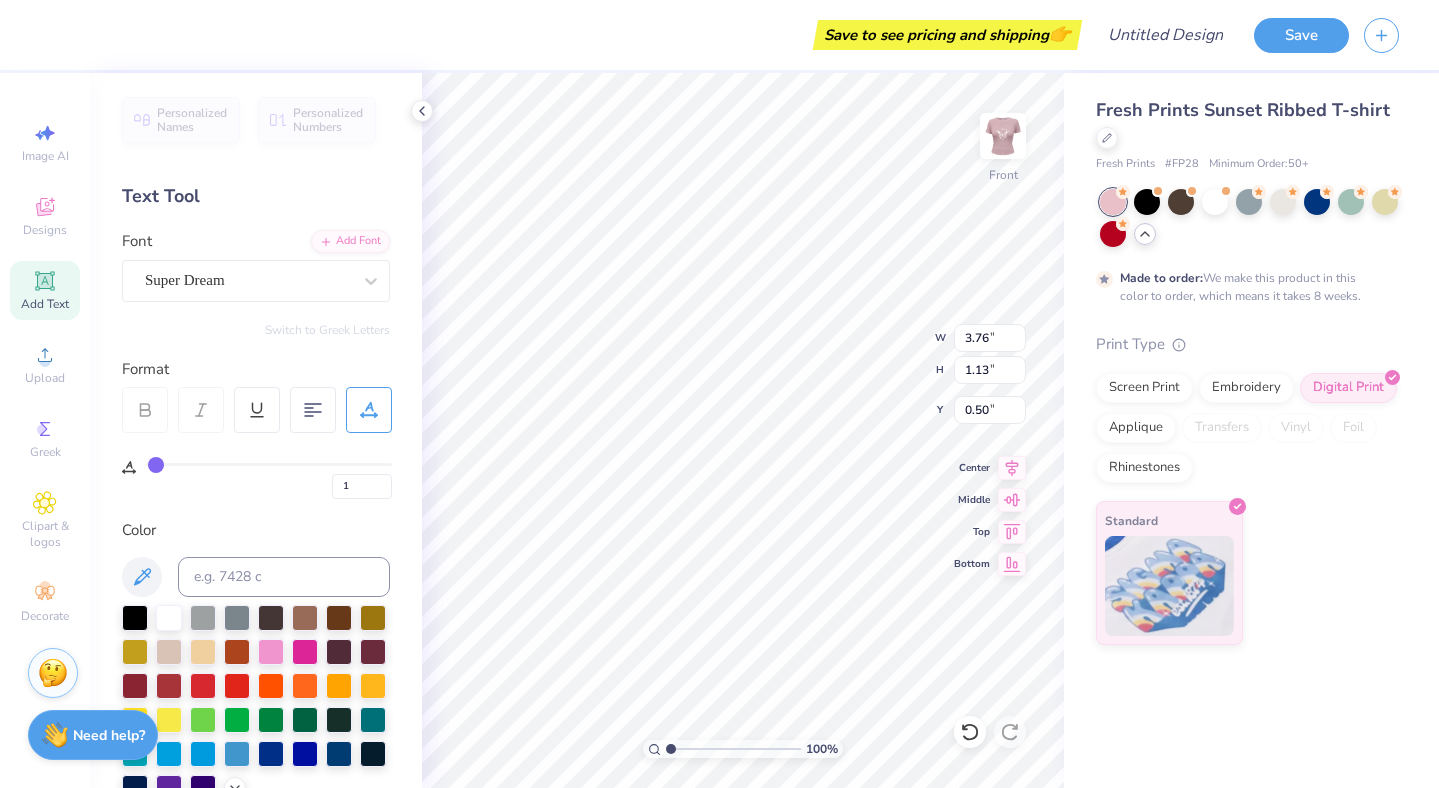 type on "2" 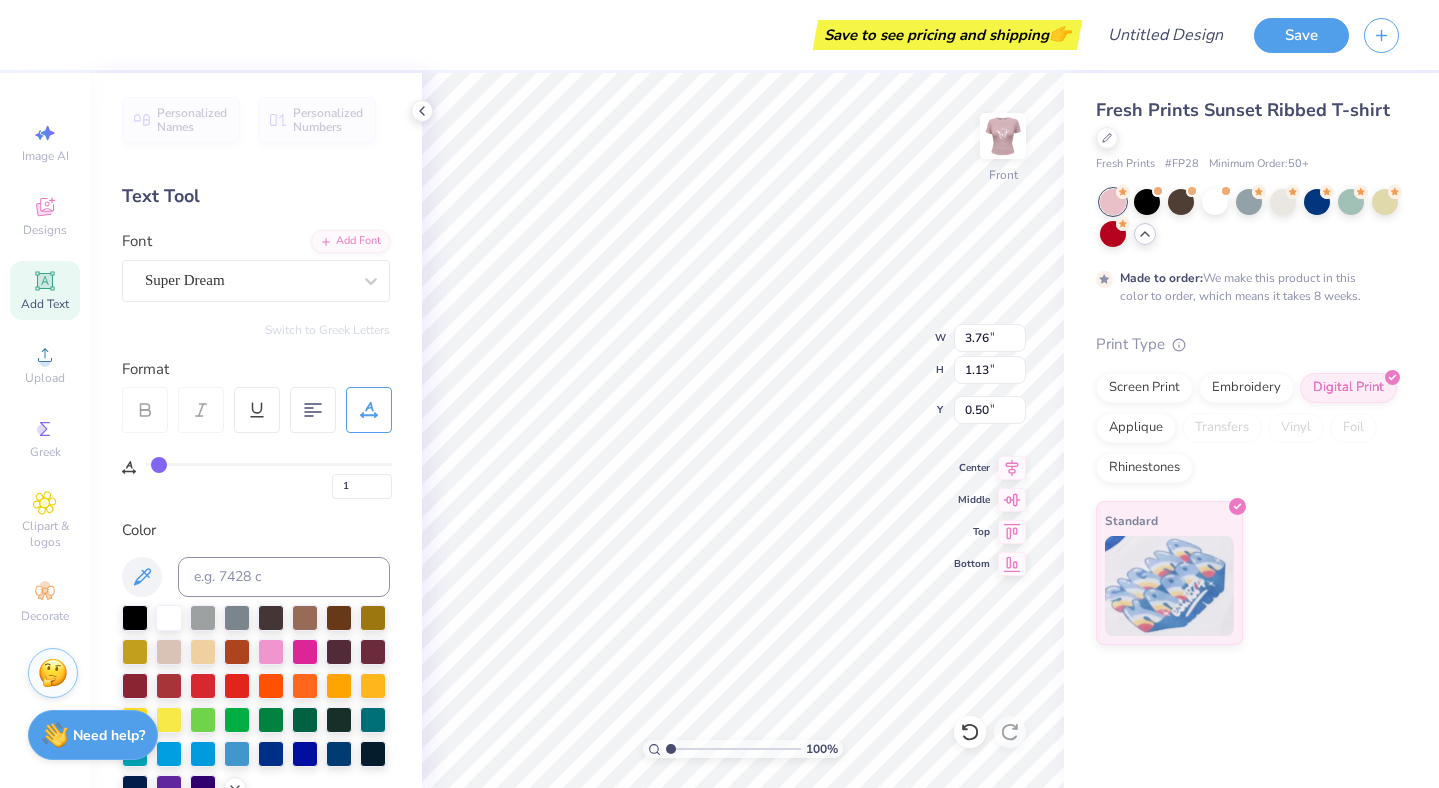 type on "2" 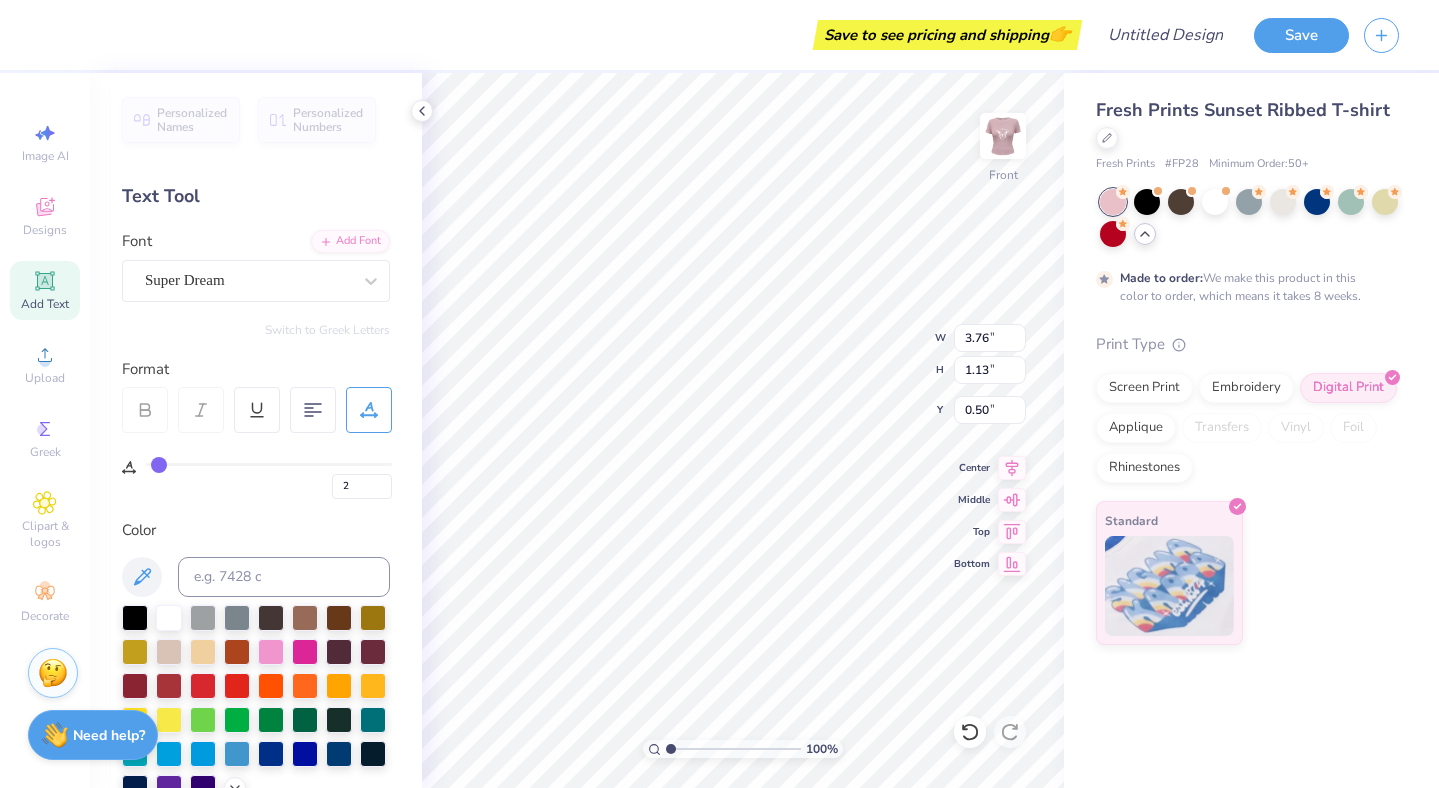 type on "3" 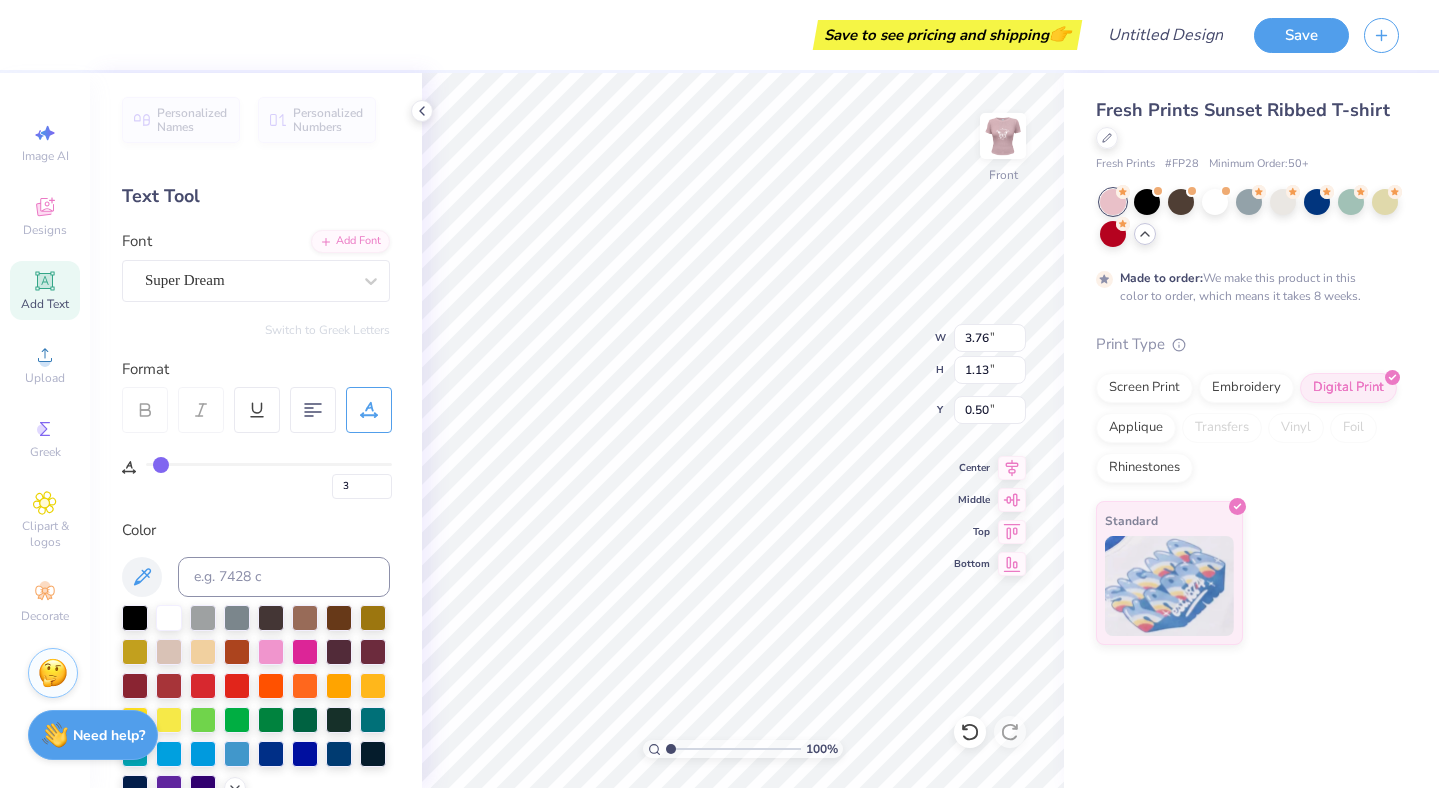 type on "4" 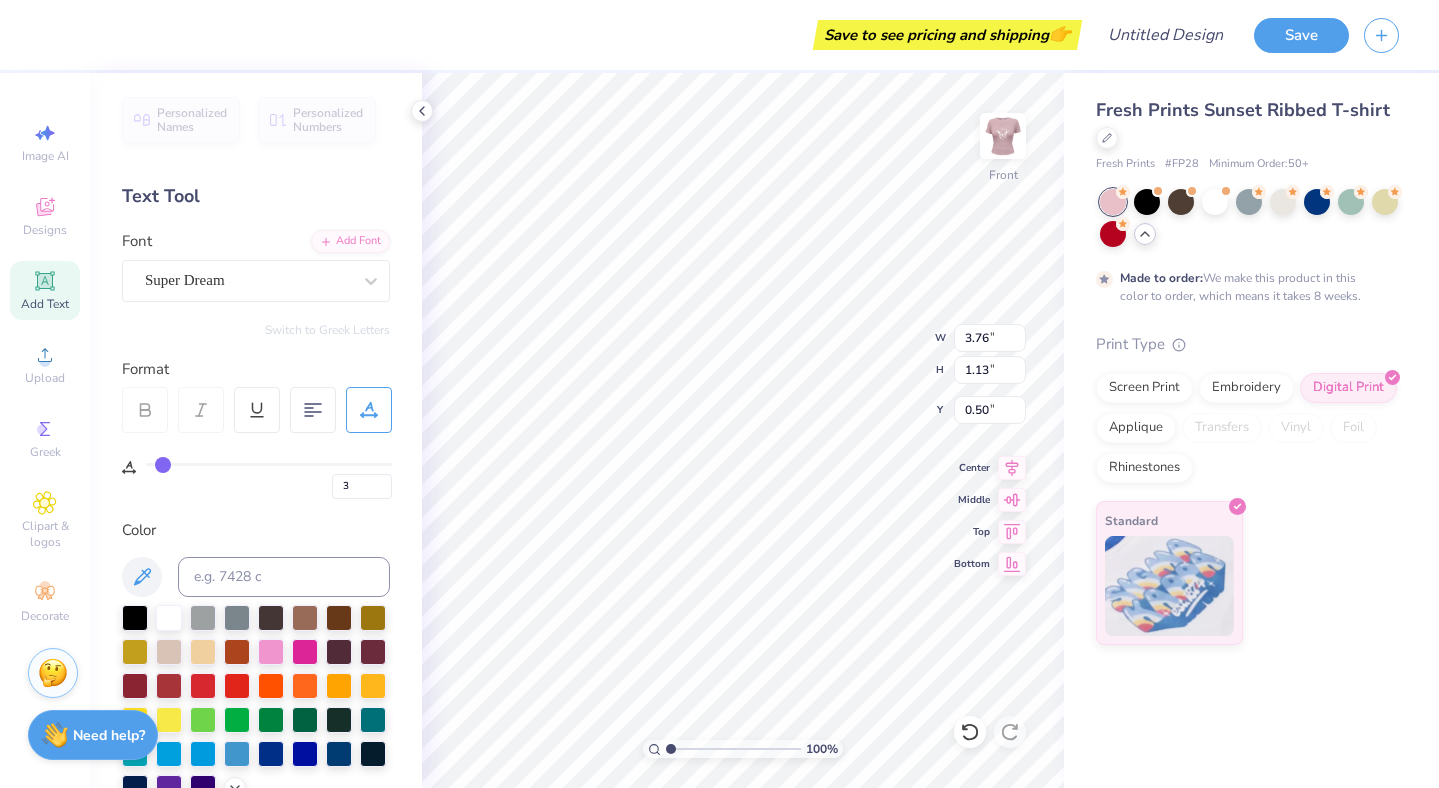 type on "4" 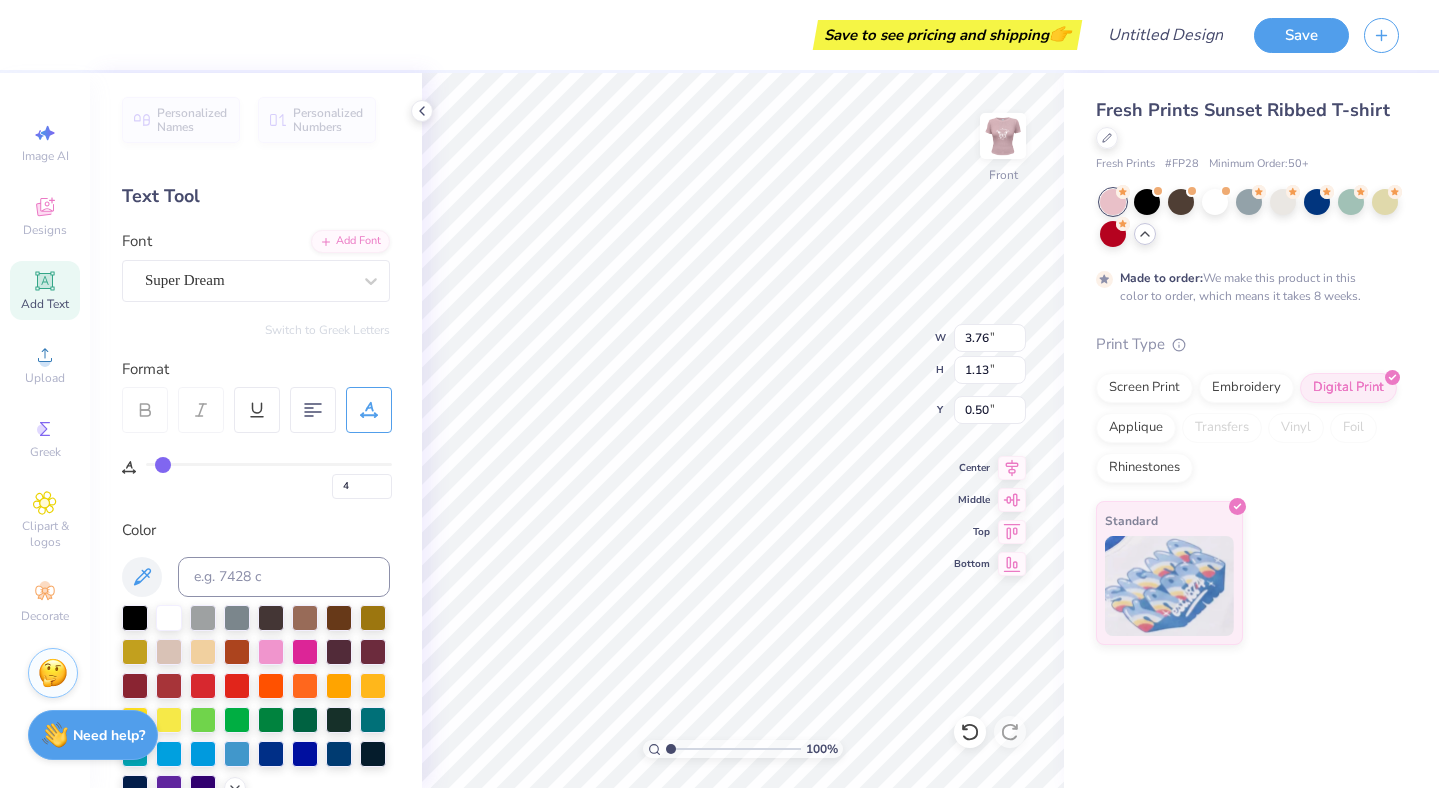 type on "5" 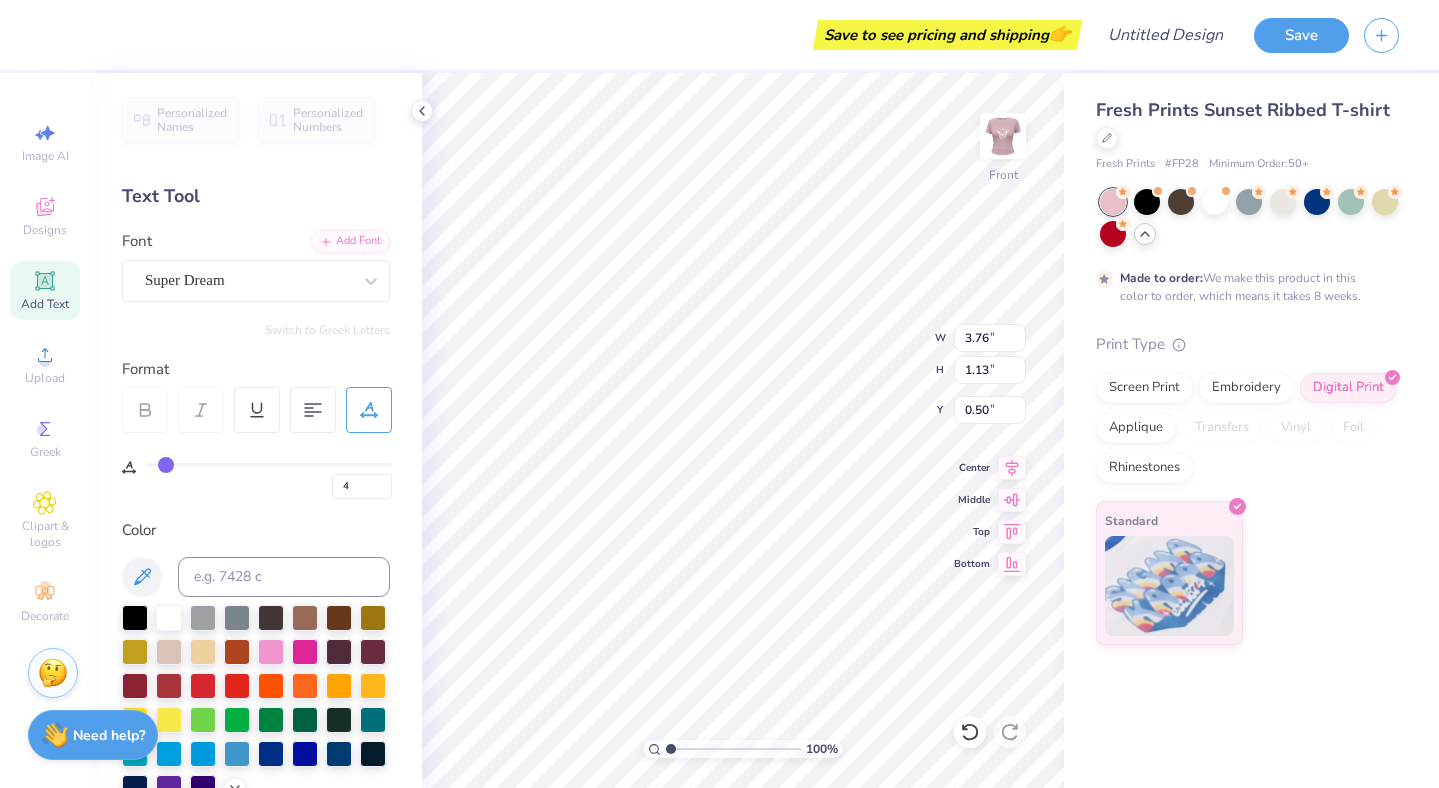 type on "5" 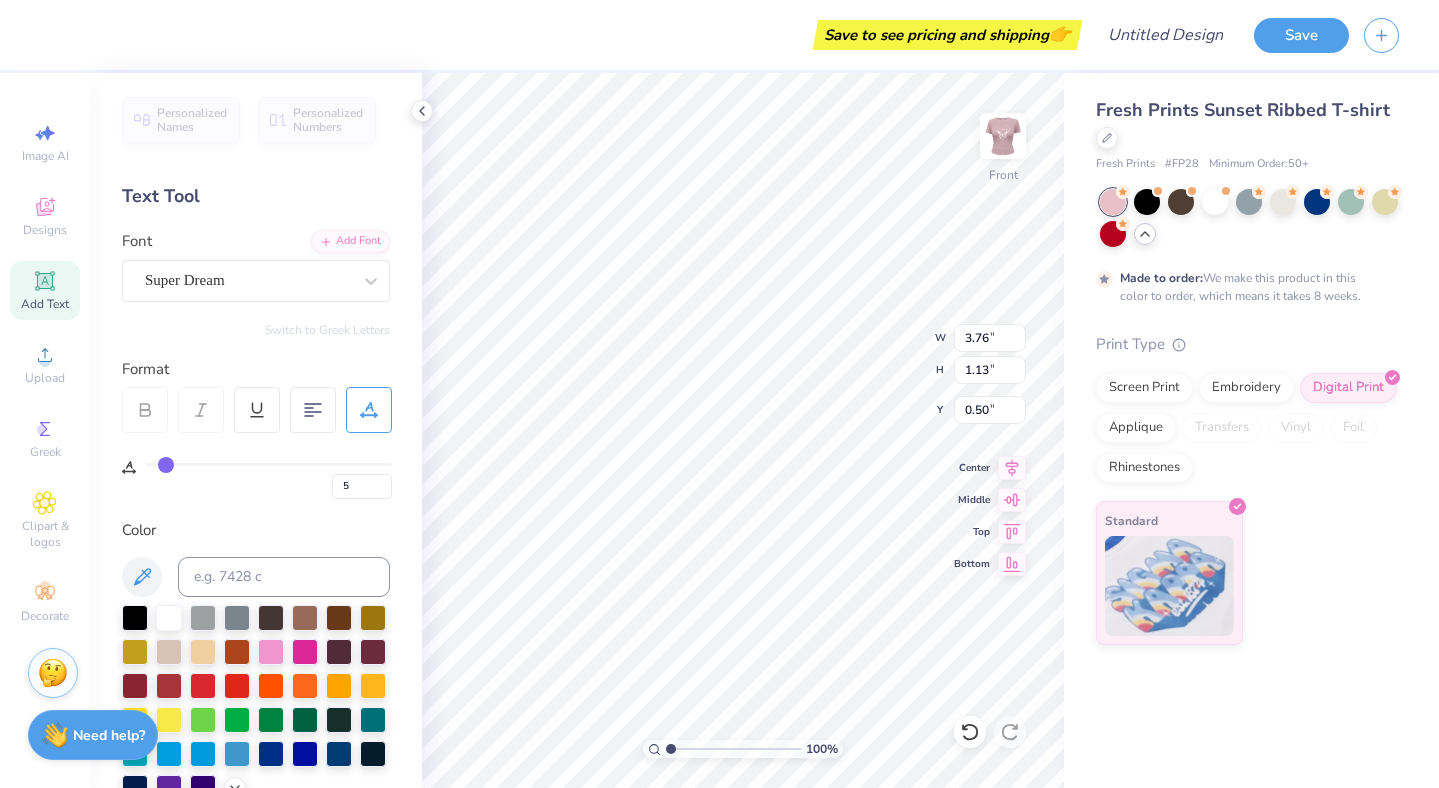 type on "6" 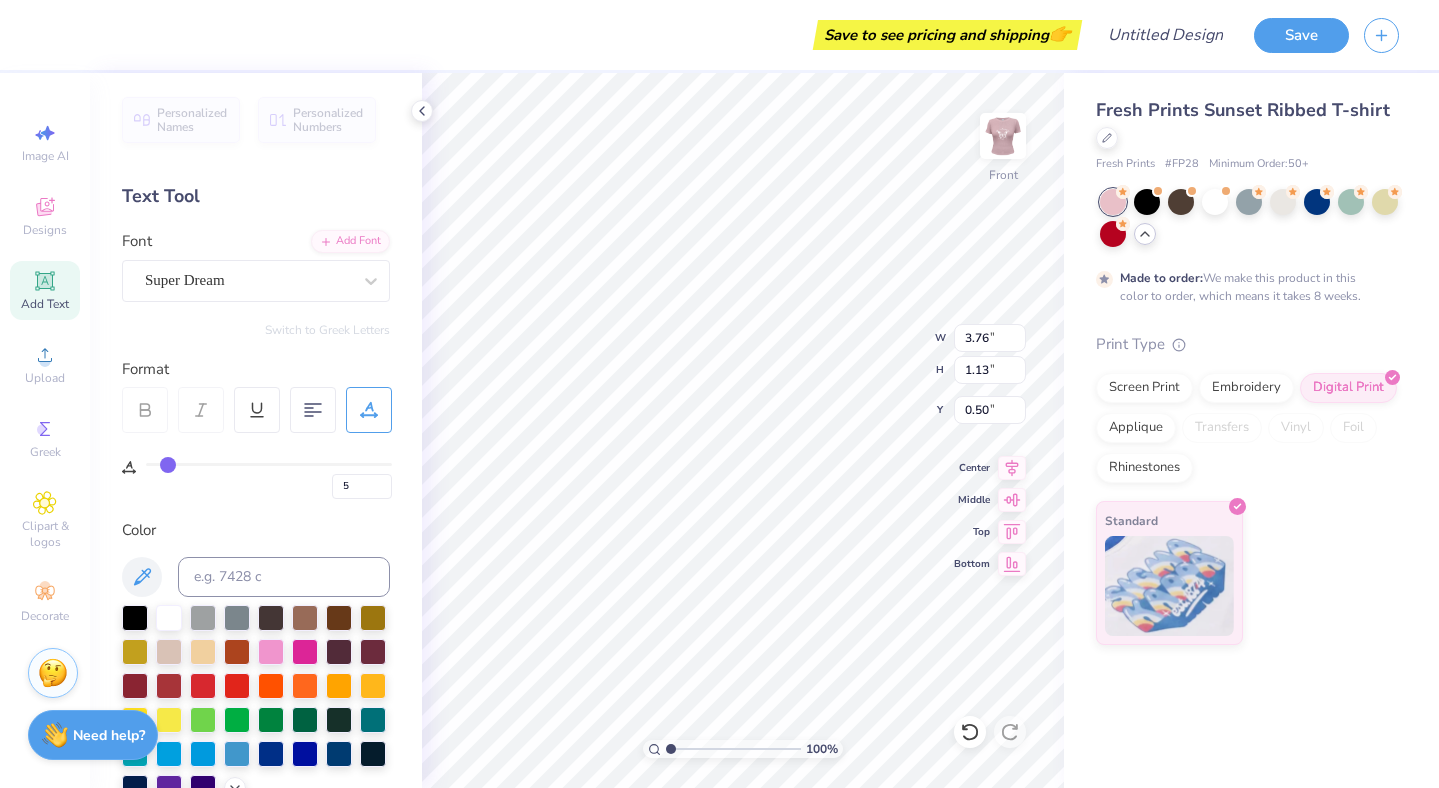 type on "6" 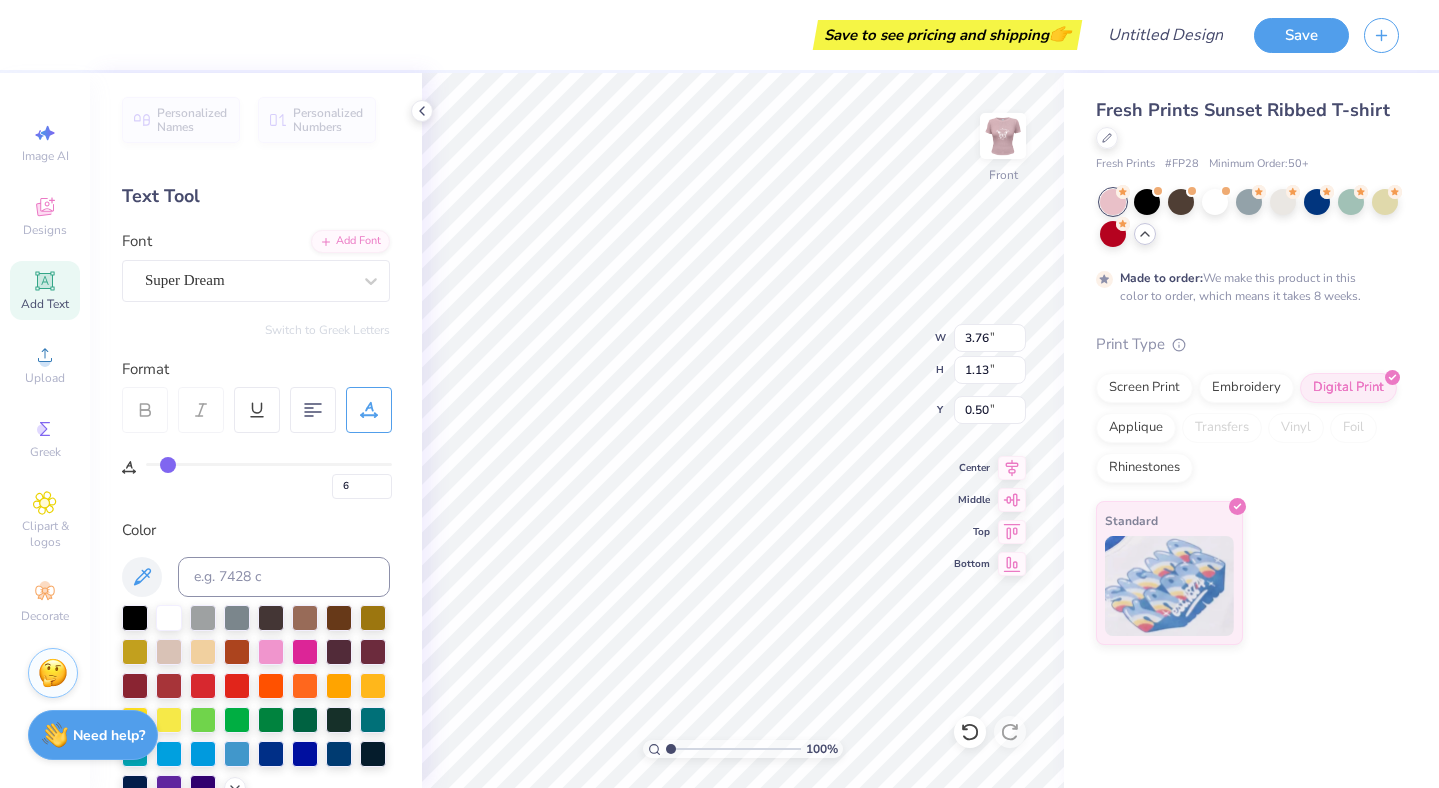 type on "7" 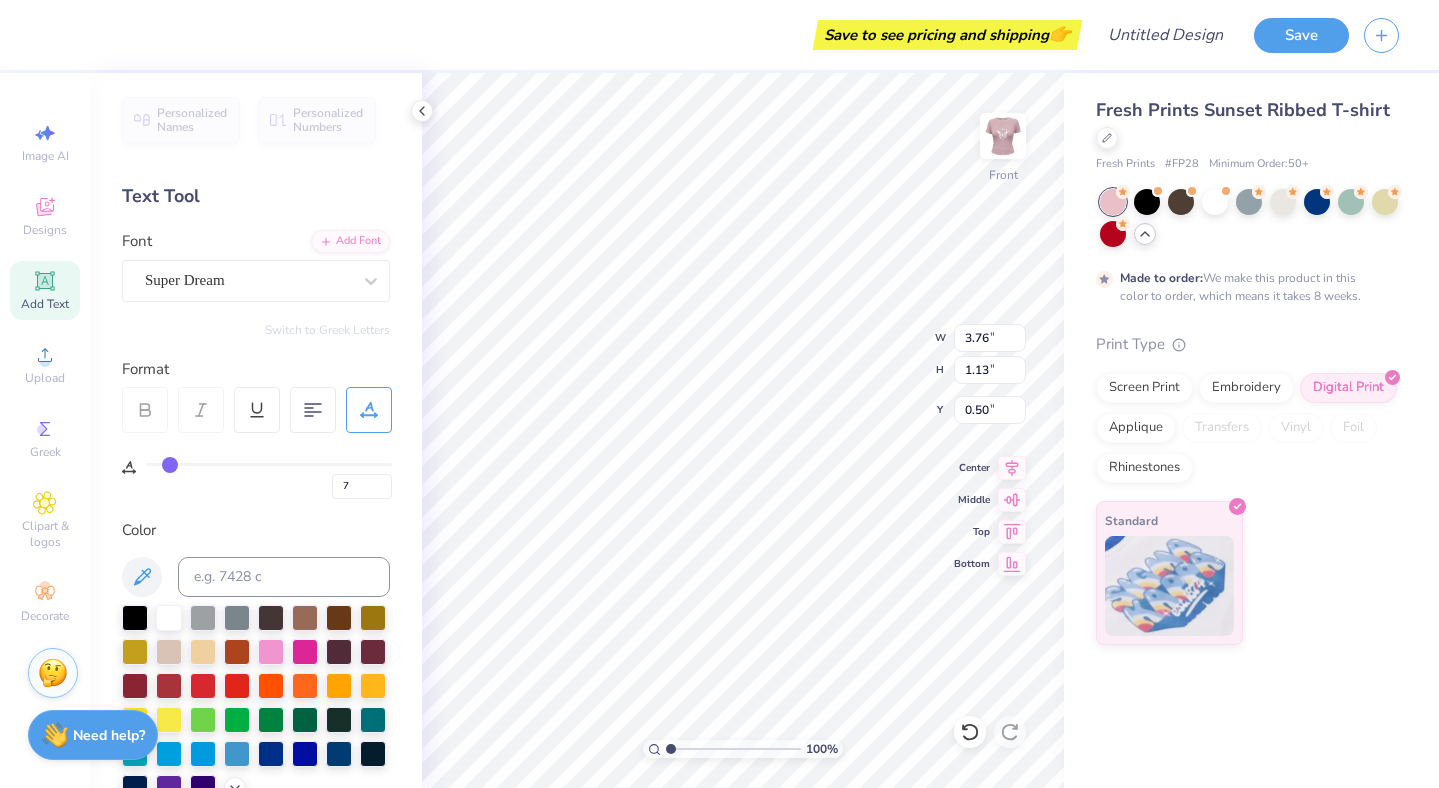 type on "8" 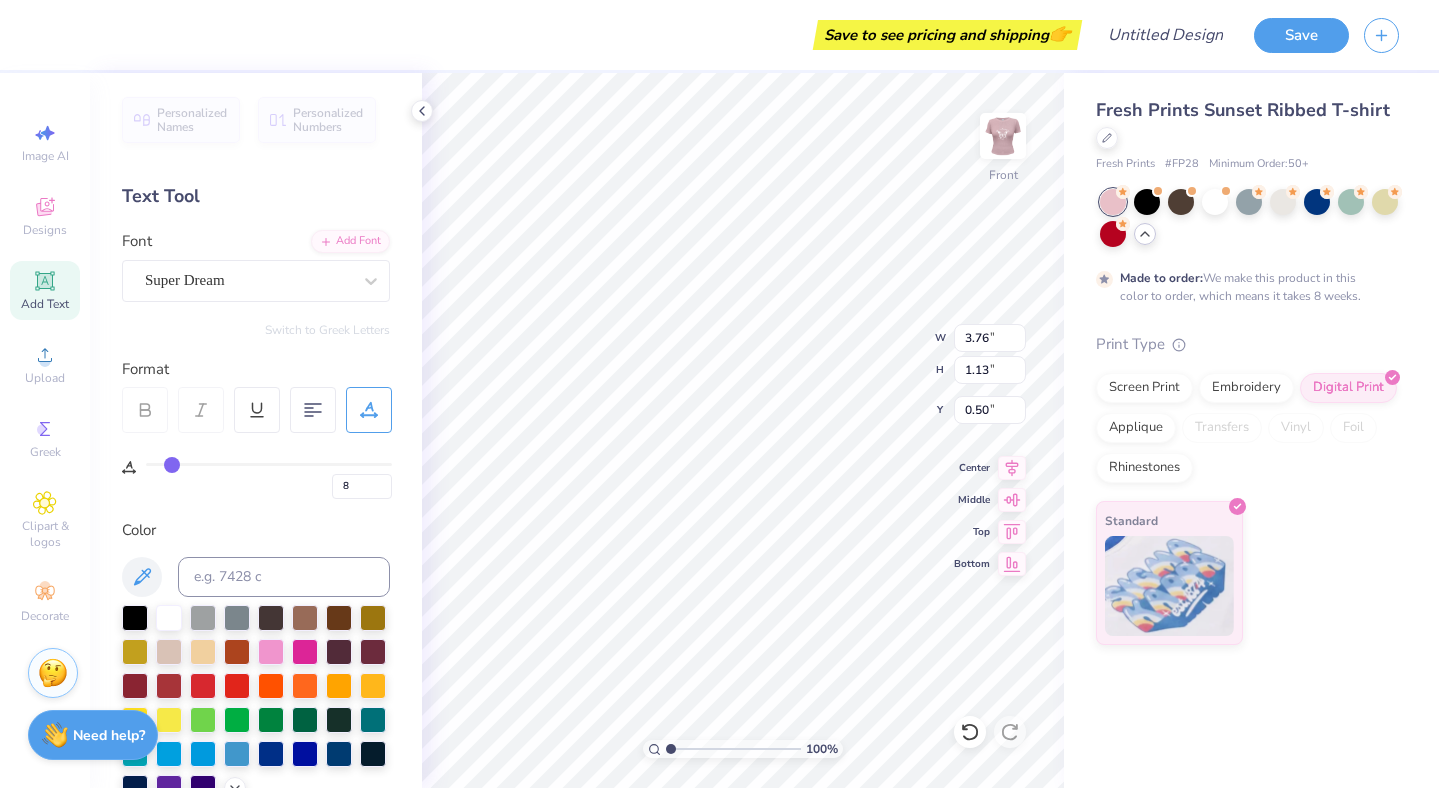 type on "9" 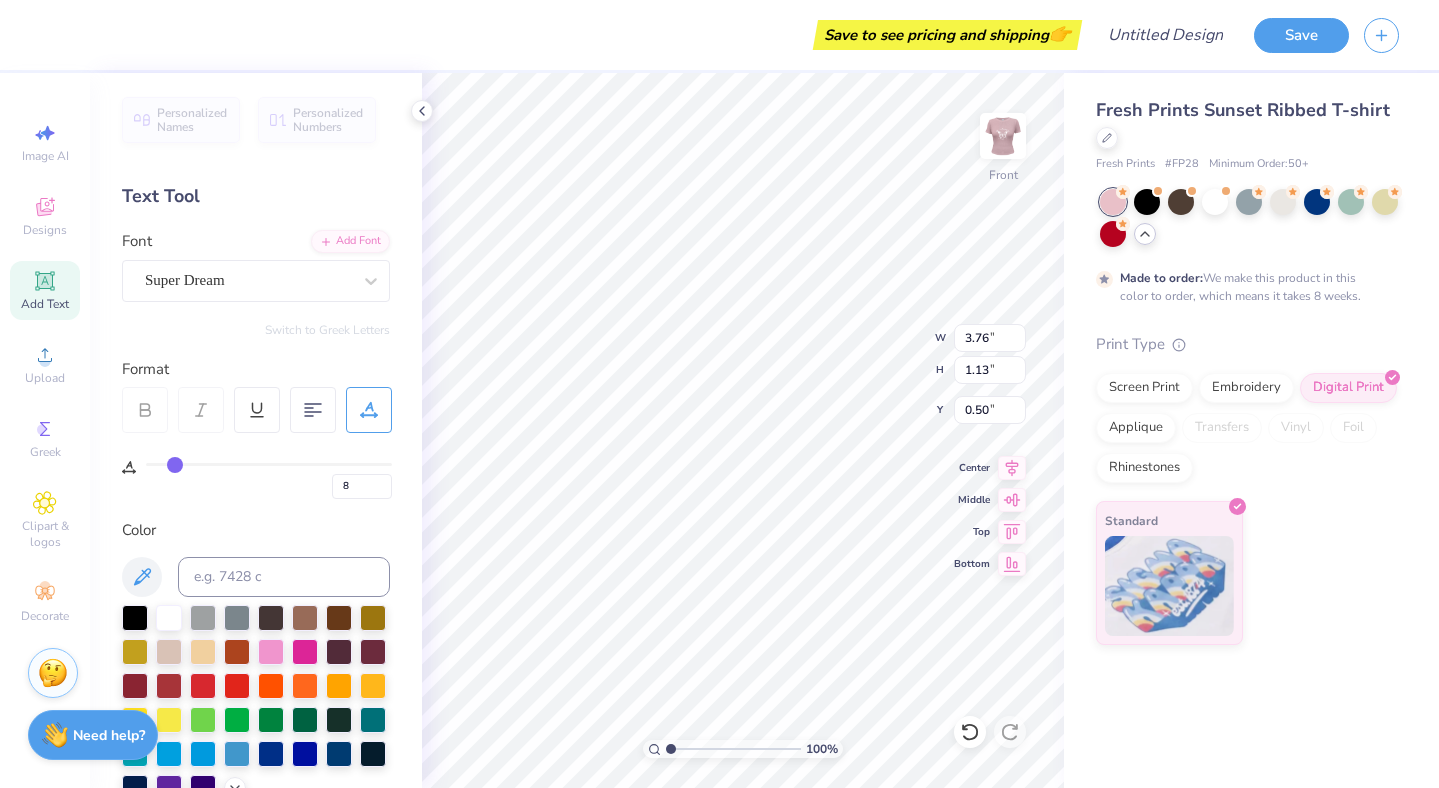 type on "9" 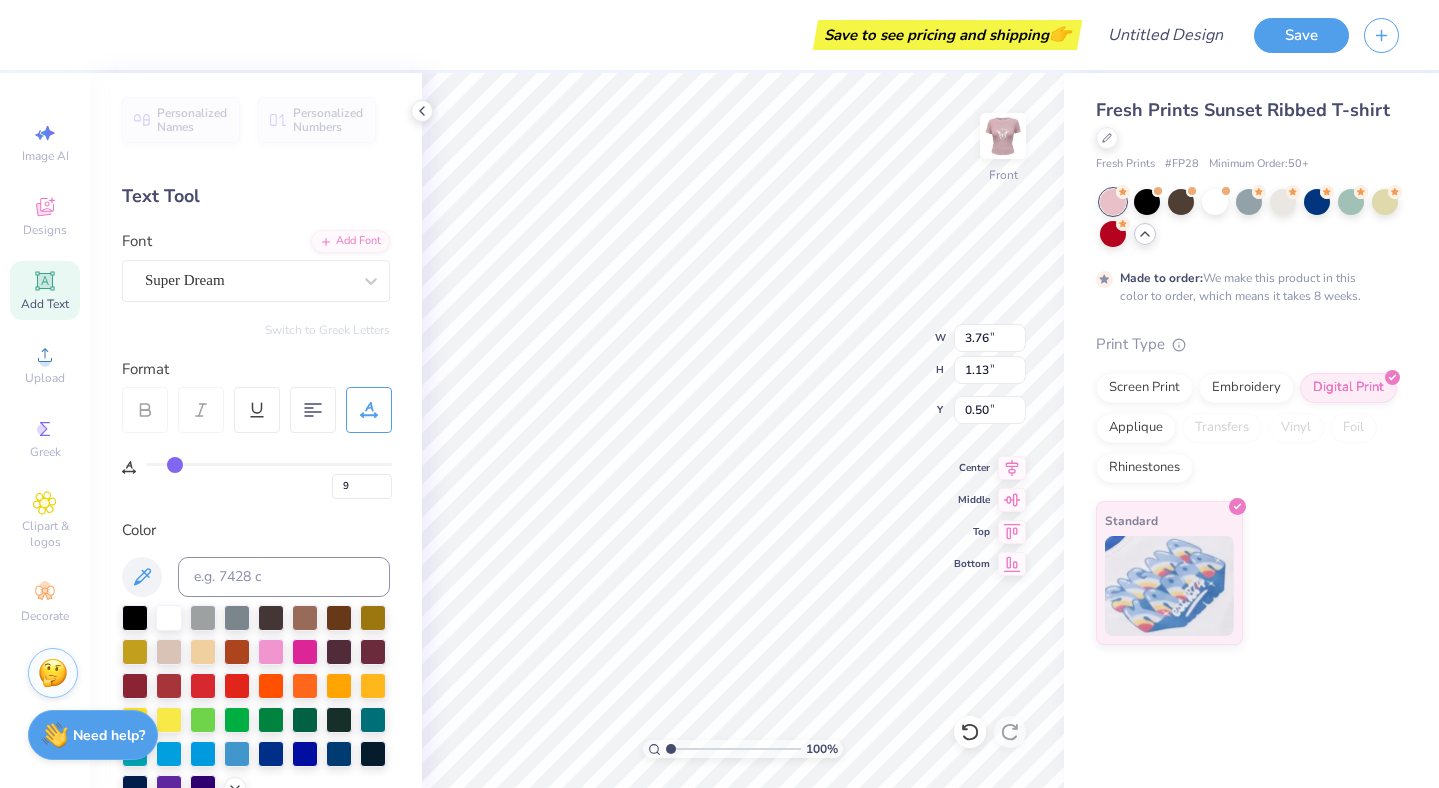 type on "10" 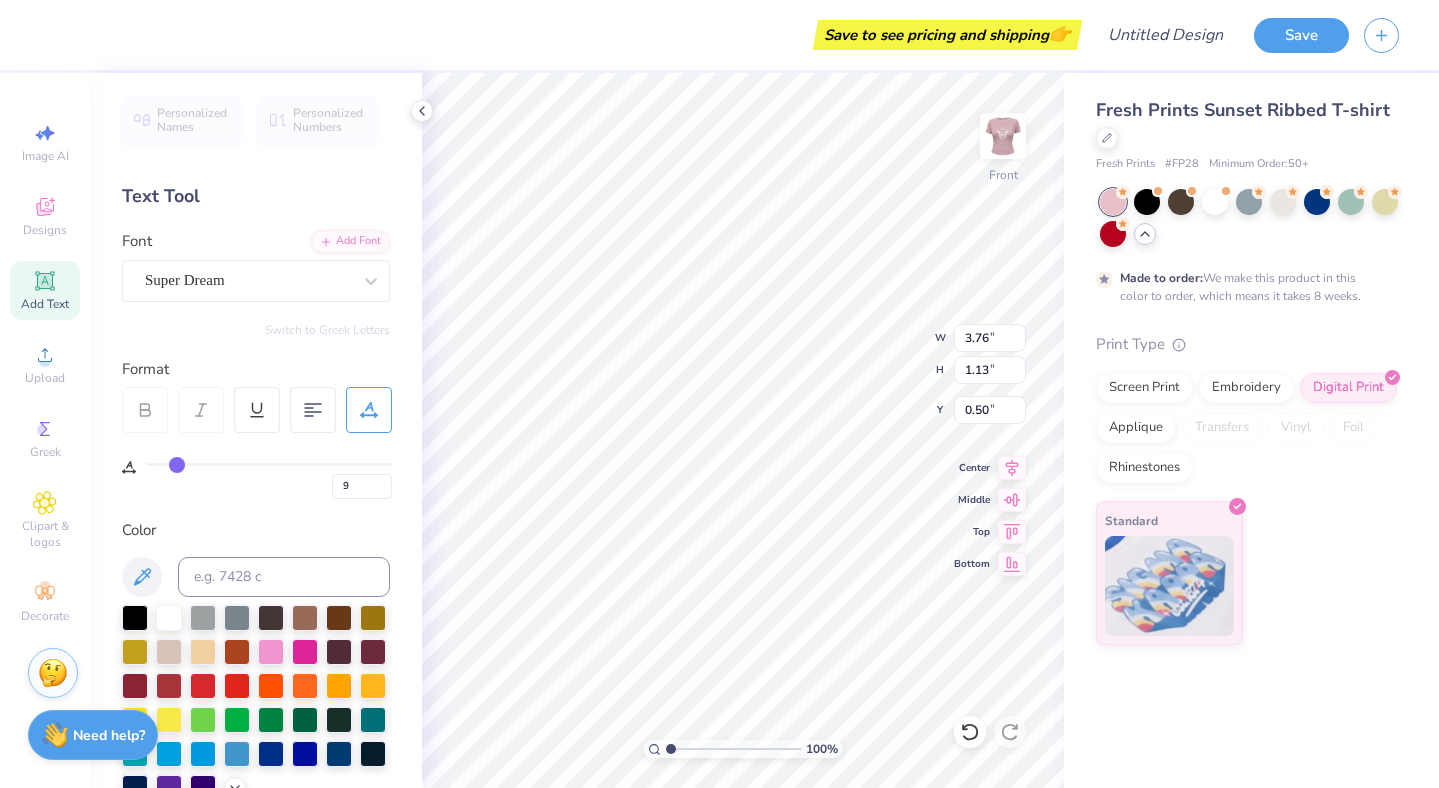 type on "10" 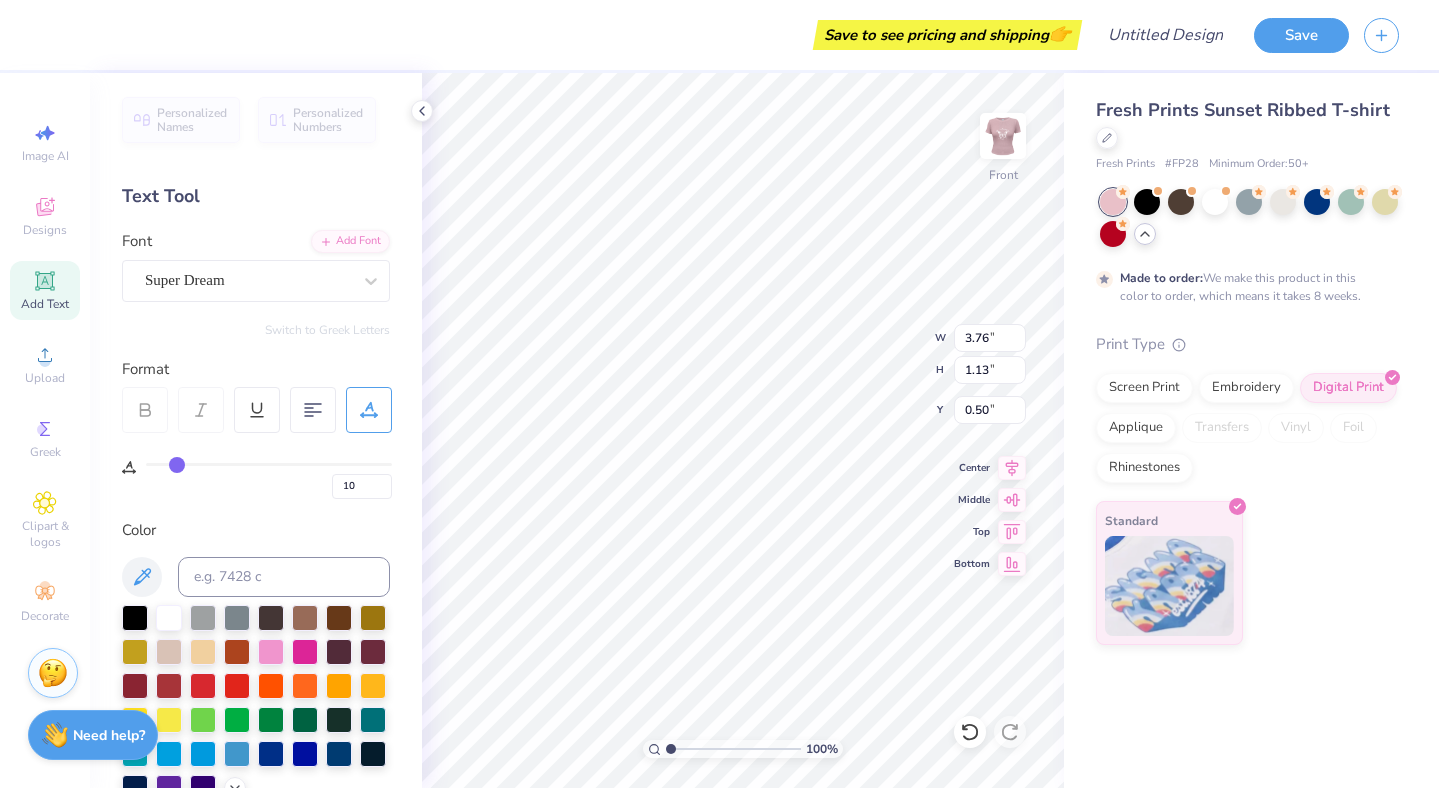 type on "11" 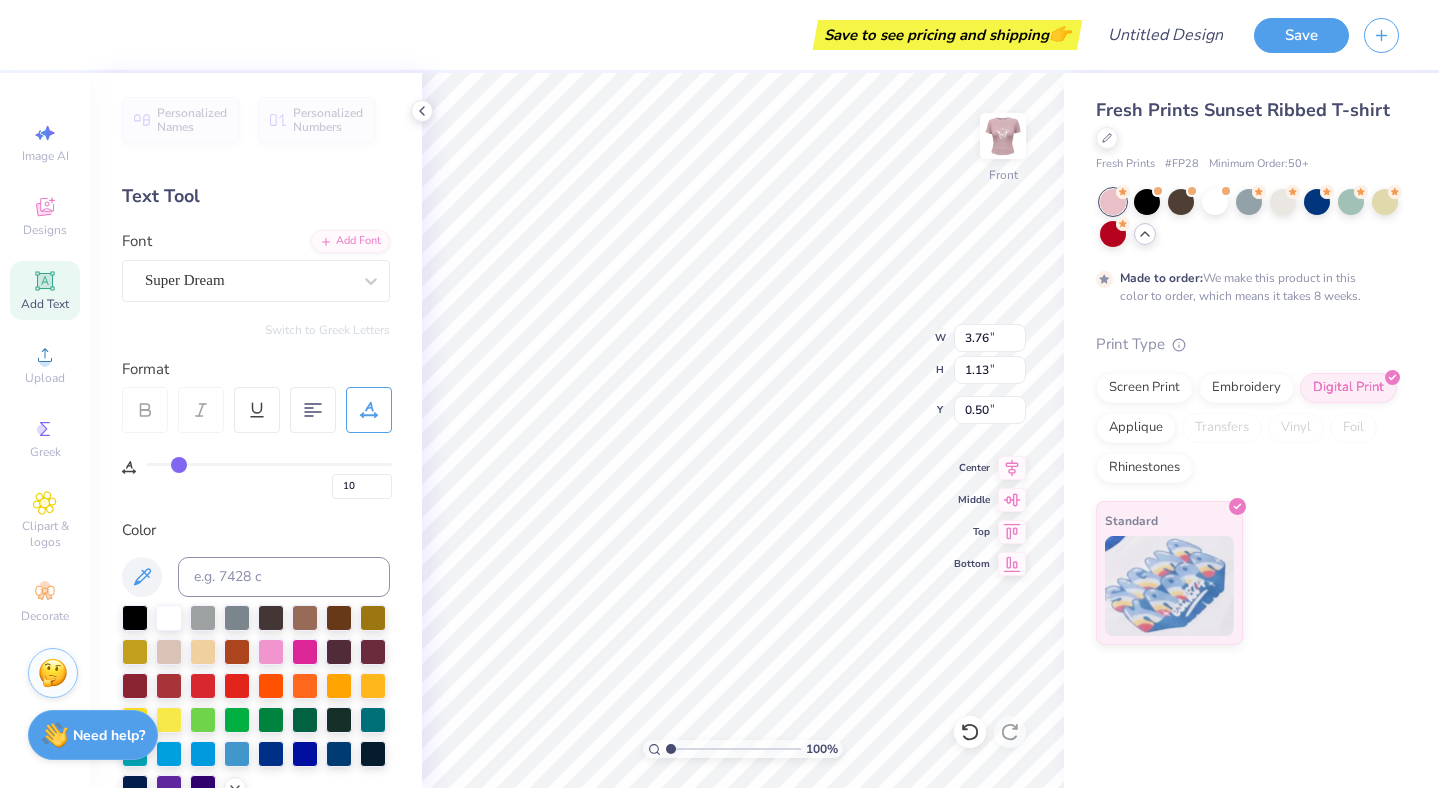 type on "11" 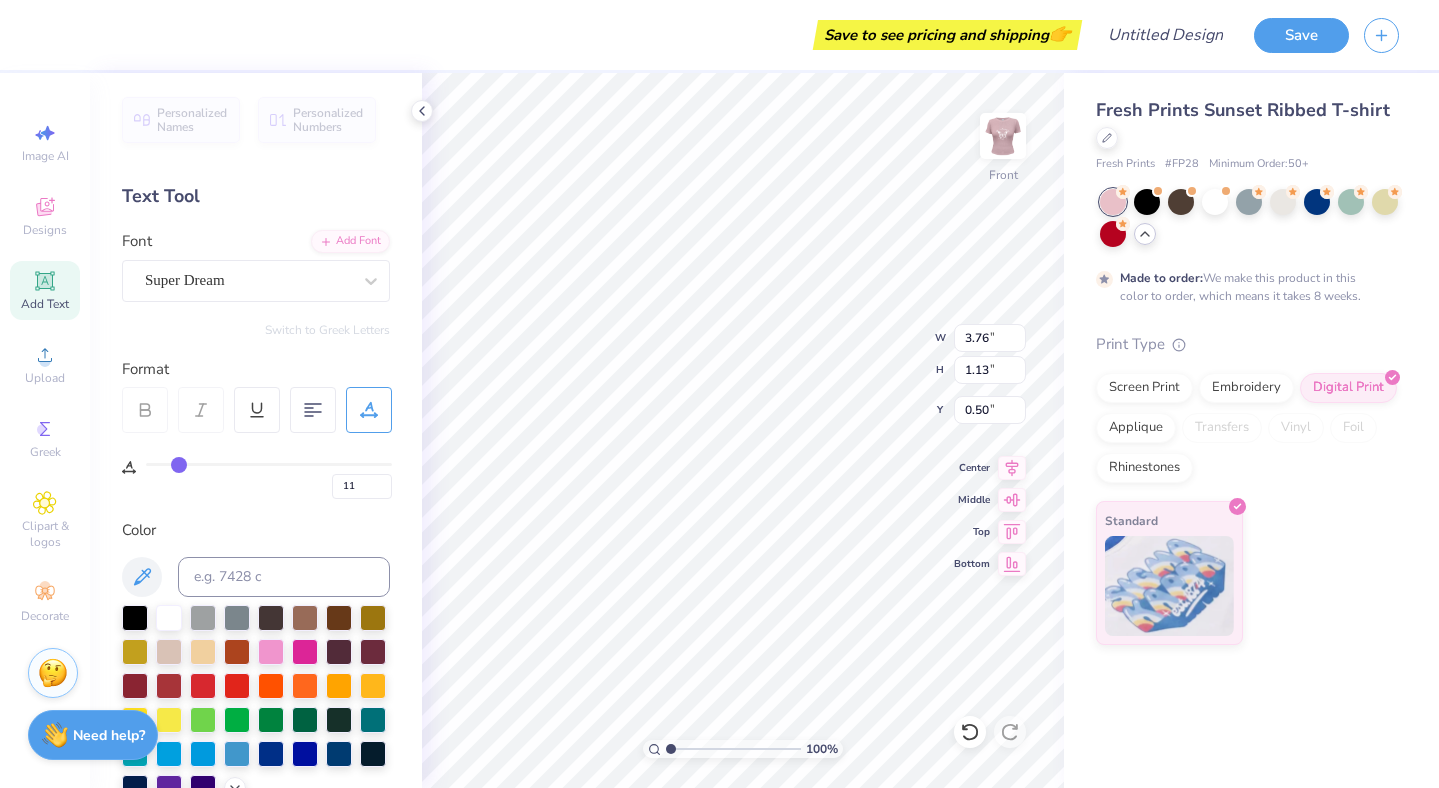 type on "13" 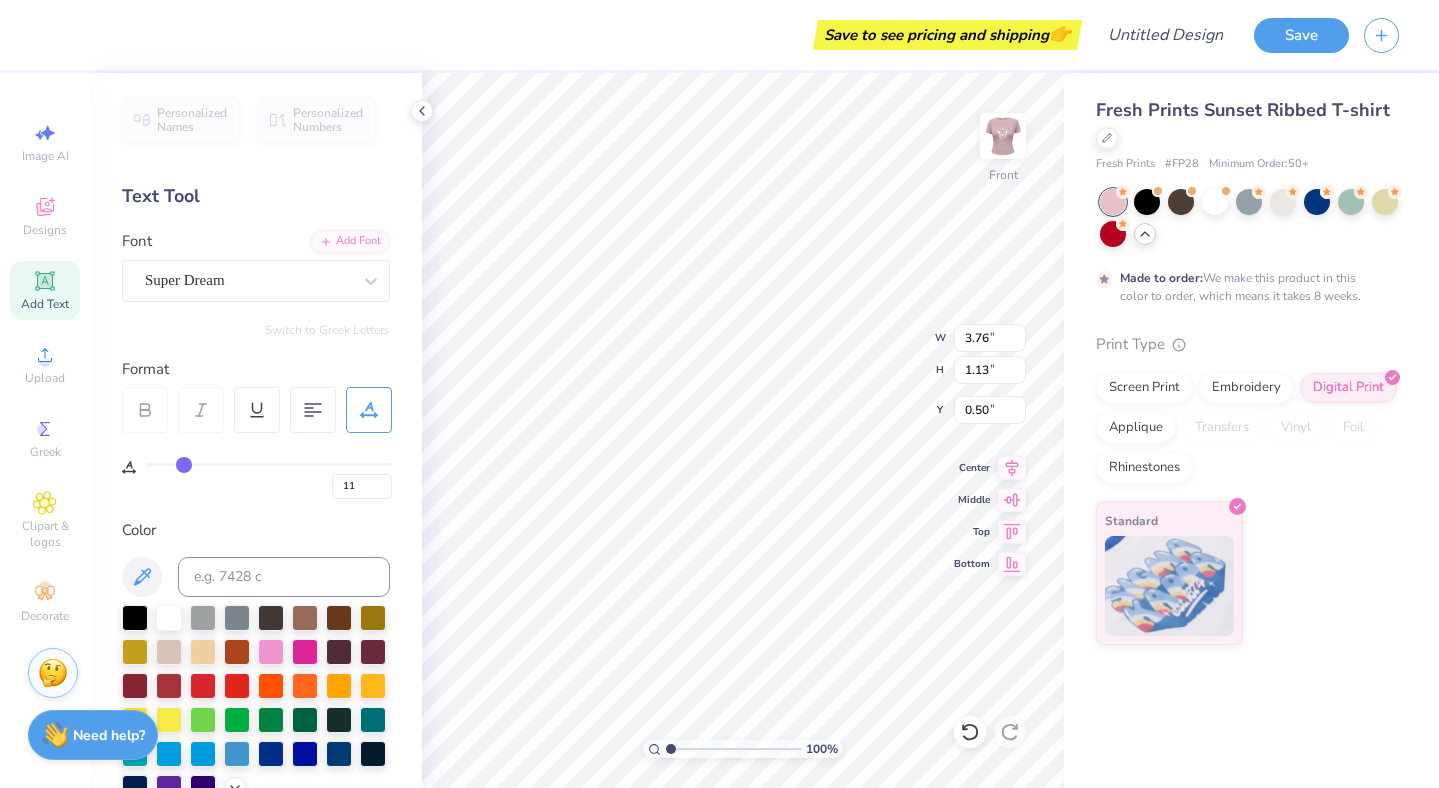 type on "13" 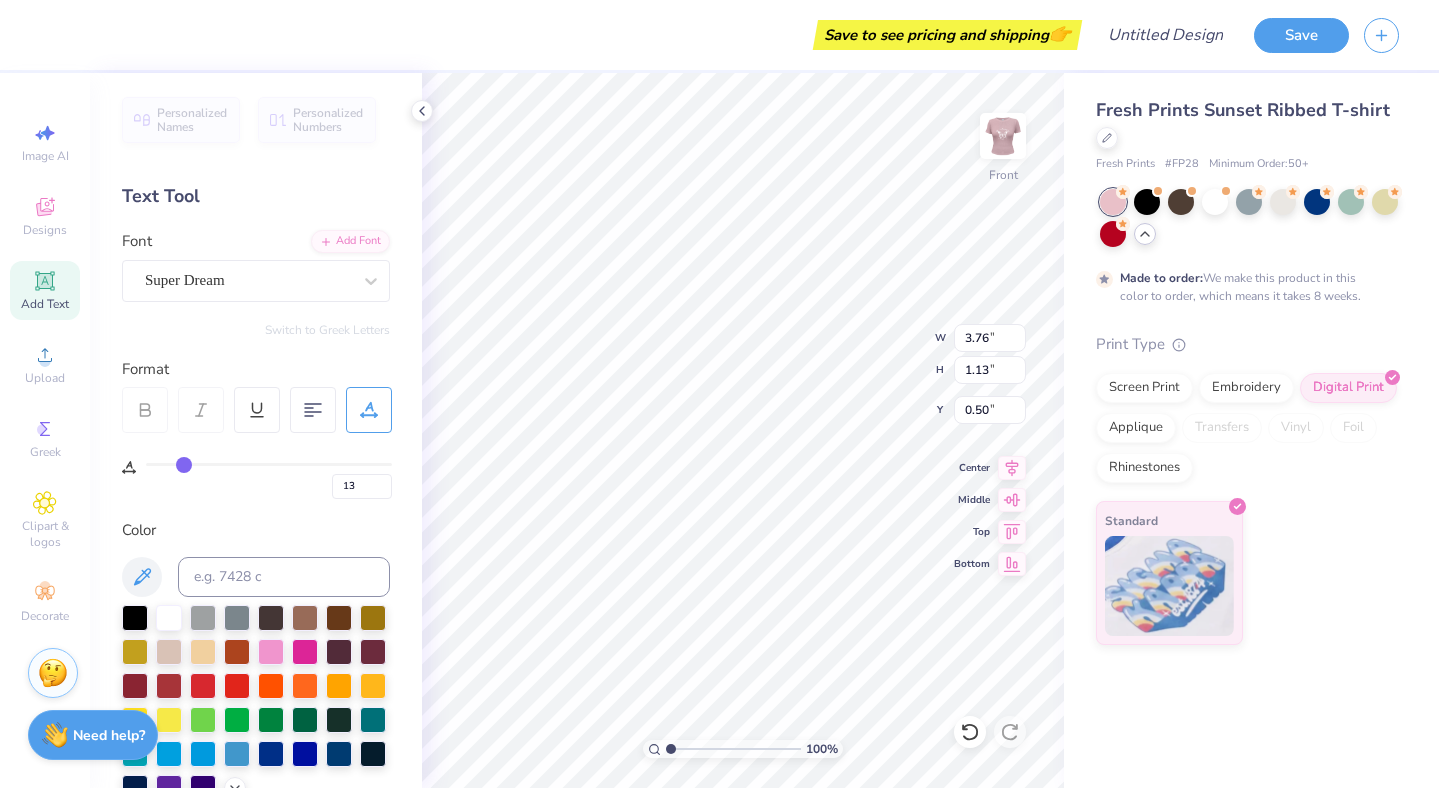 type on "16" 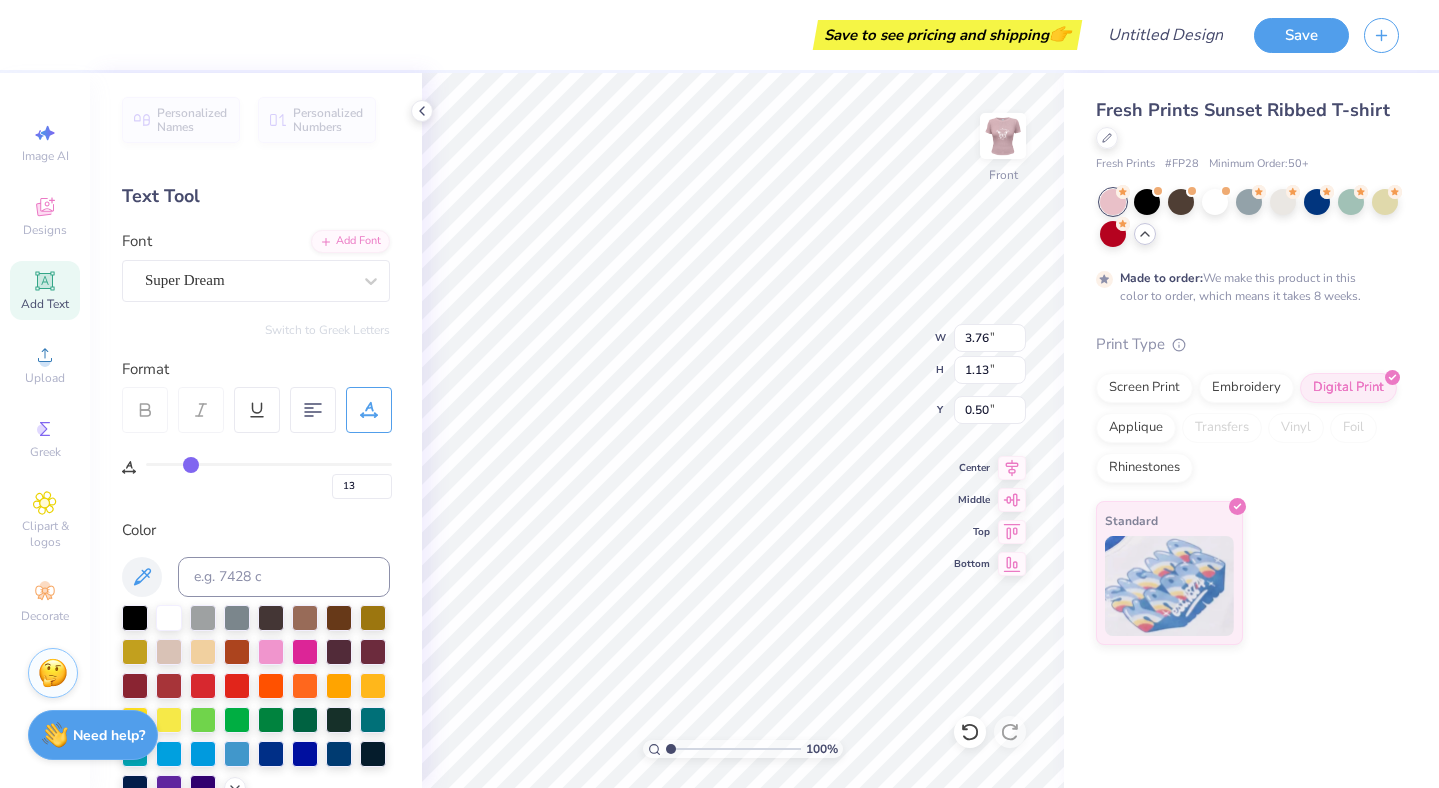 type on "16" 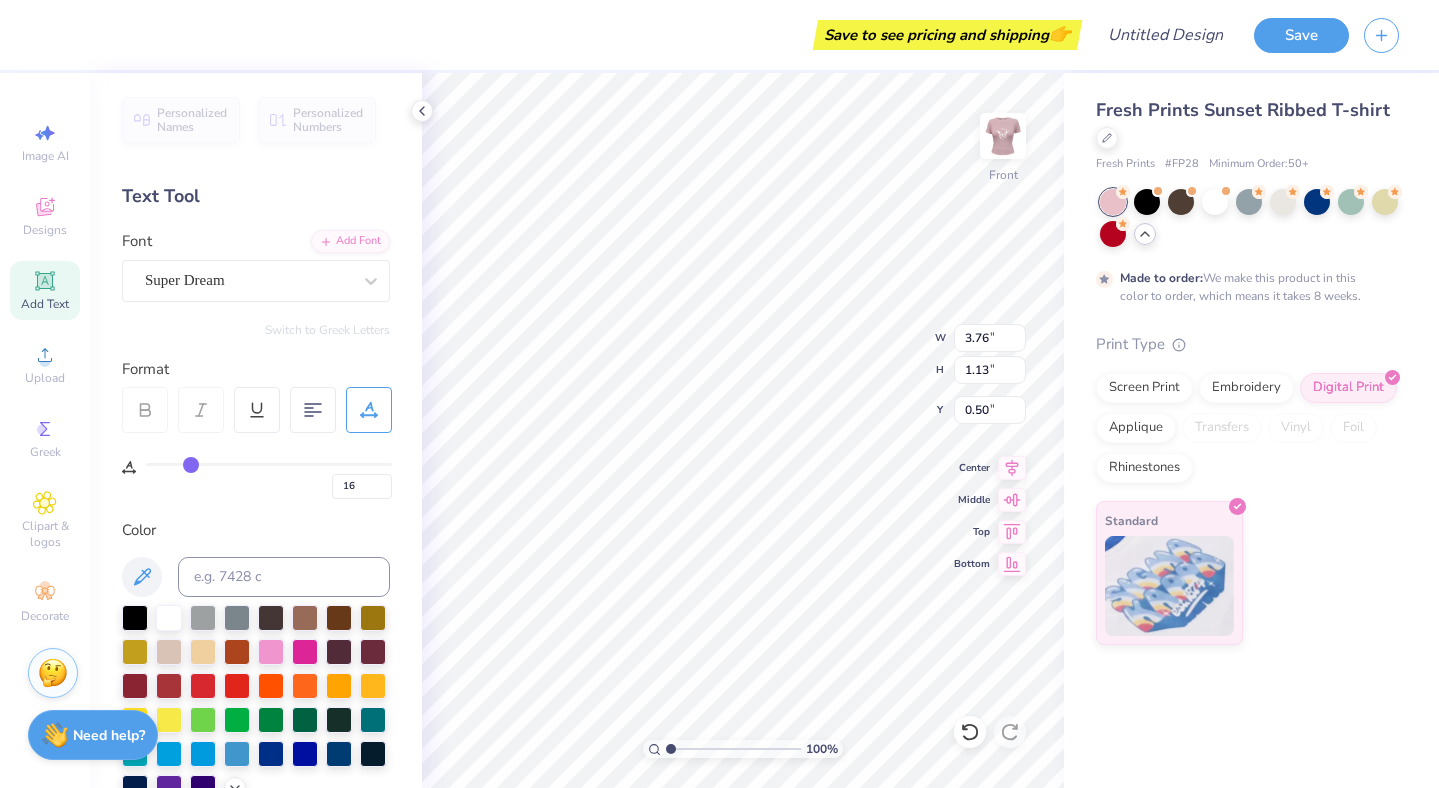 type on "17" 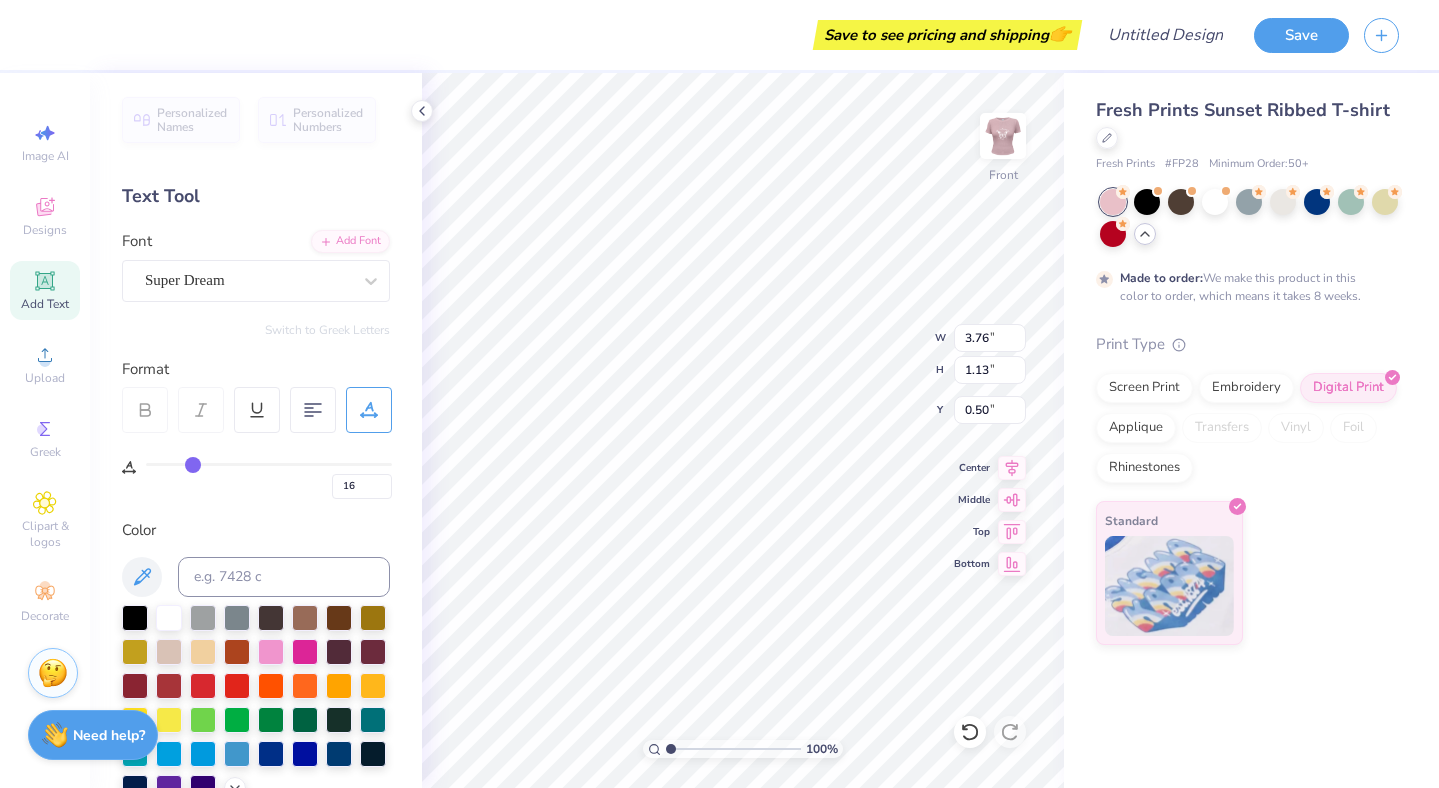 type on "17" 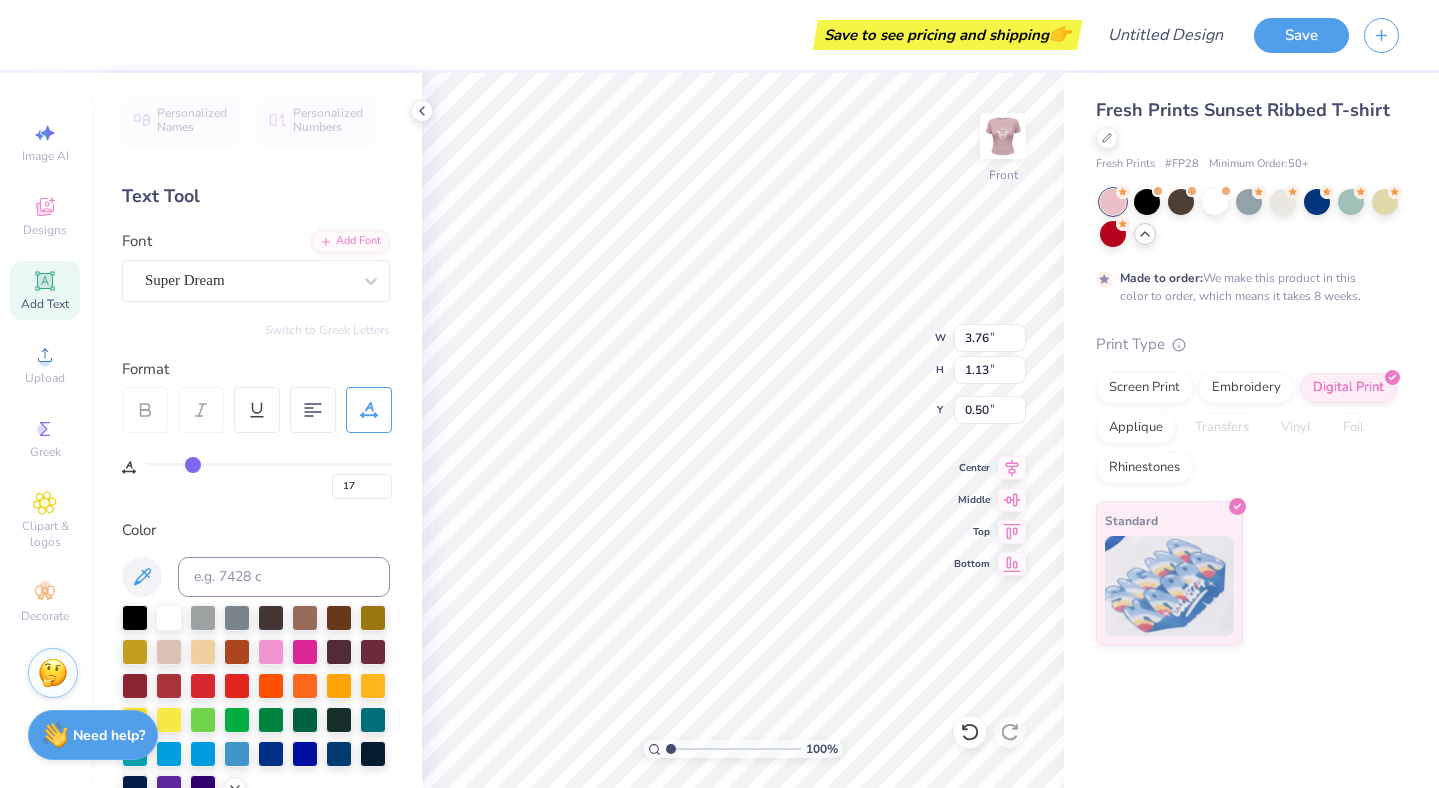 type on "19" 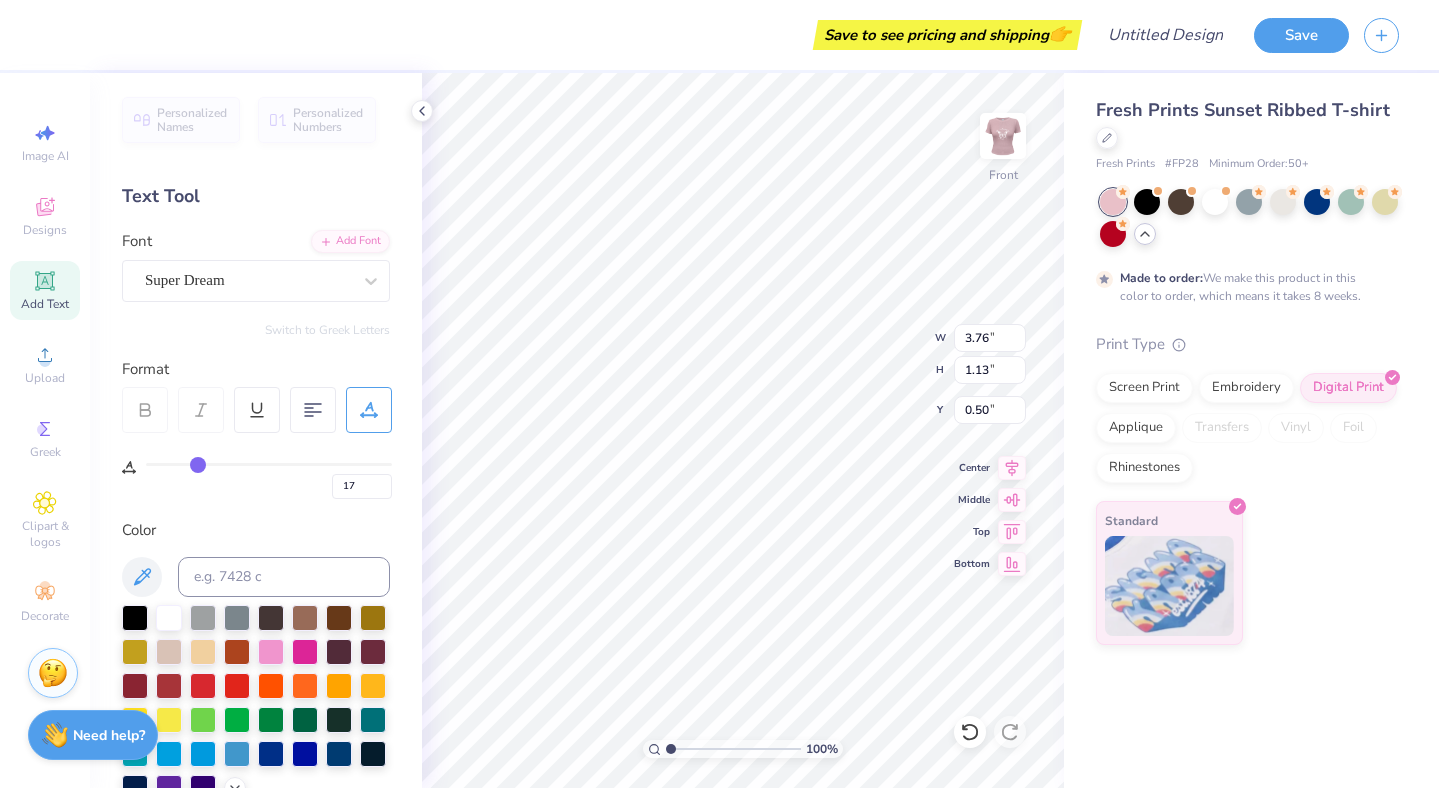 type on "19" 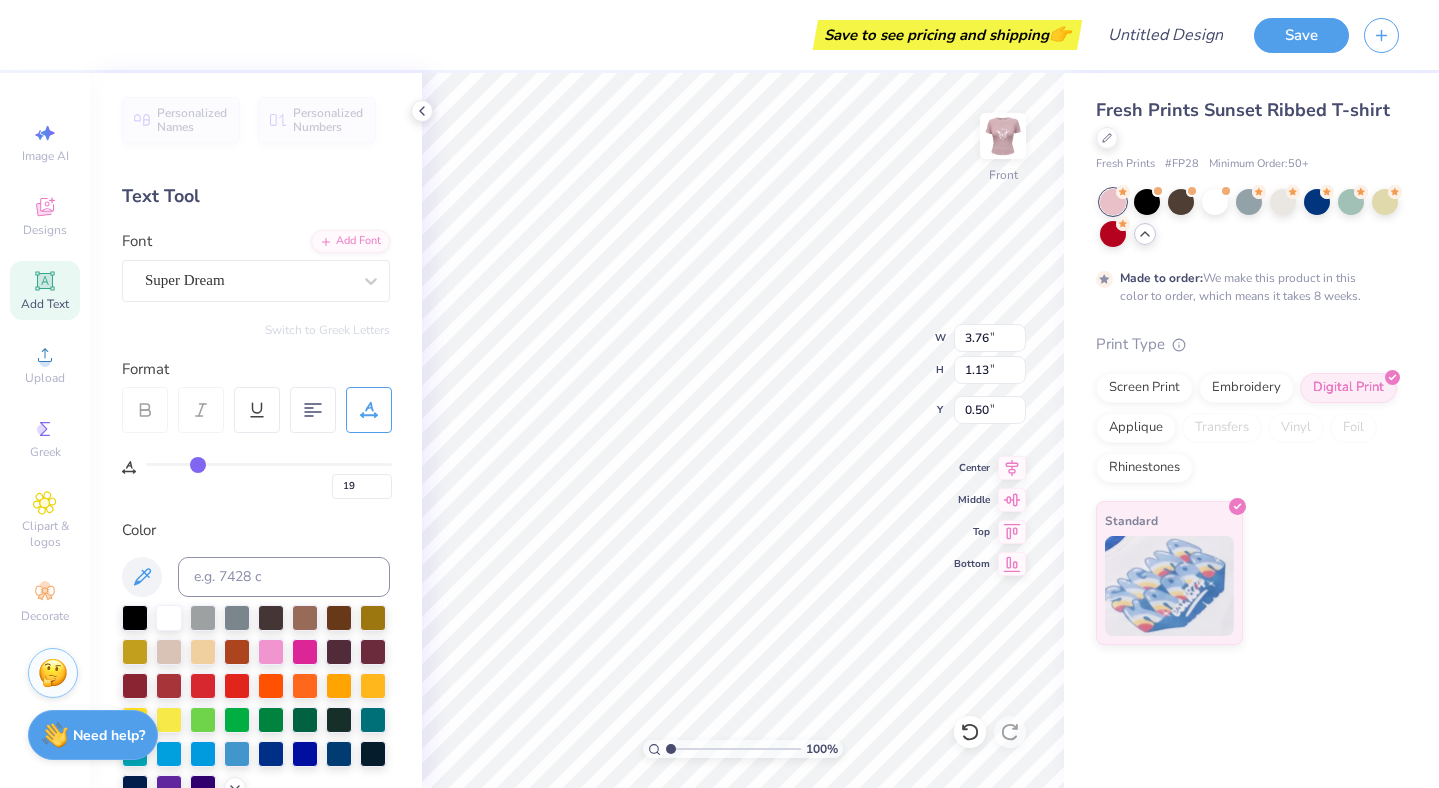 type on "20" 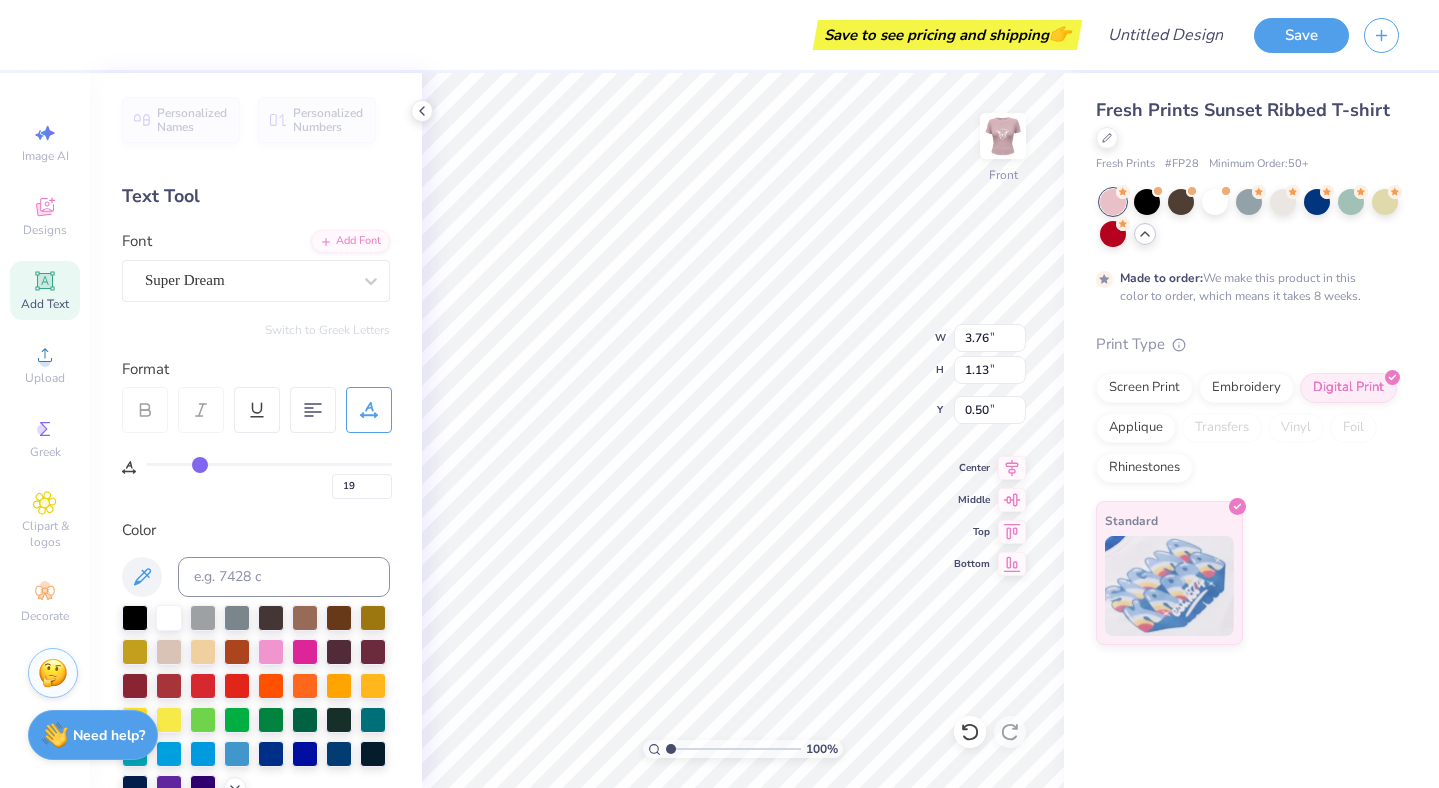 type on "20" 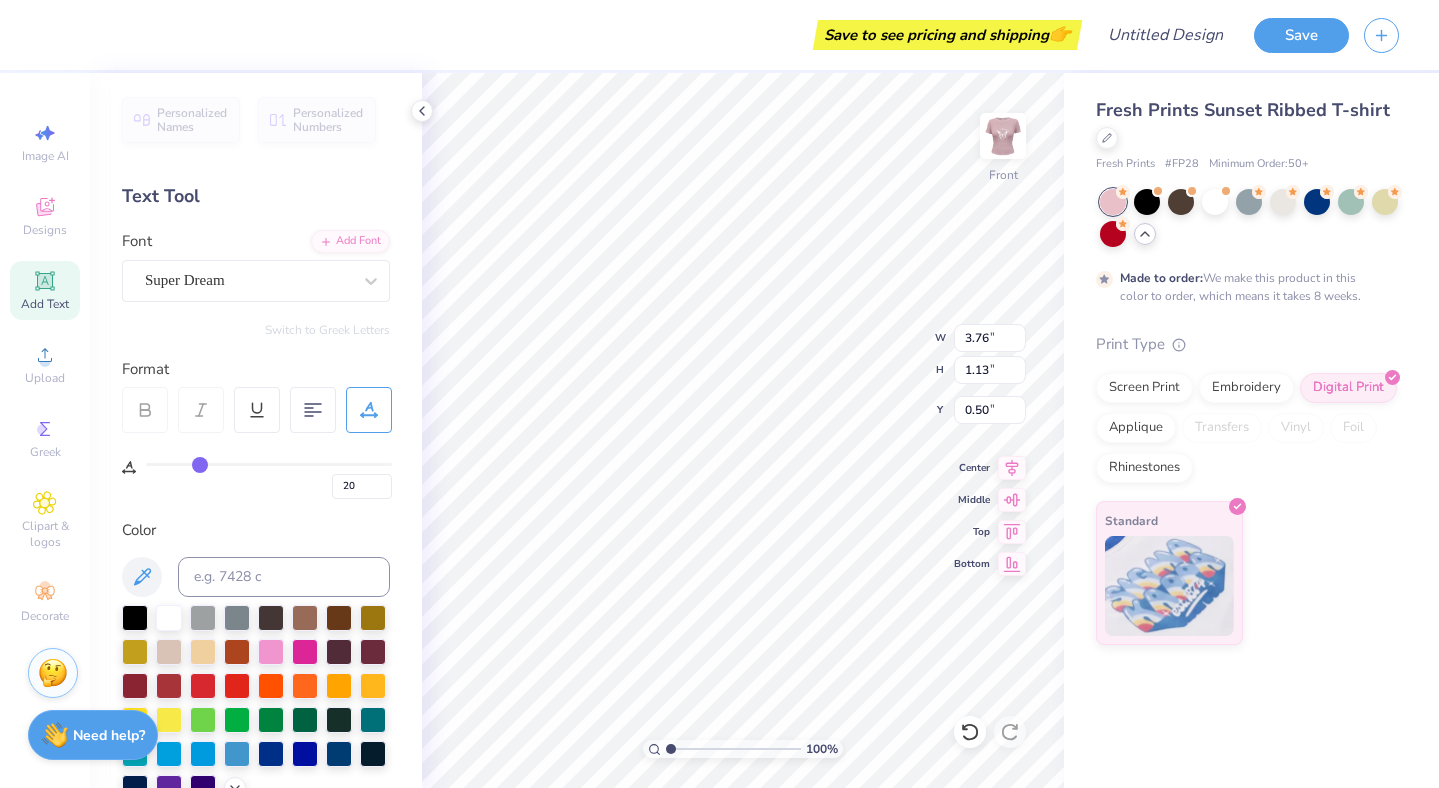 type on "22" 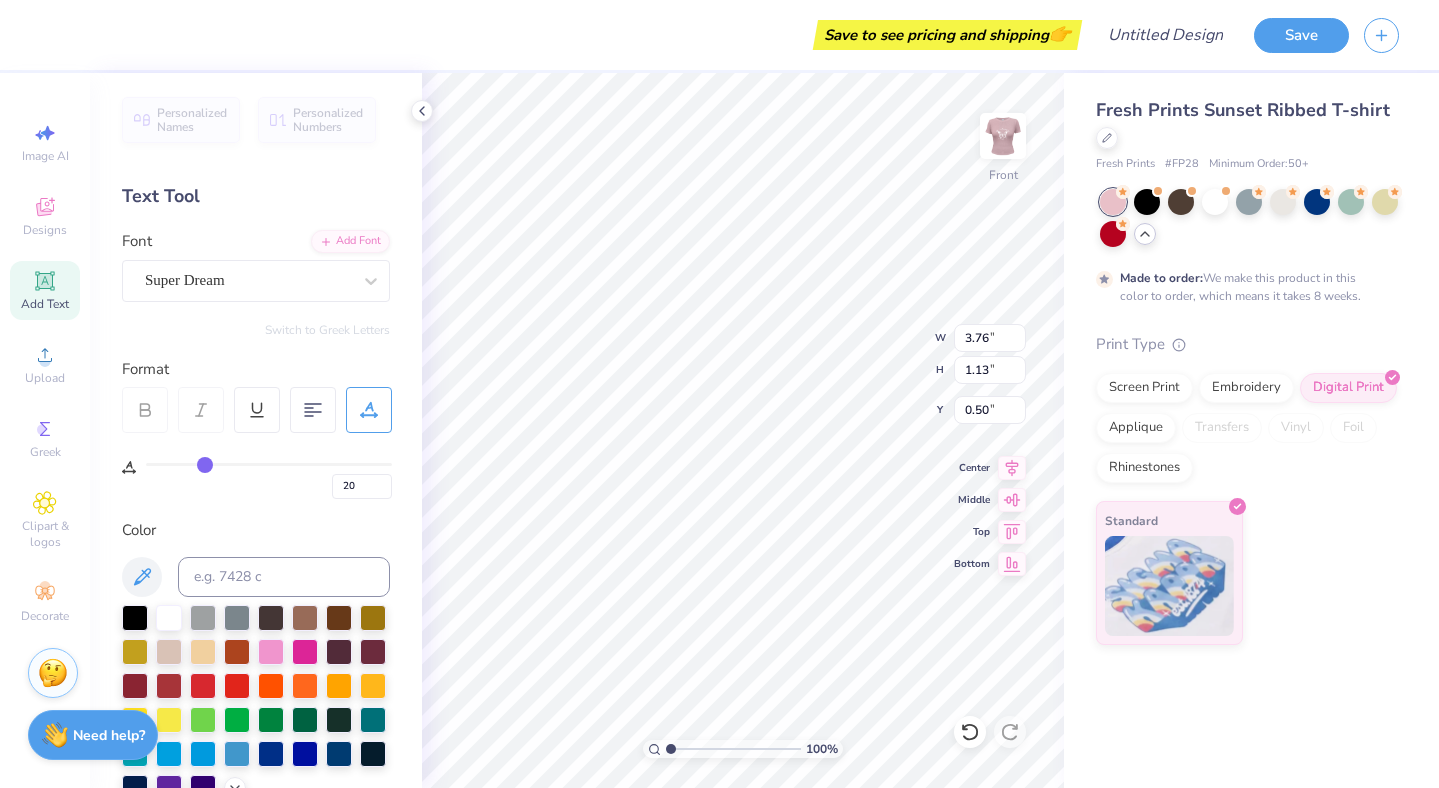type on "22" 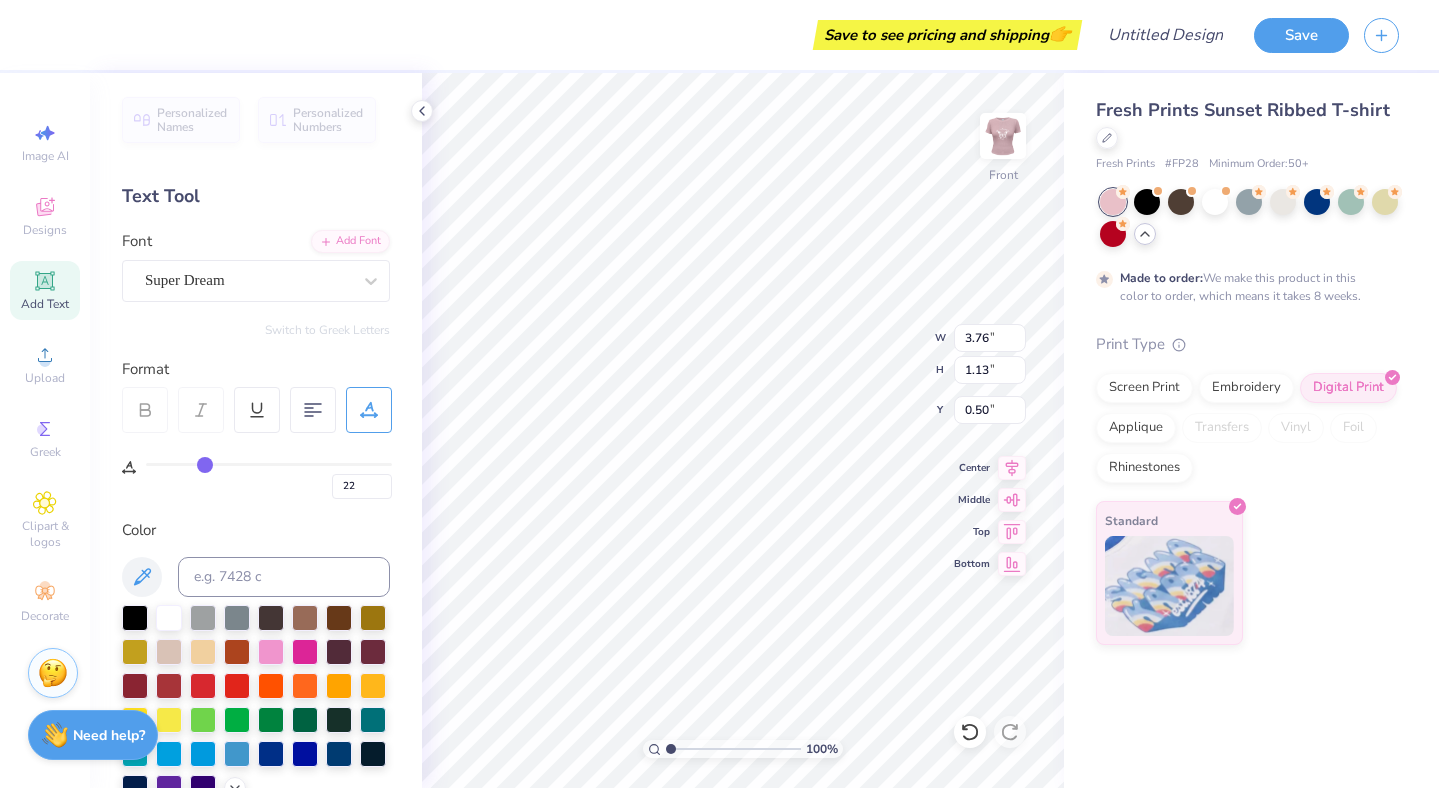 type on "23" 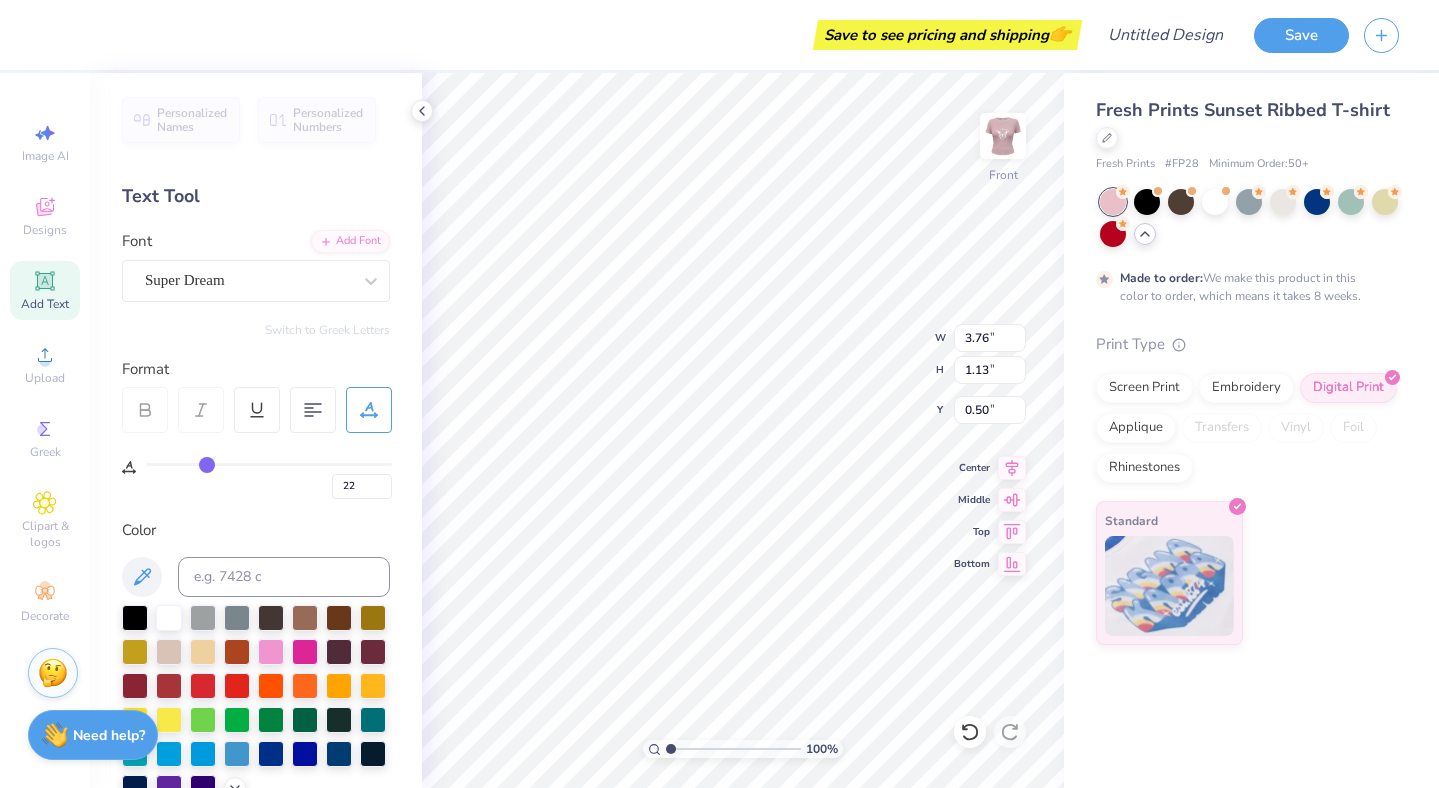 type on "23" 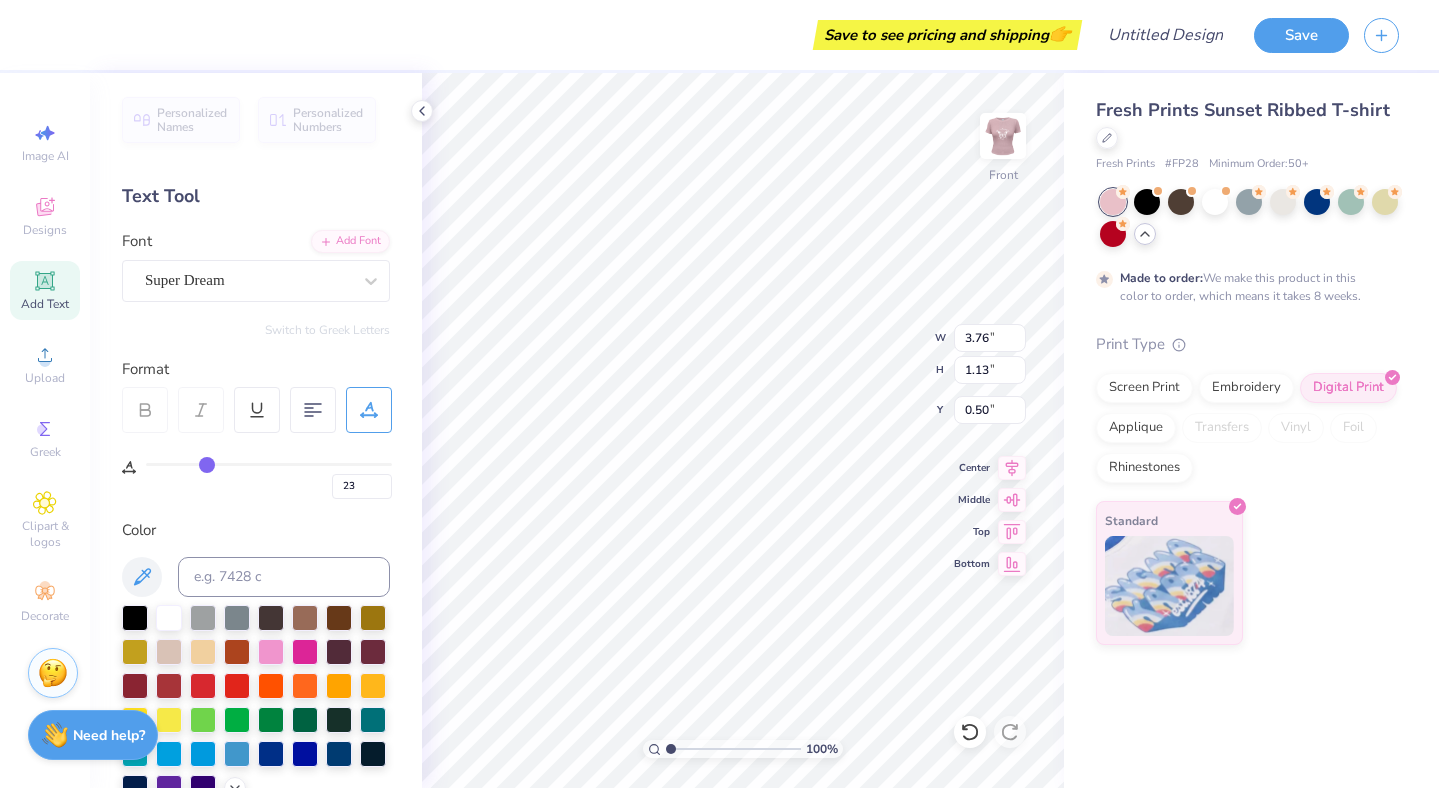 type on "24" 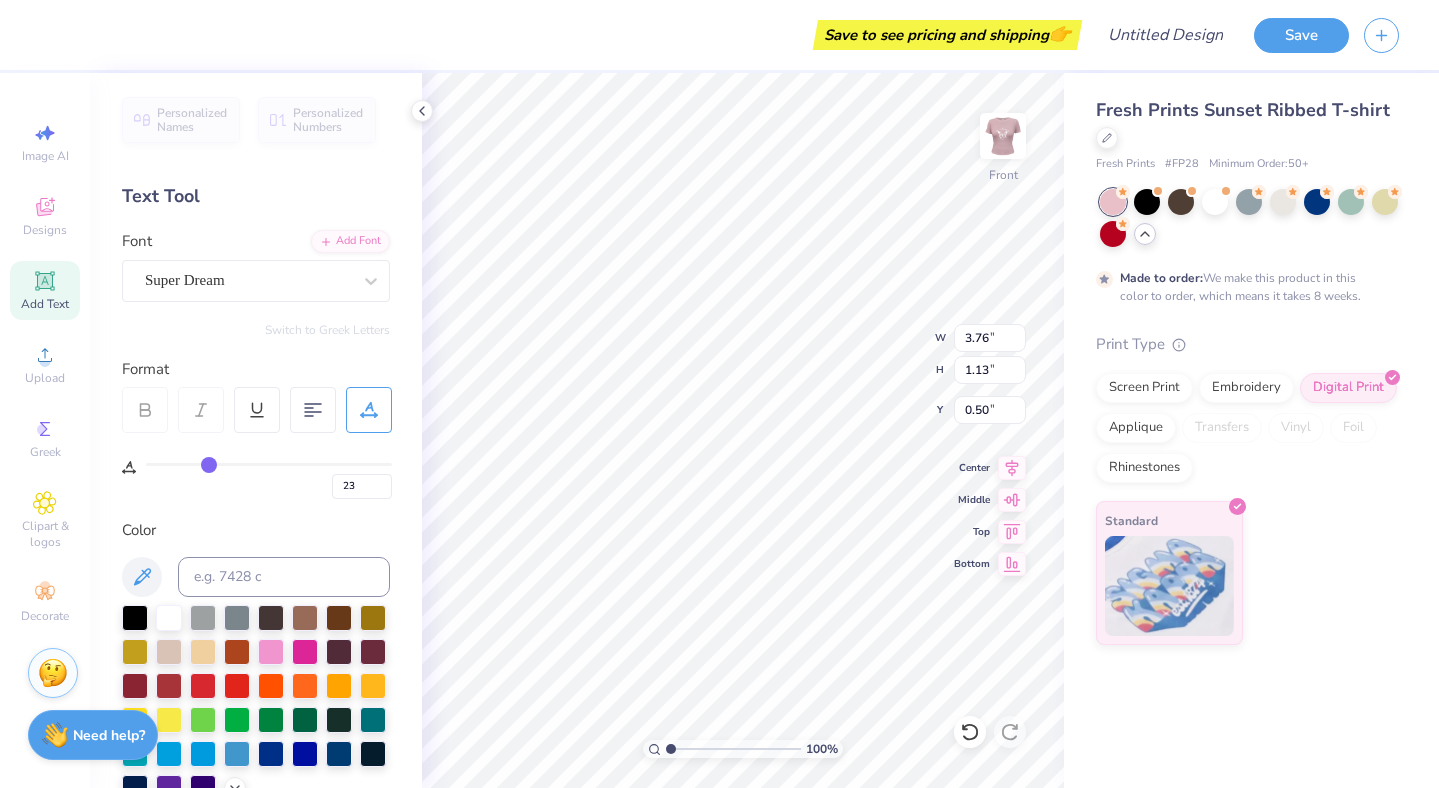 type on "24" 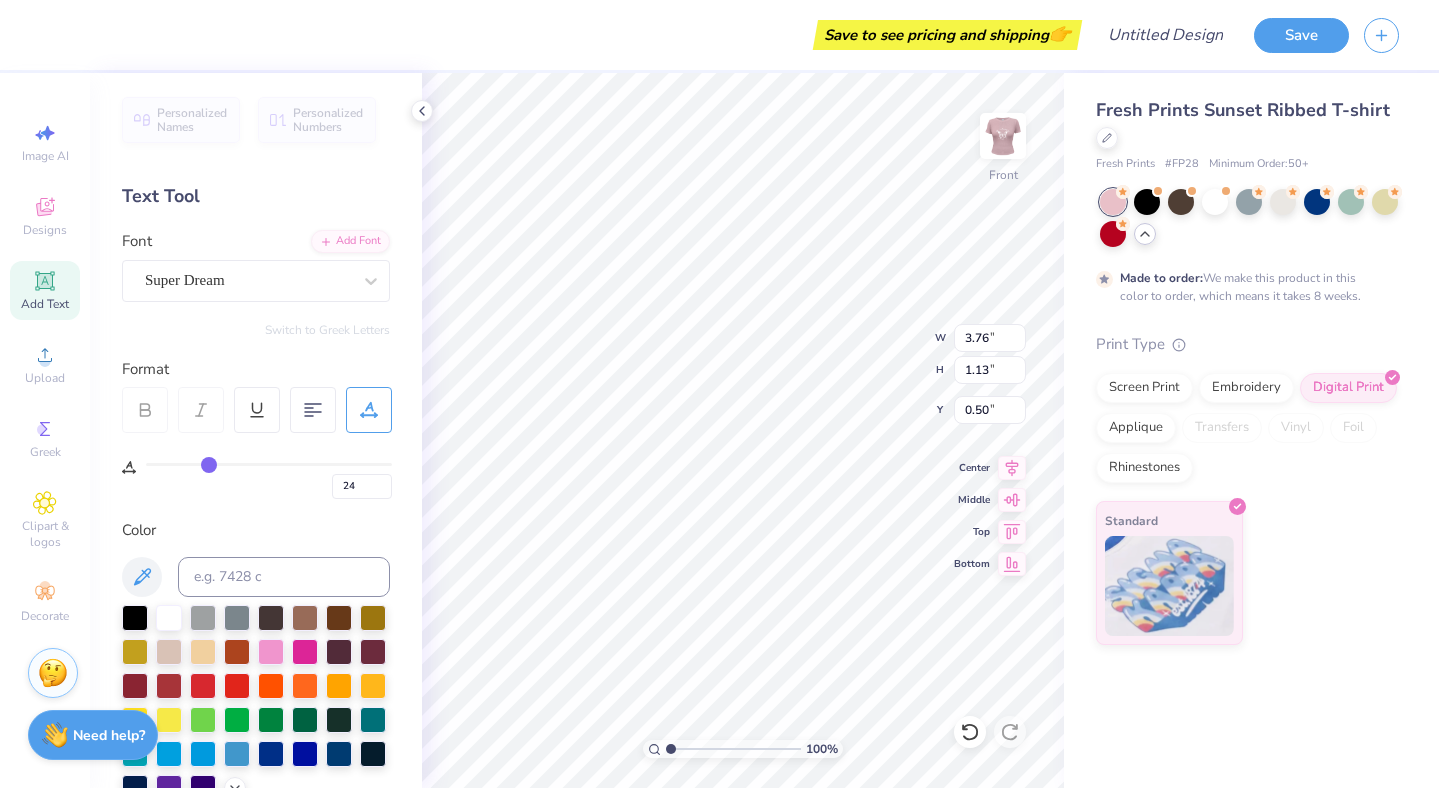 type on "25" 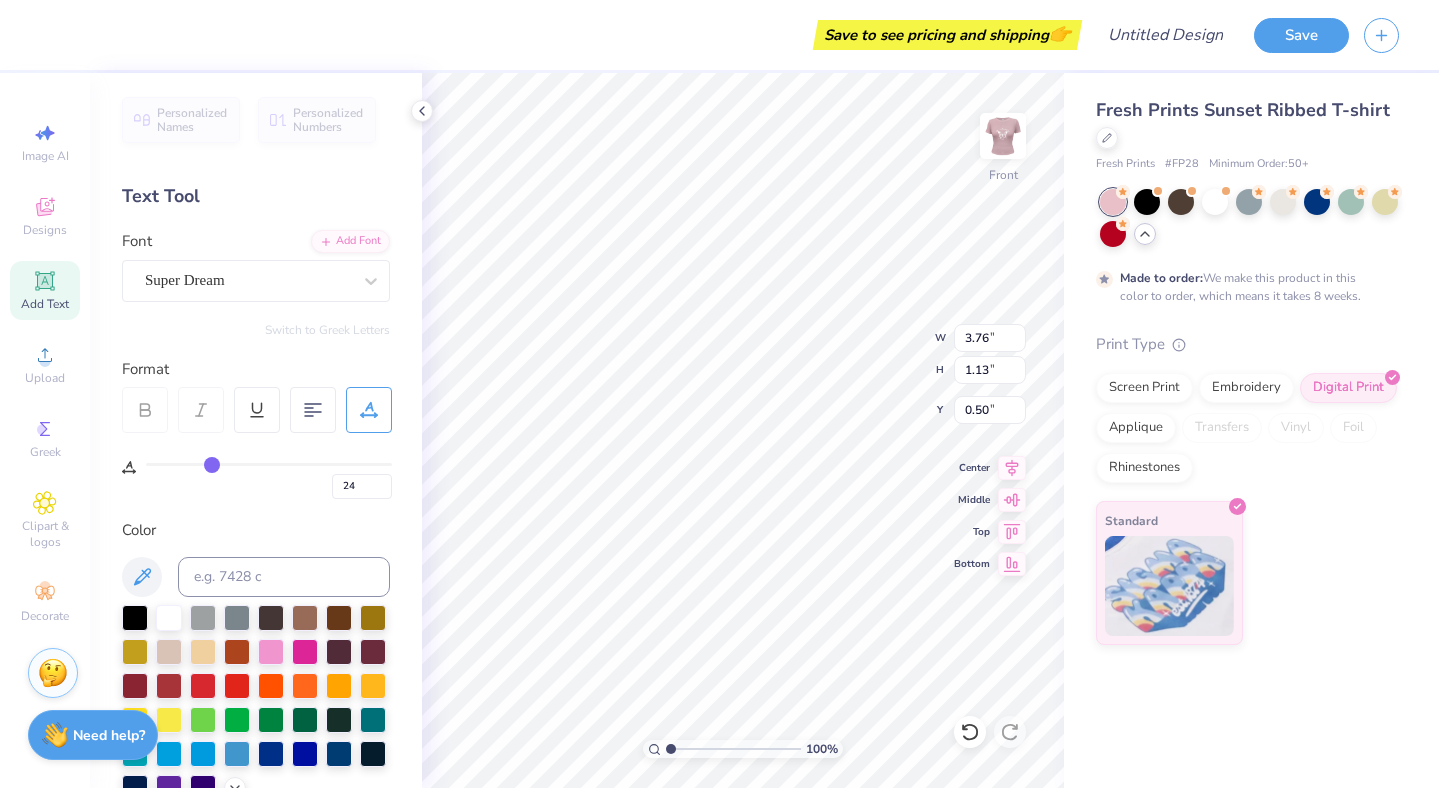 type on "25" 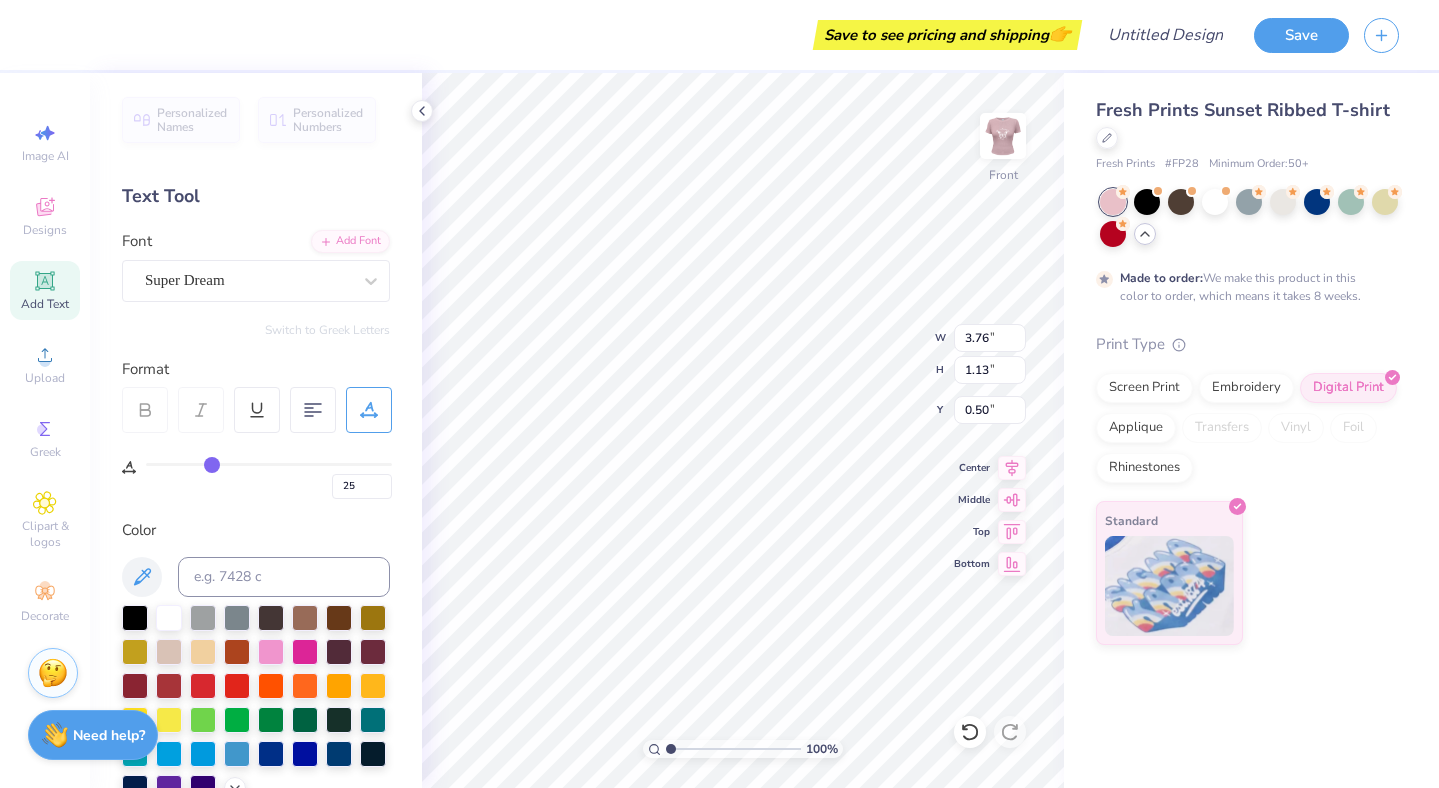 type on "26" 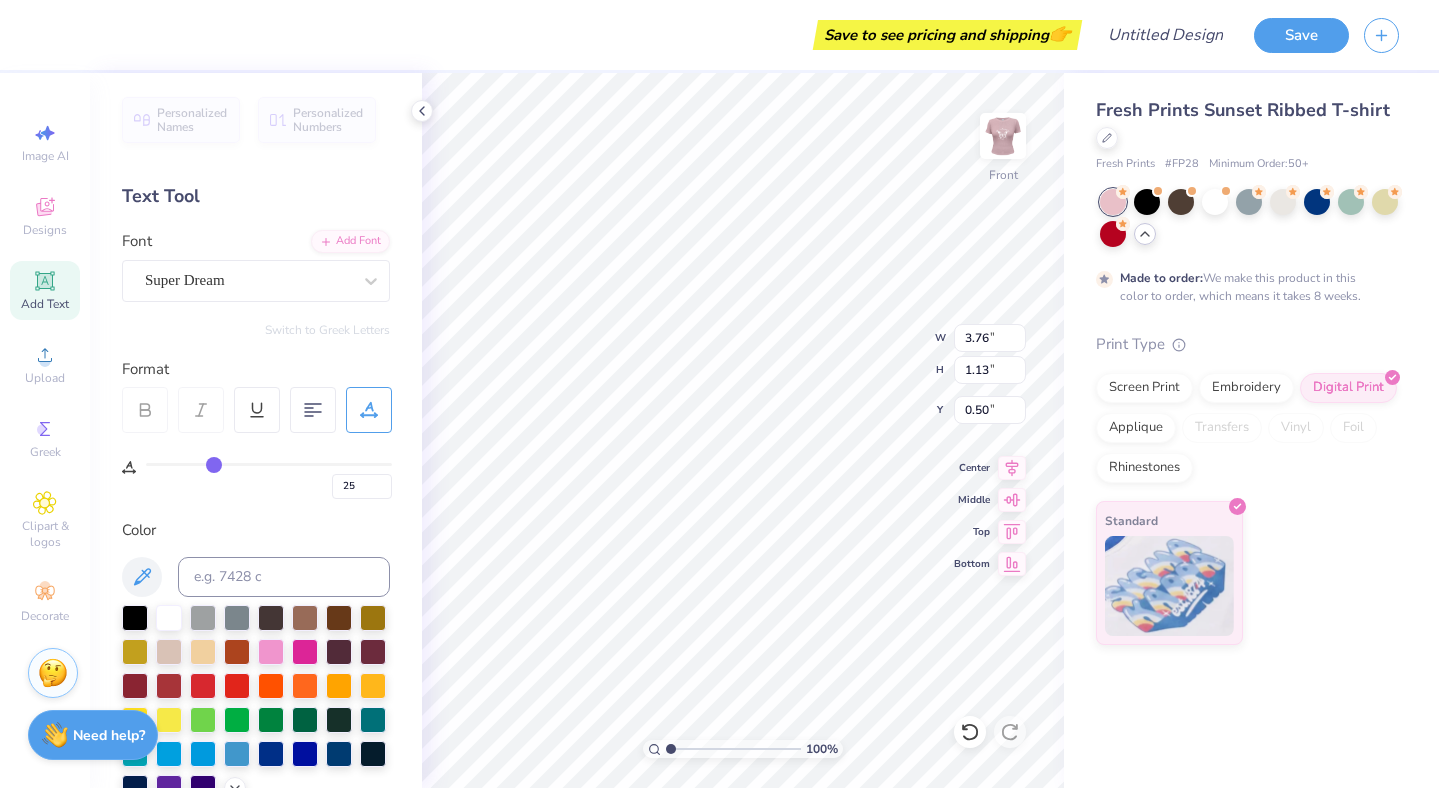 type on "26" 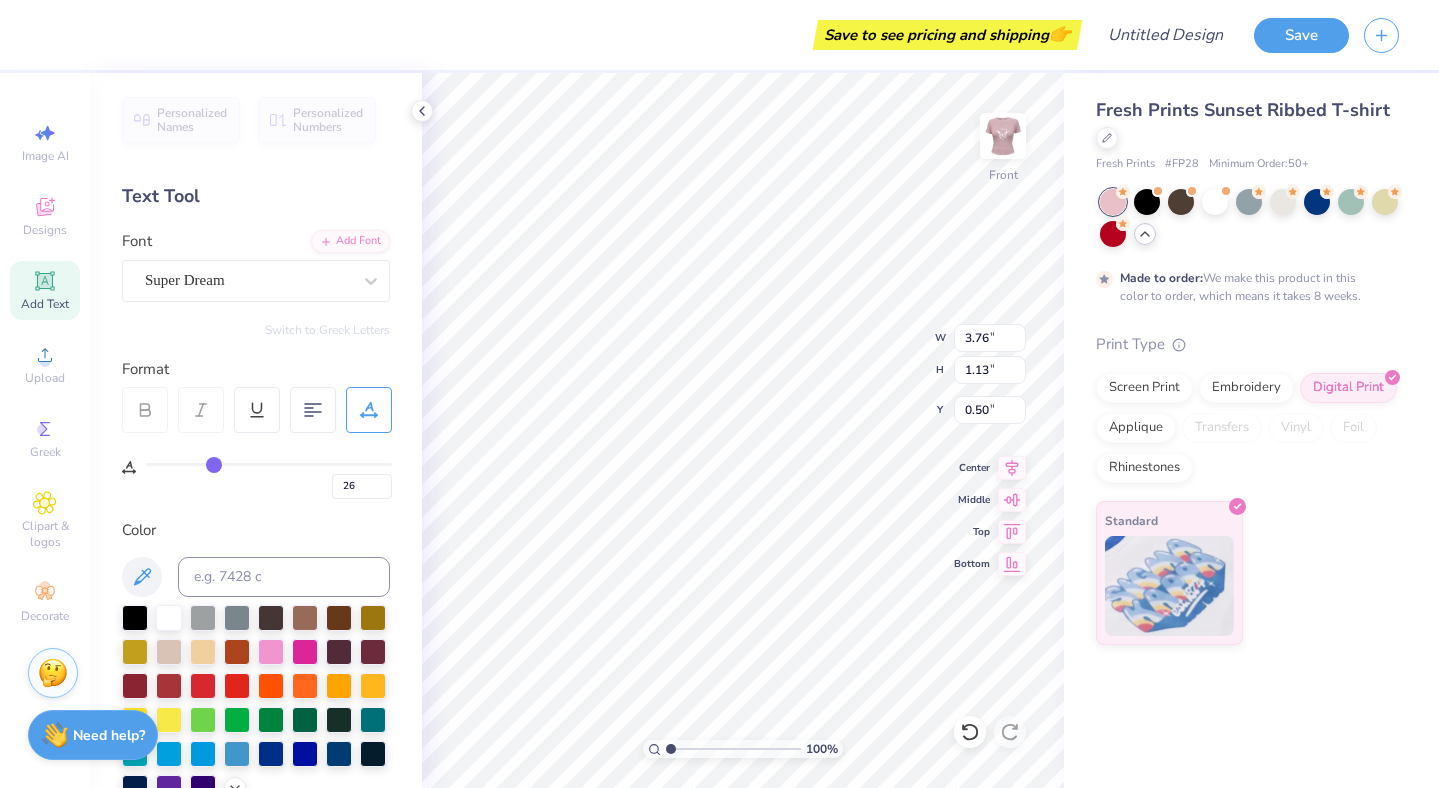 type on "27" 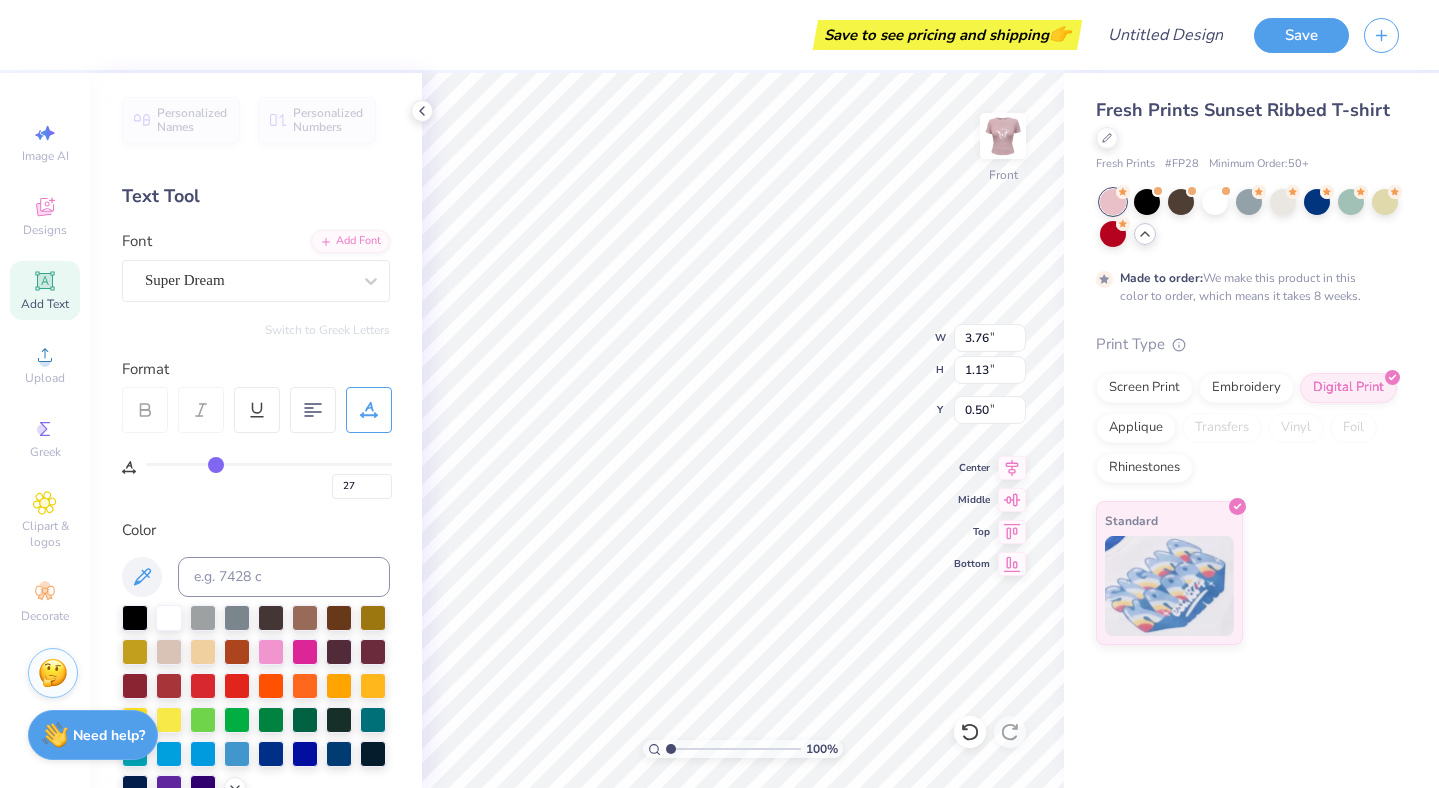 type on "28" 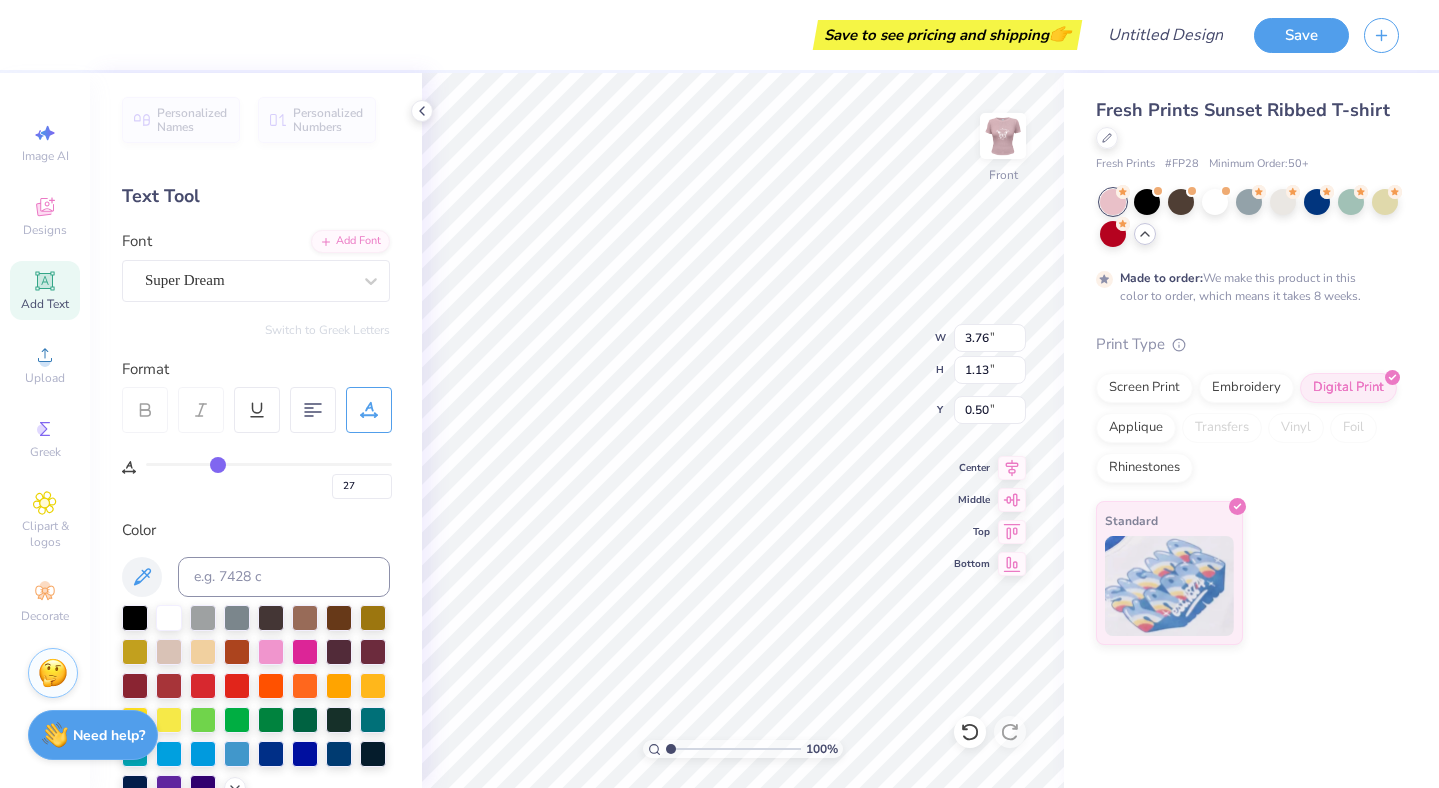 type on "28" 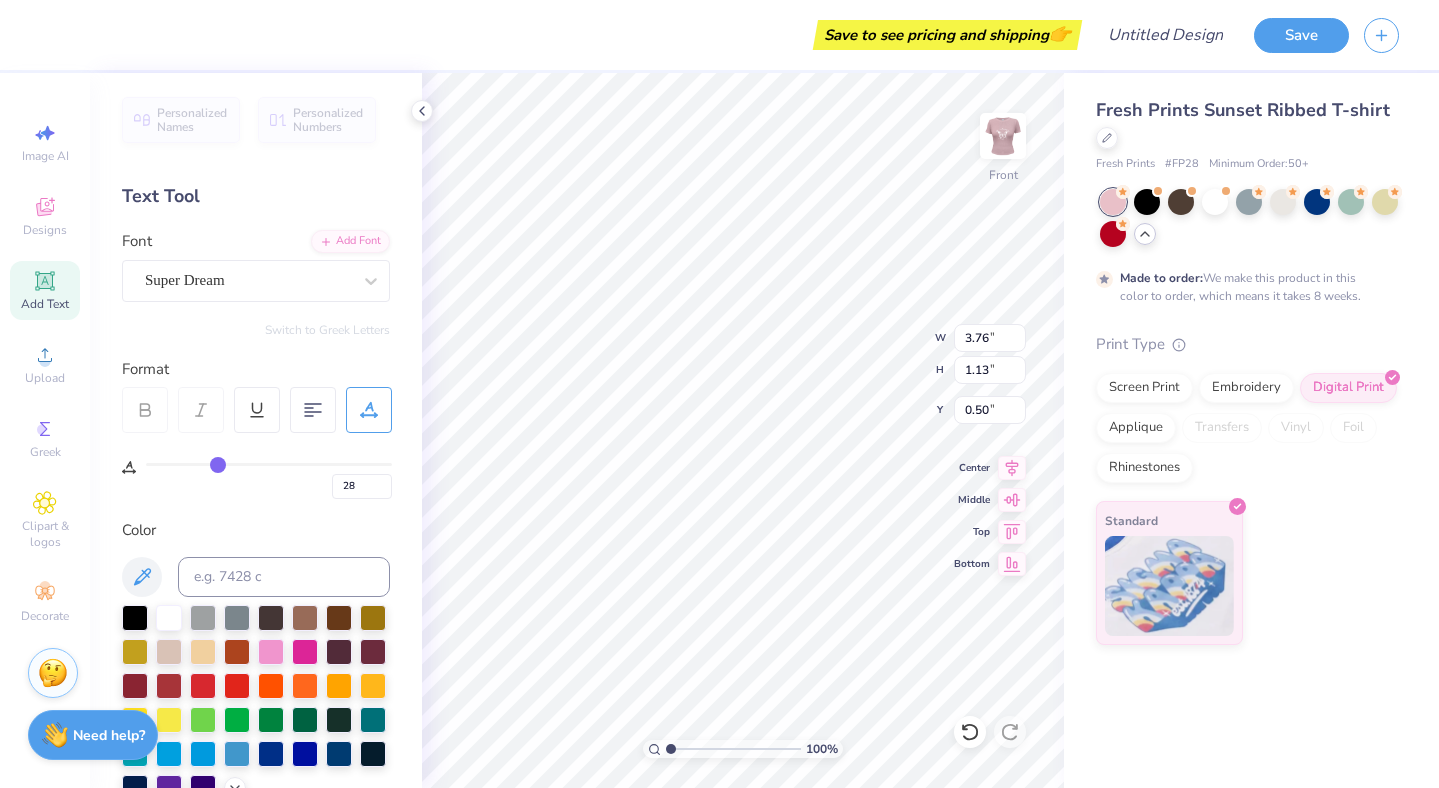 drag, startPoint x: 148, startPoint y: 462, endPoint x: 217, endPoint y: 461, distance: 69.00725 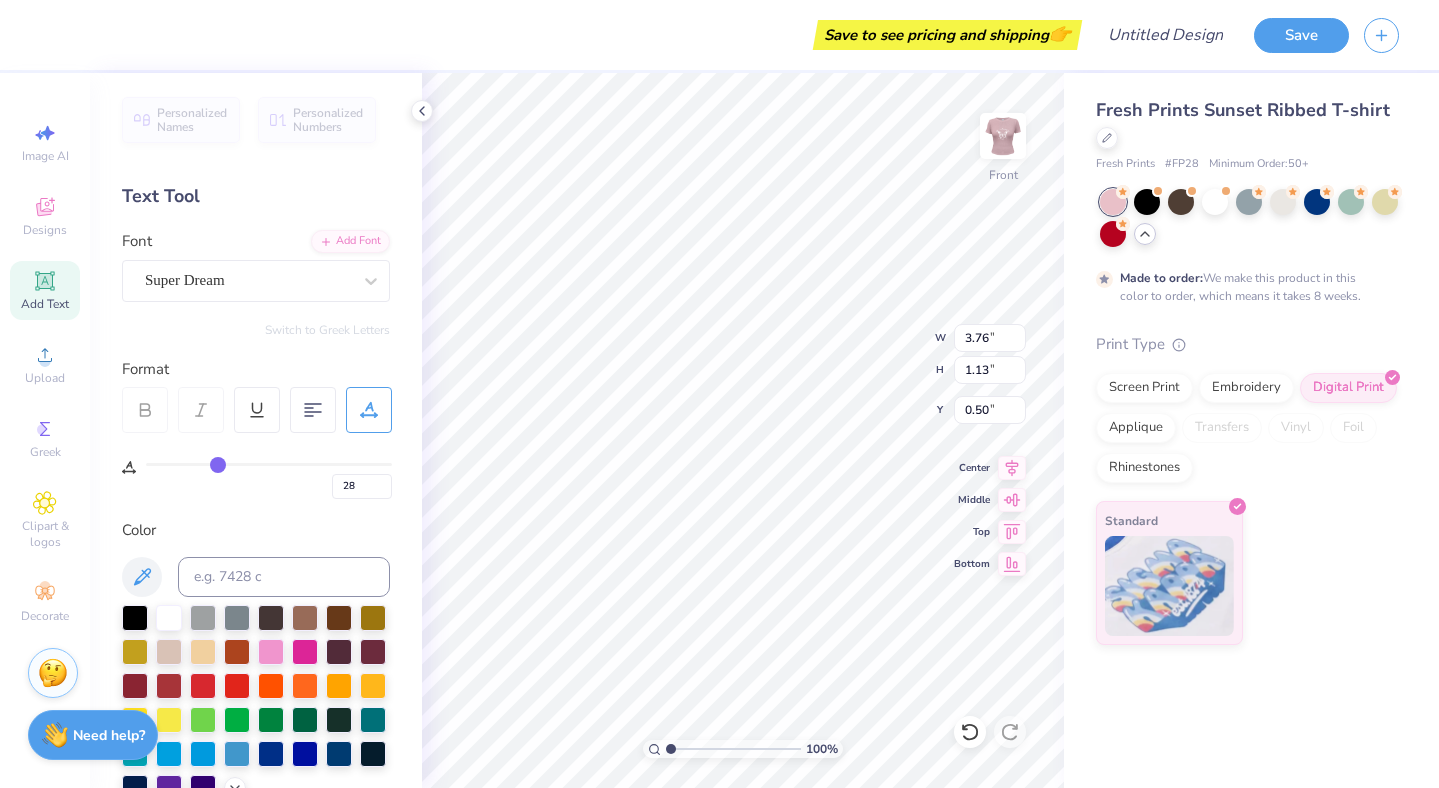 type on "6.02" 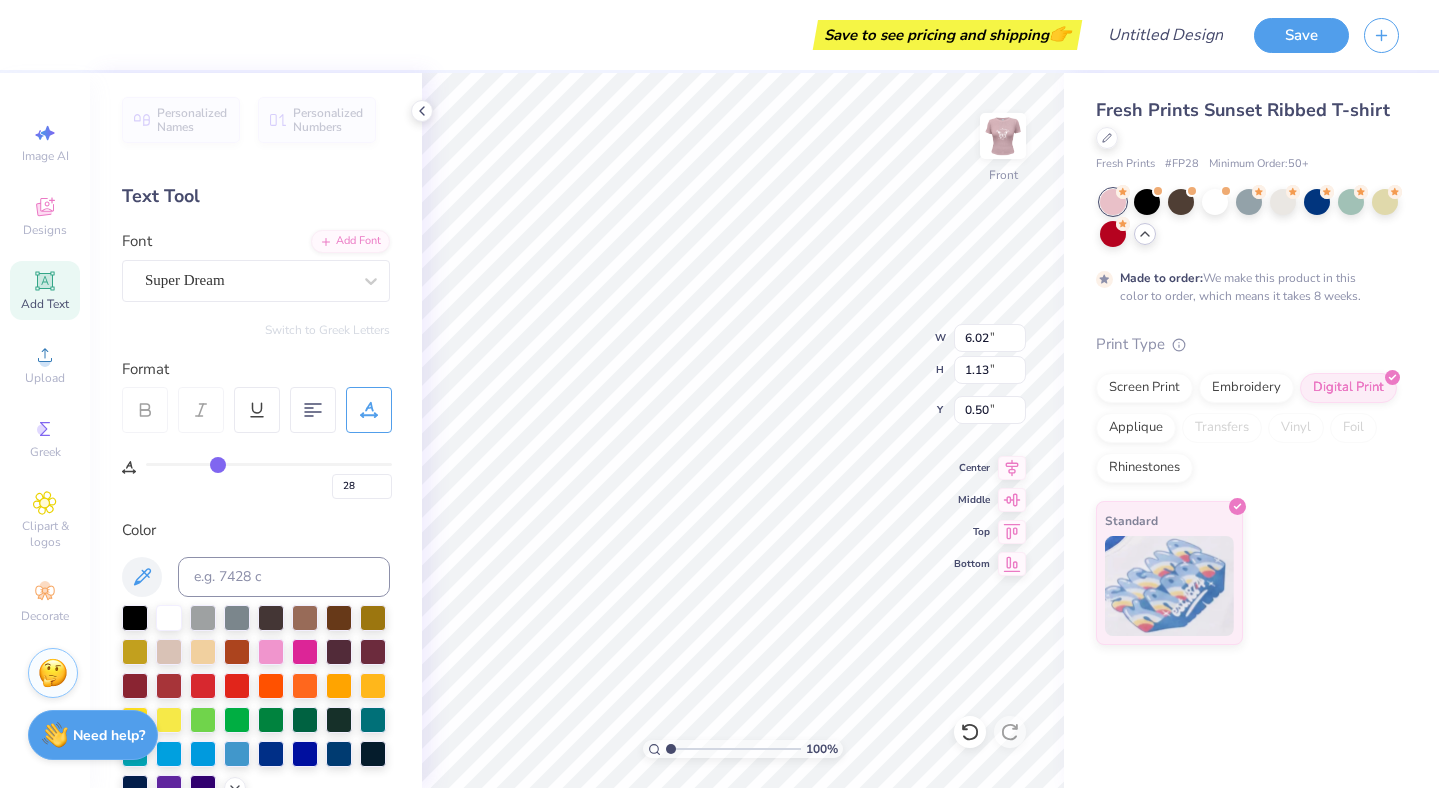 type on "27" 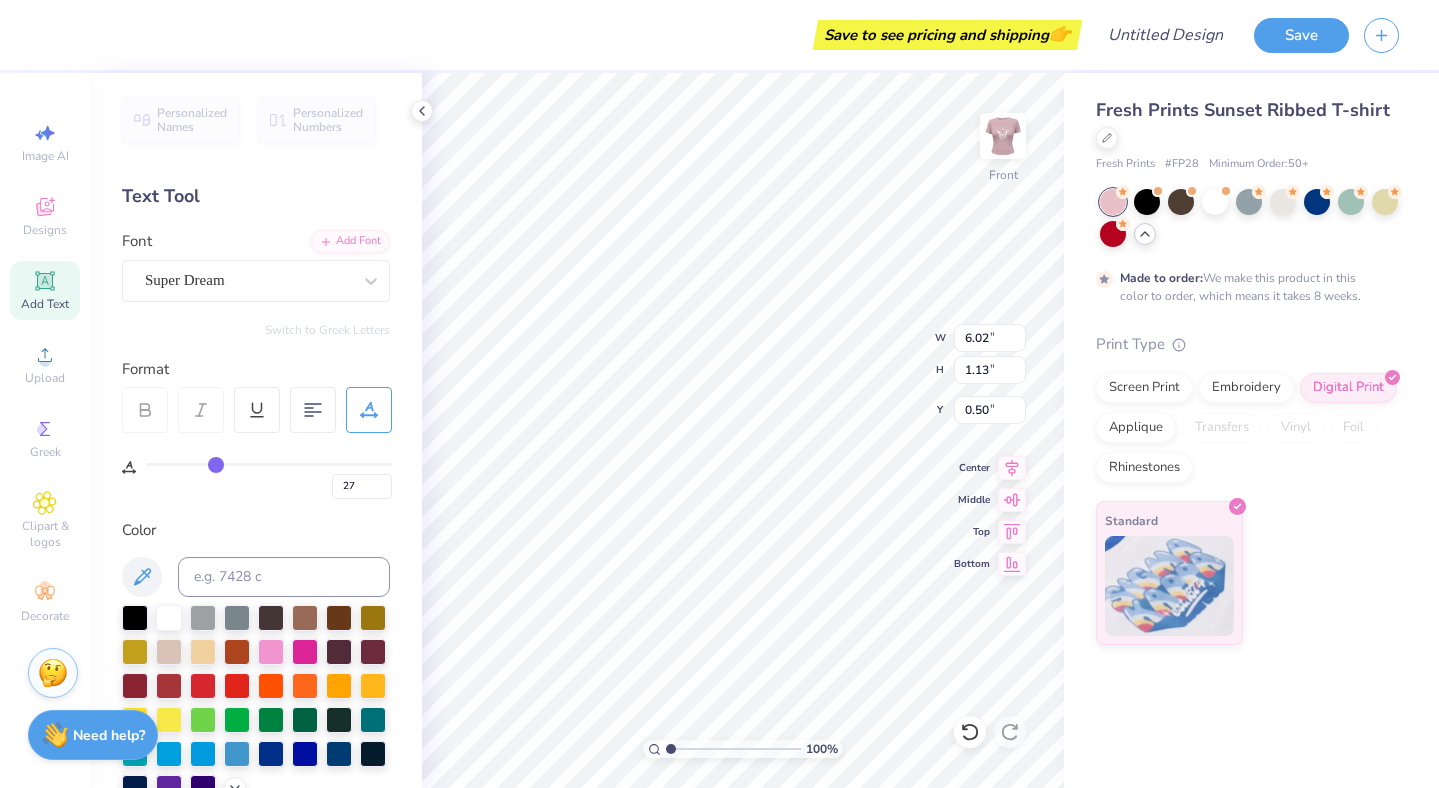 type on "26" 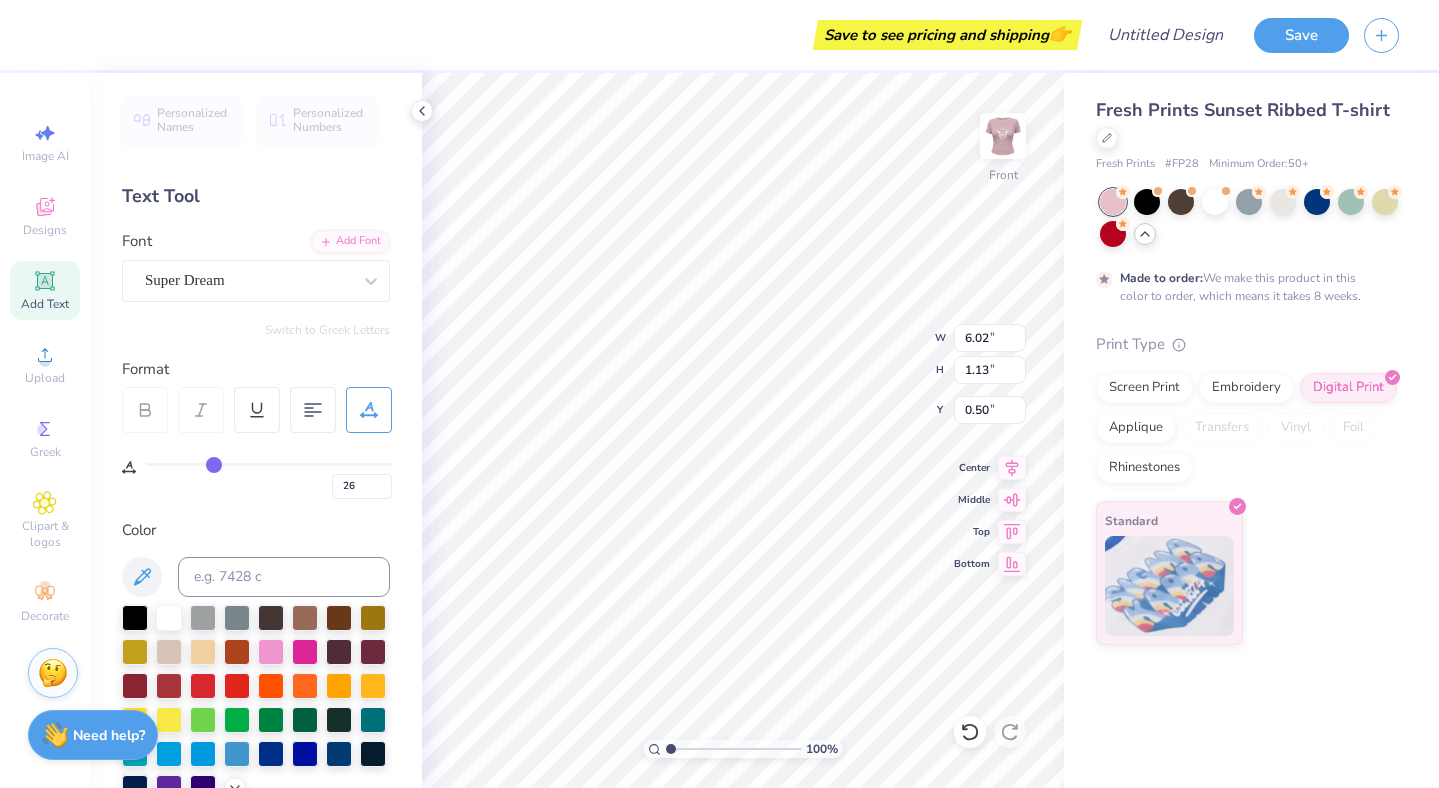 type on "25" 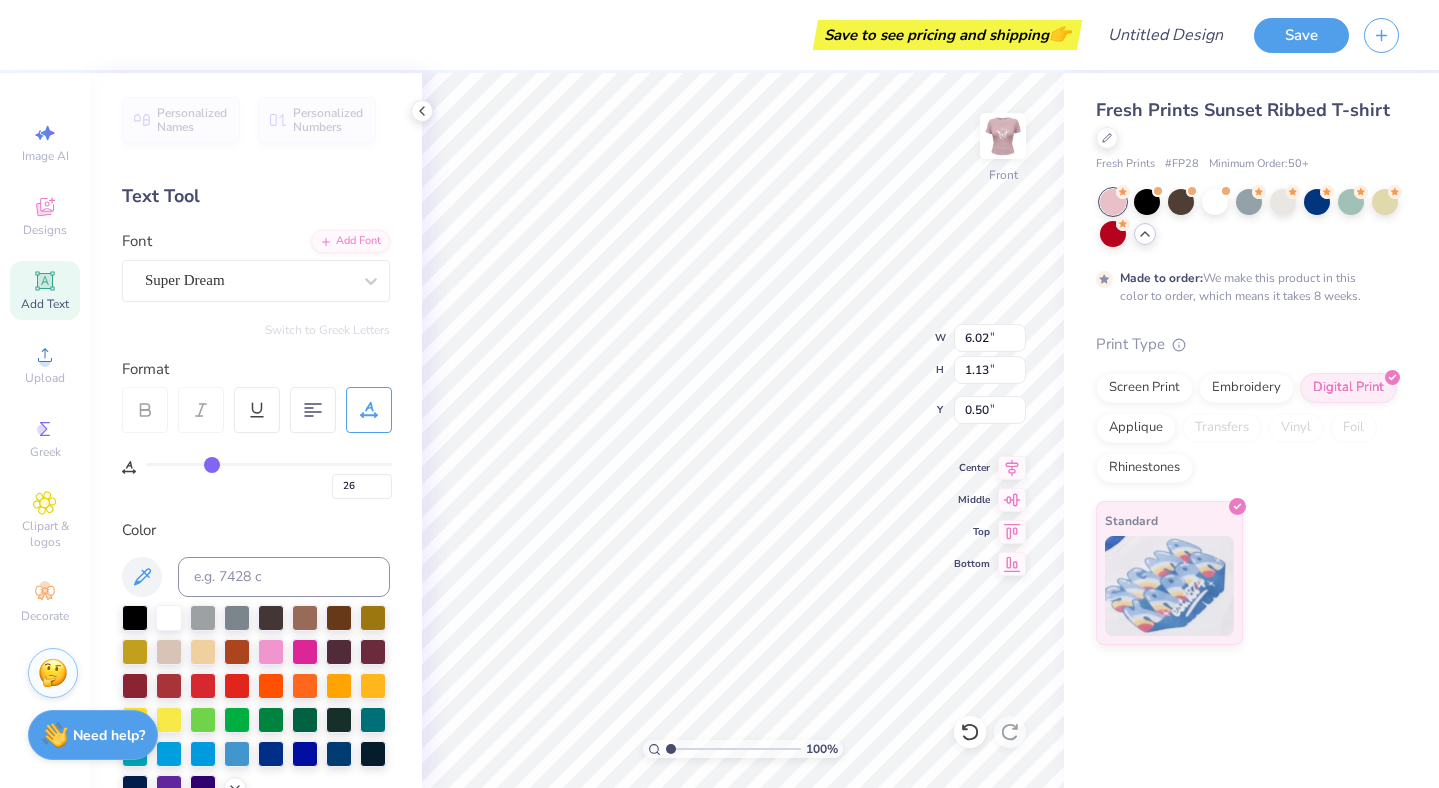 type on "25" 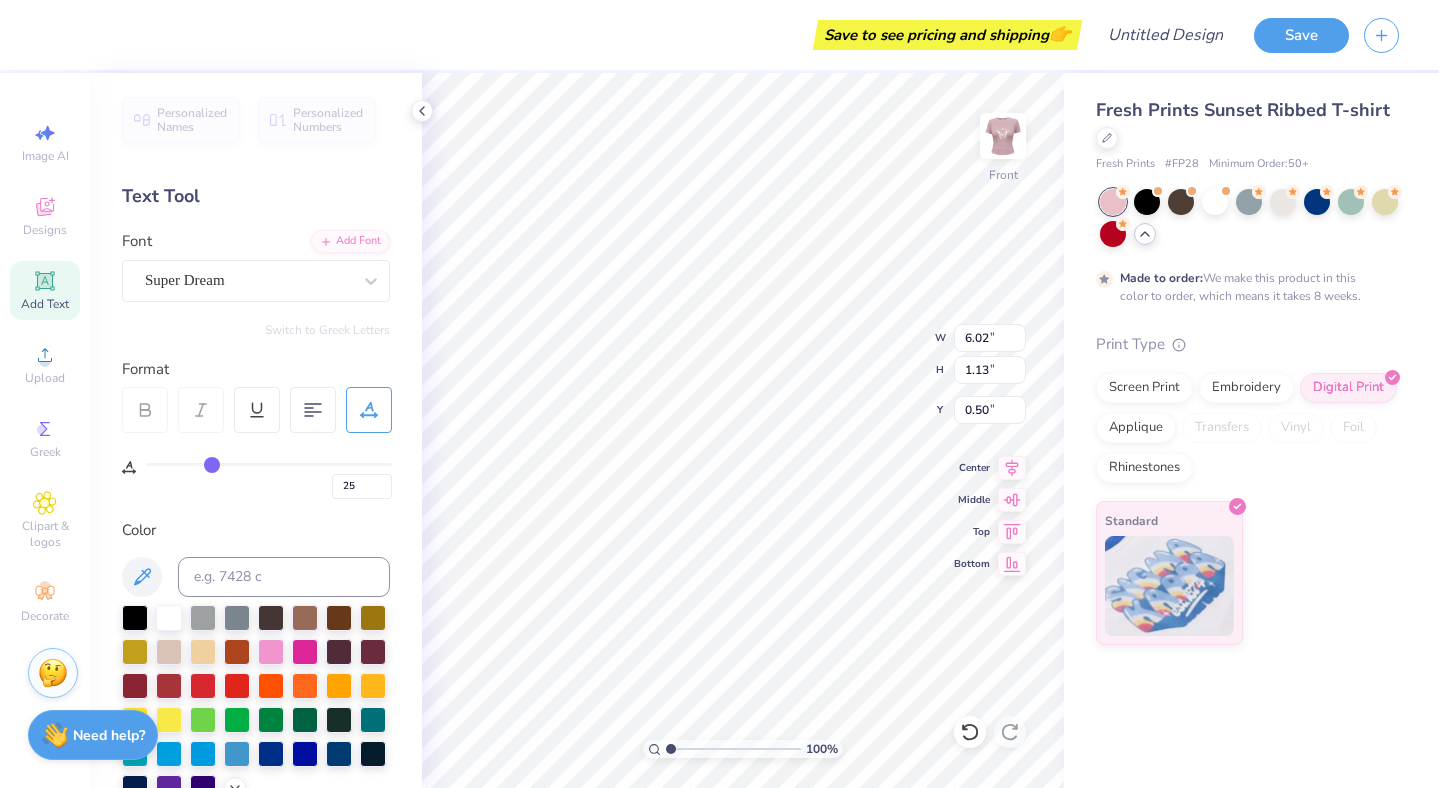 type on "24" 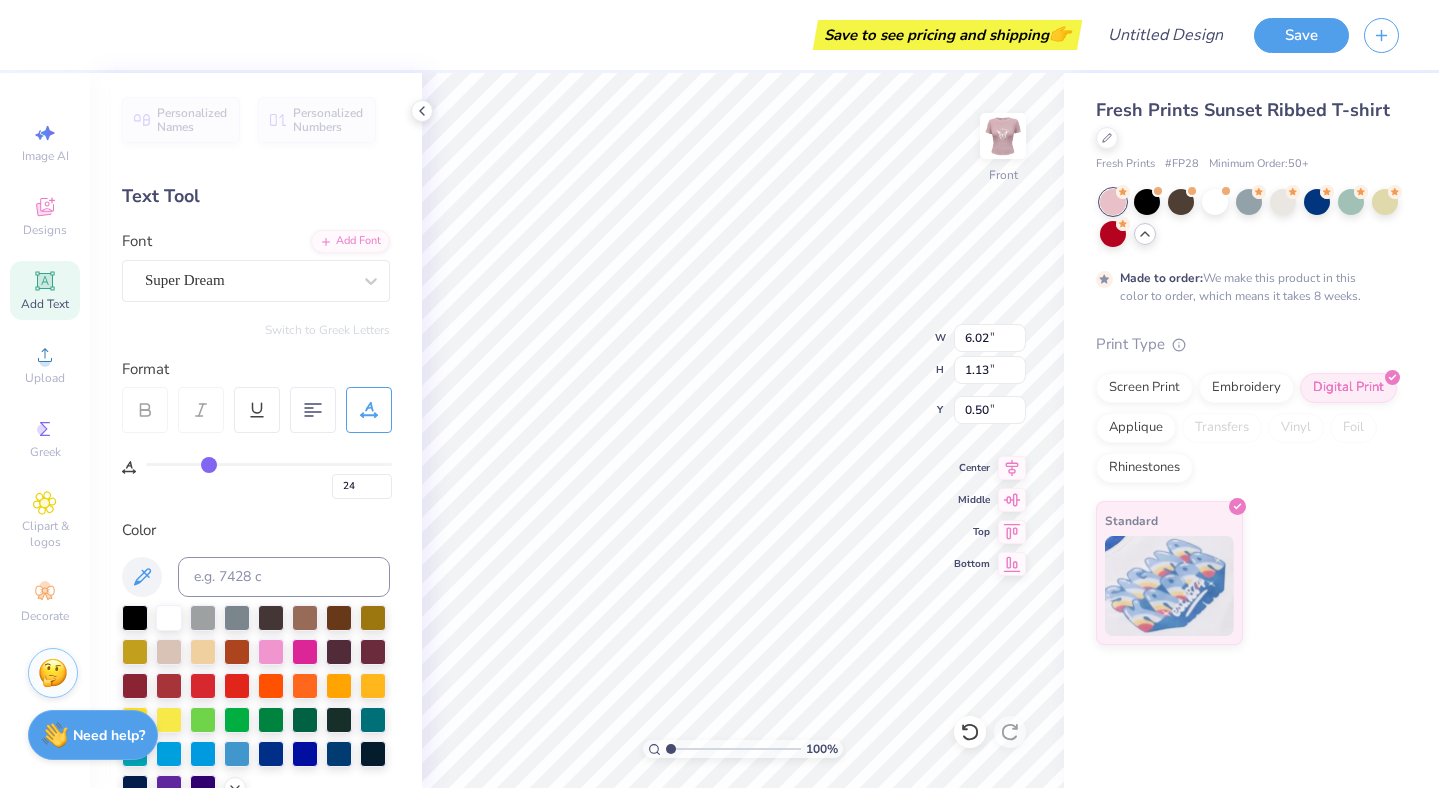 type on "23" 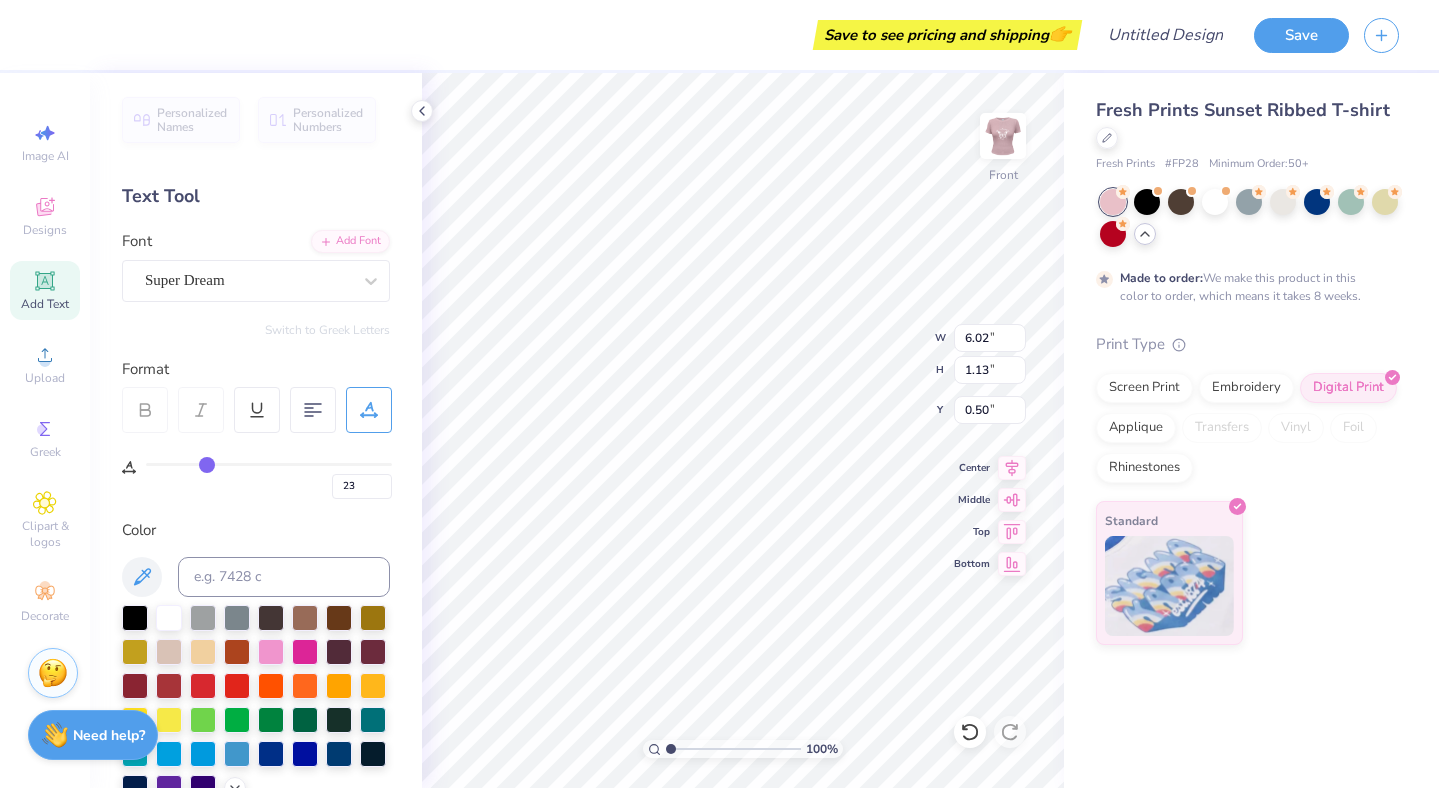 type on "22" 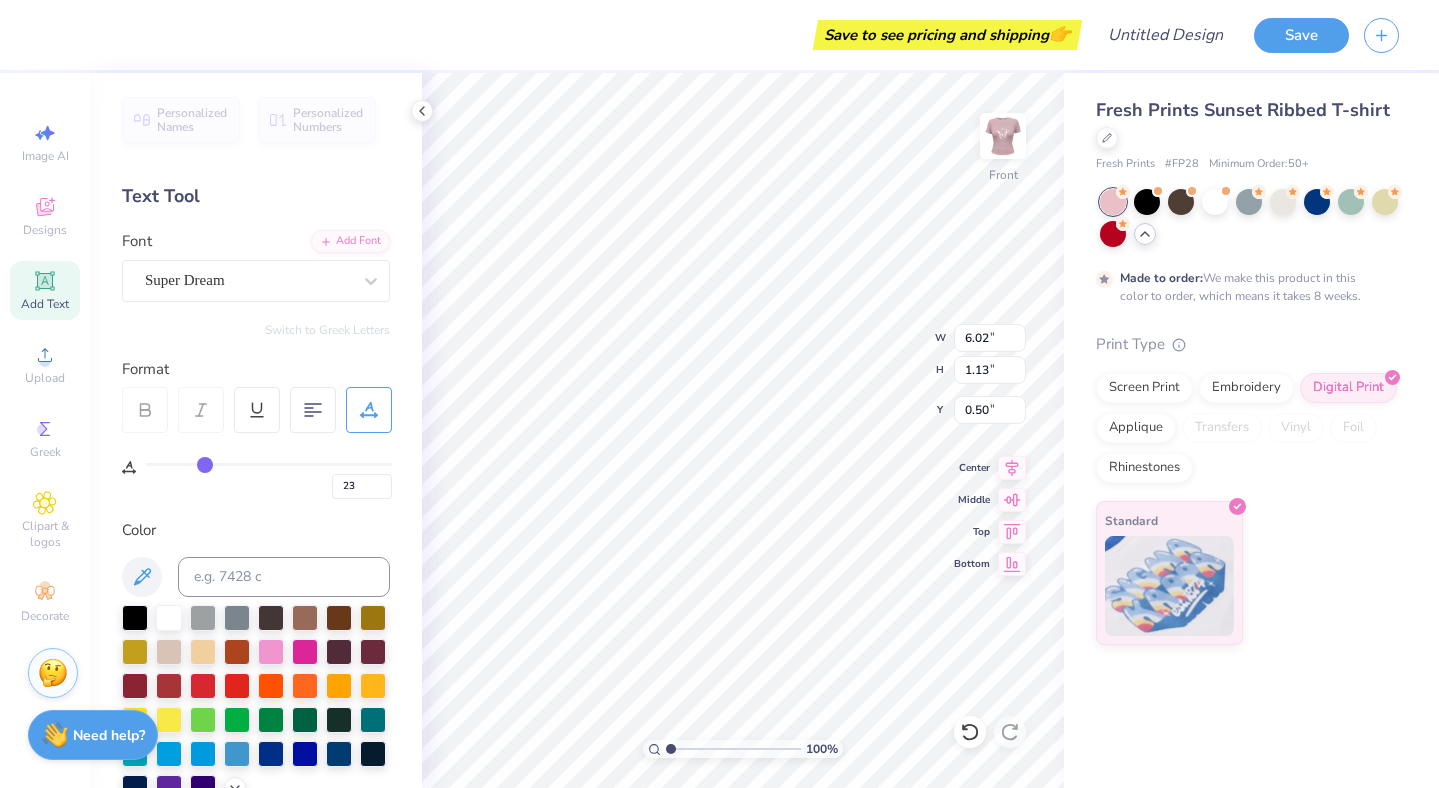 type on "22" 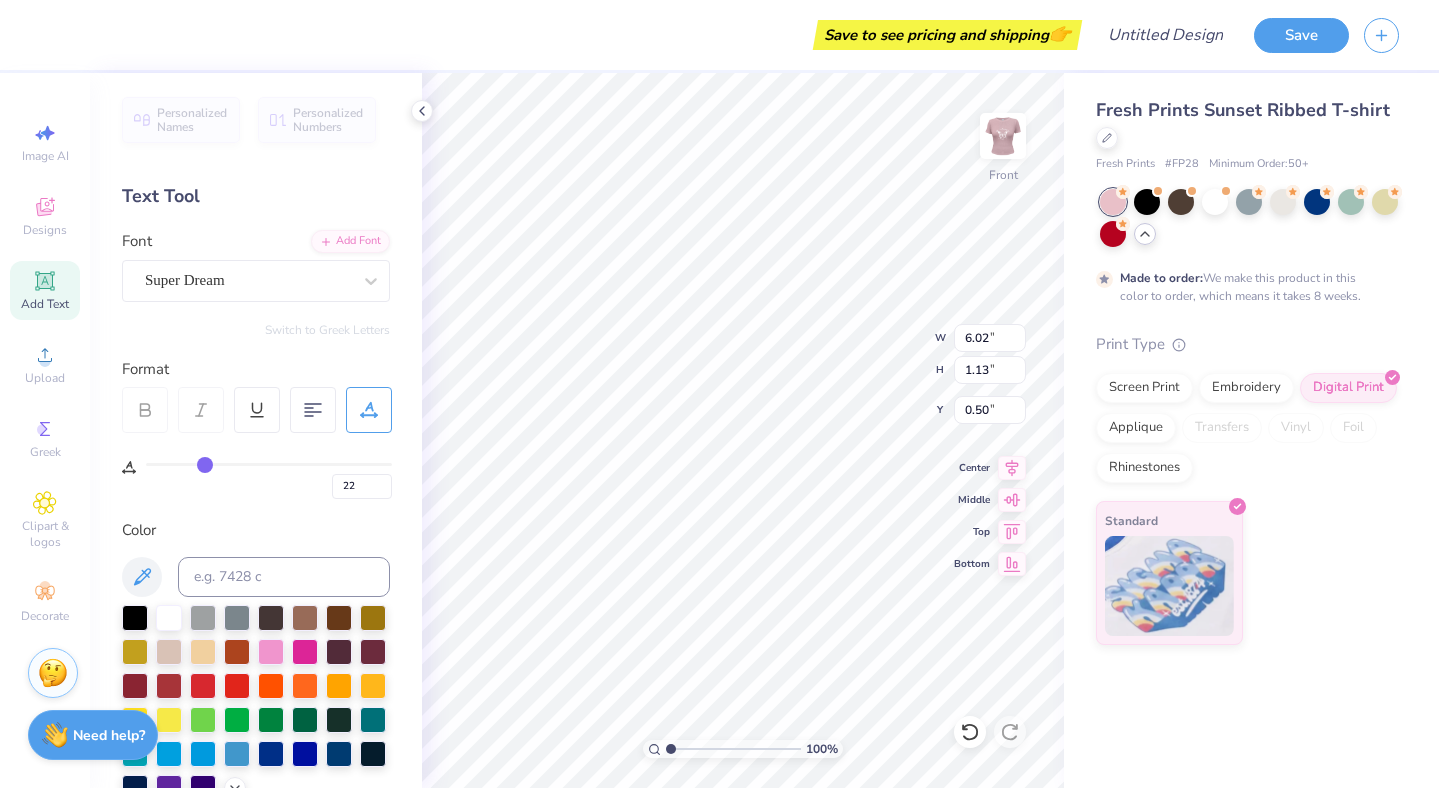 type on "21" 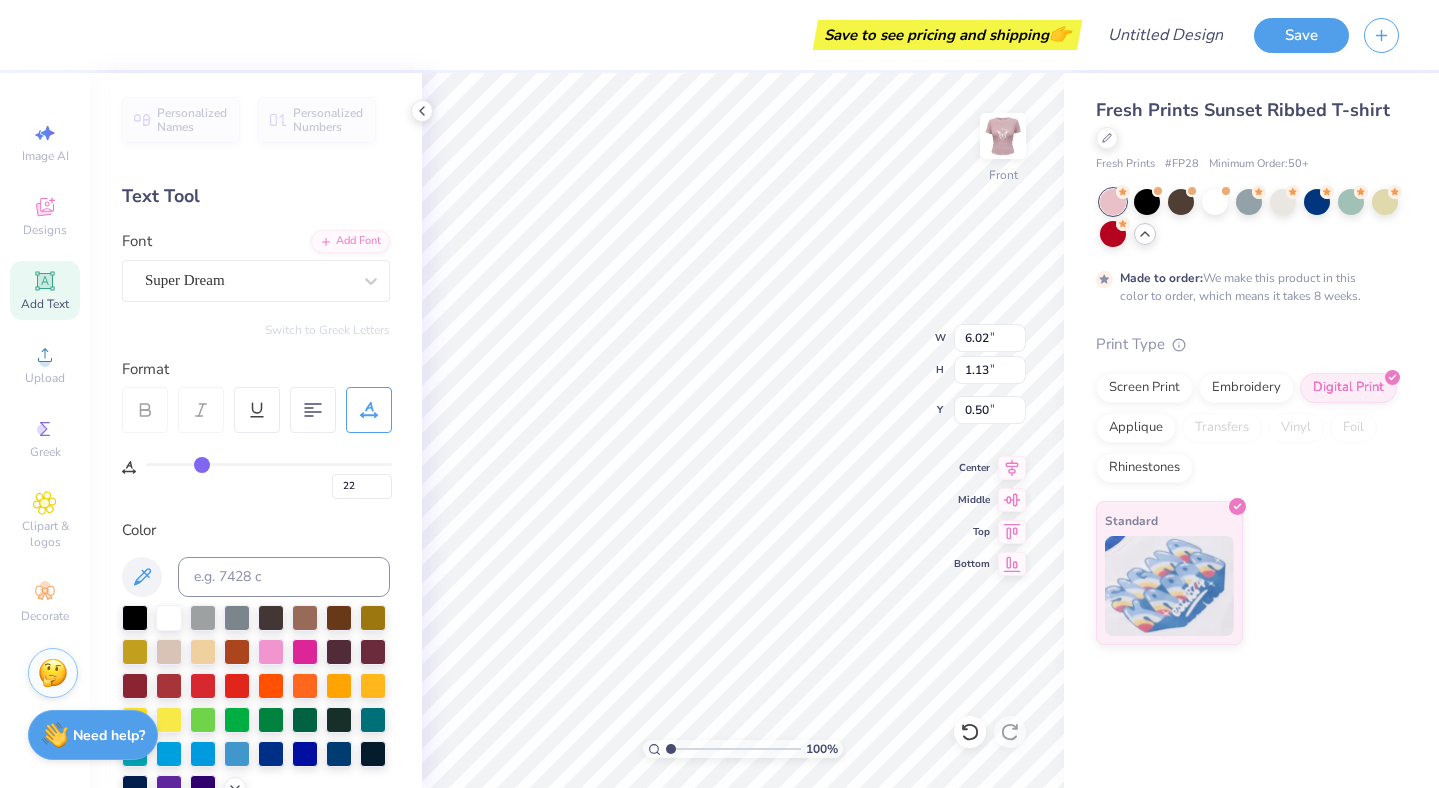type on "21" 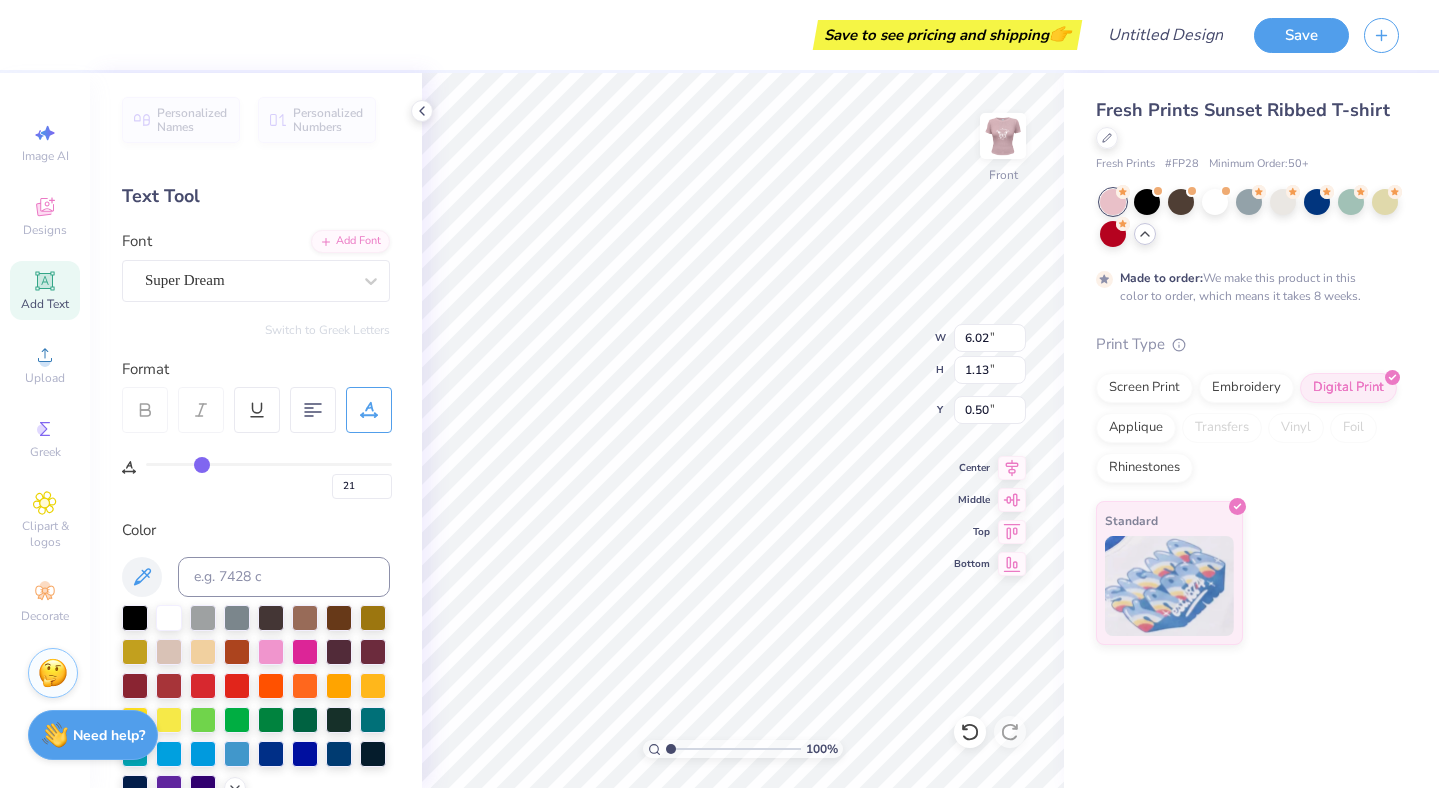 type on "20" 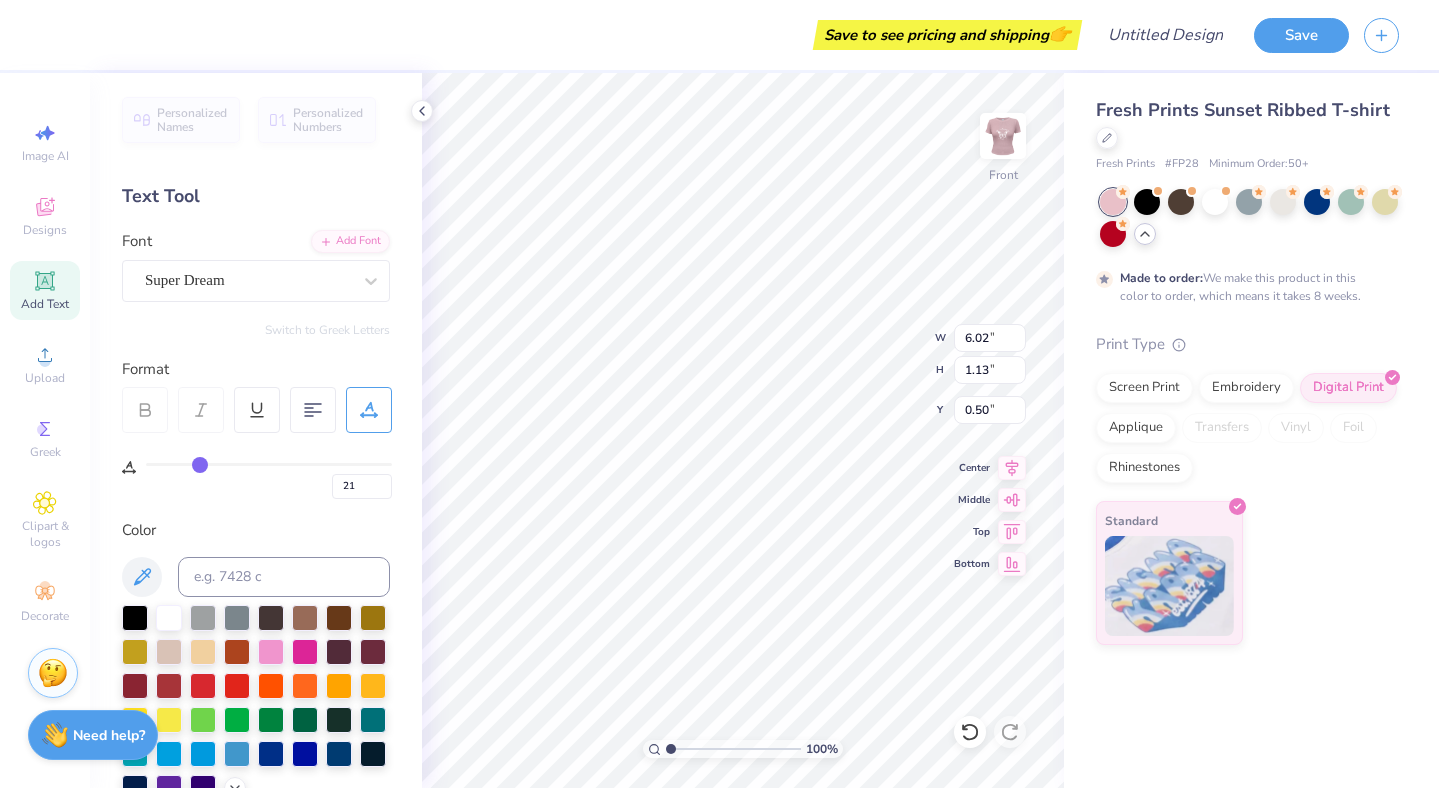 type on "20" 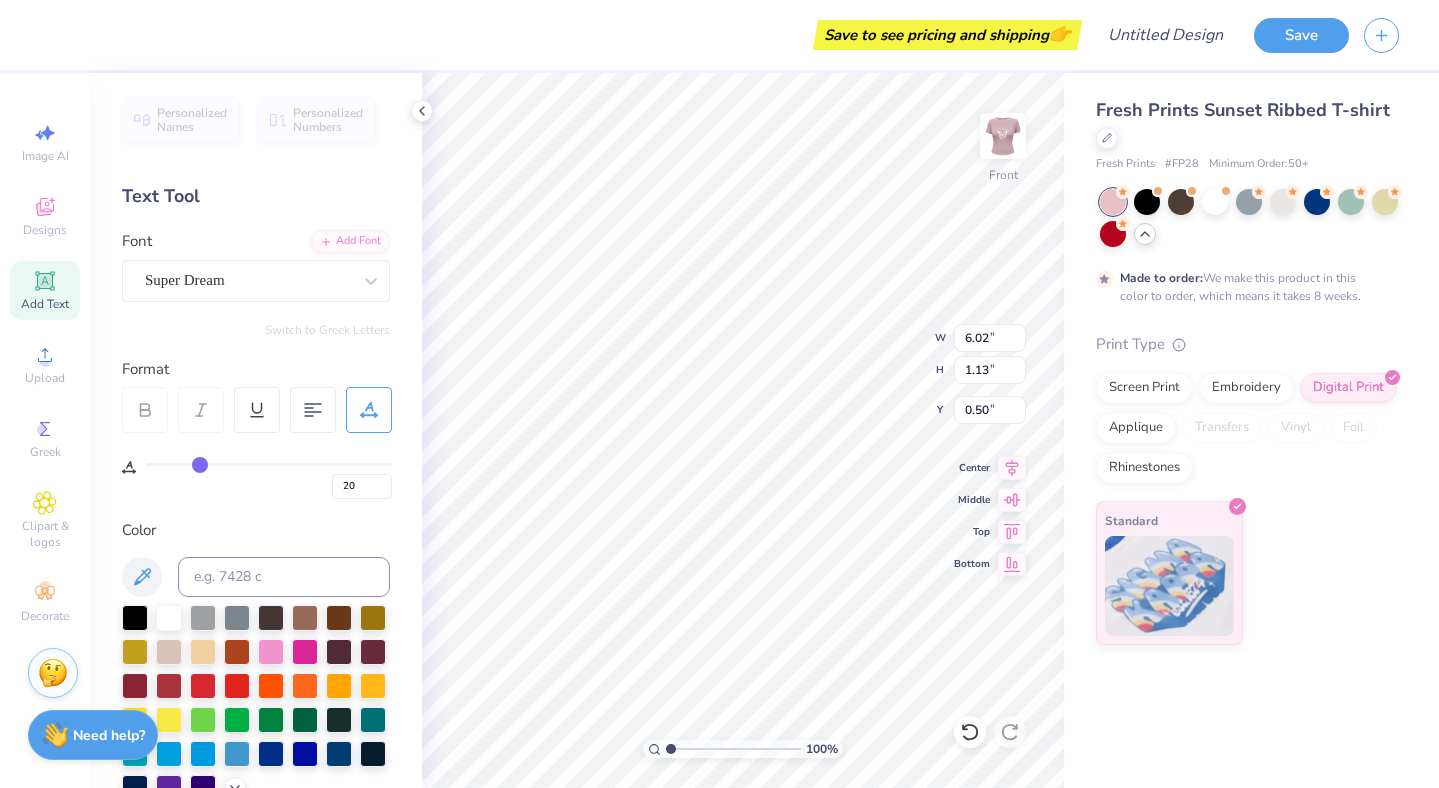 type on "19" 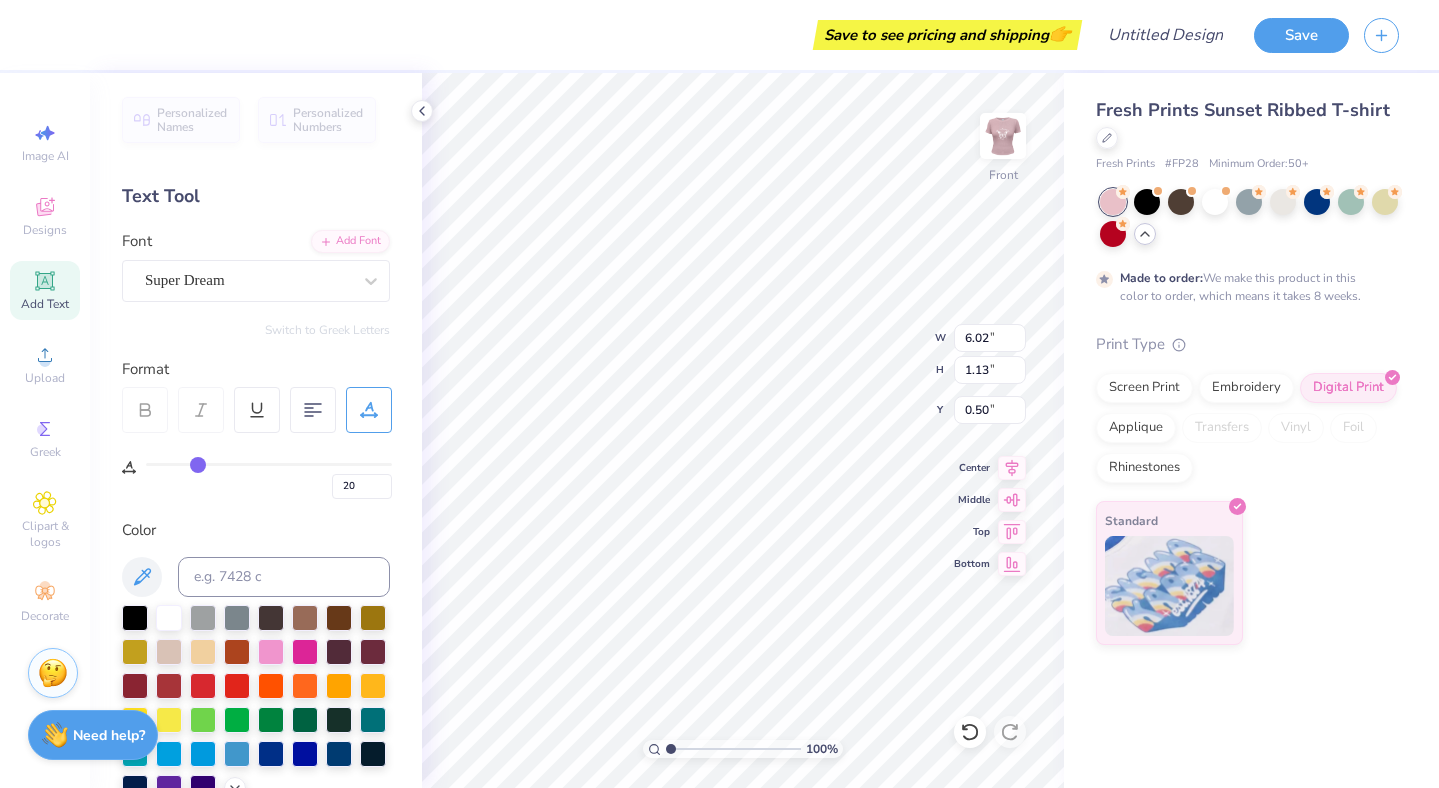 type on "19" 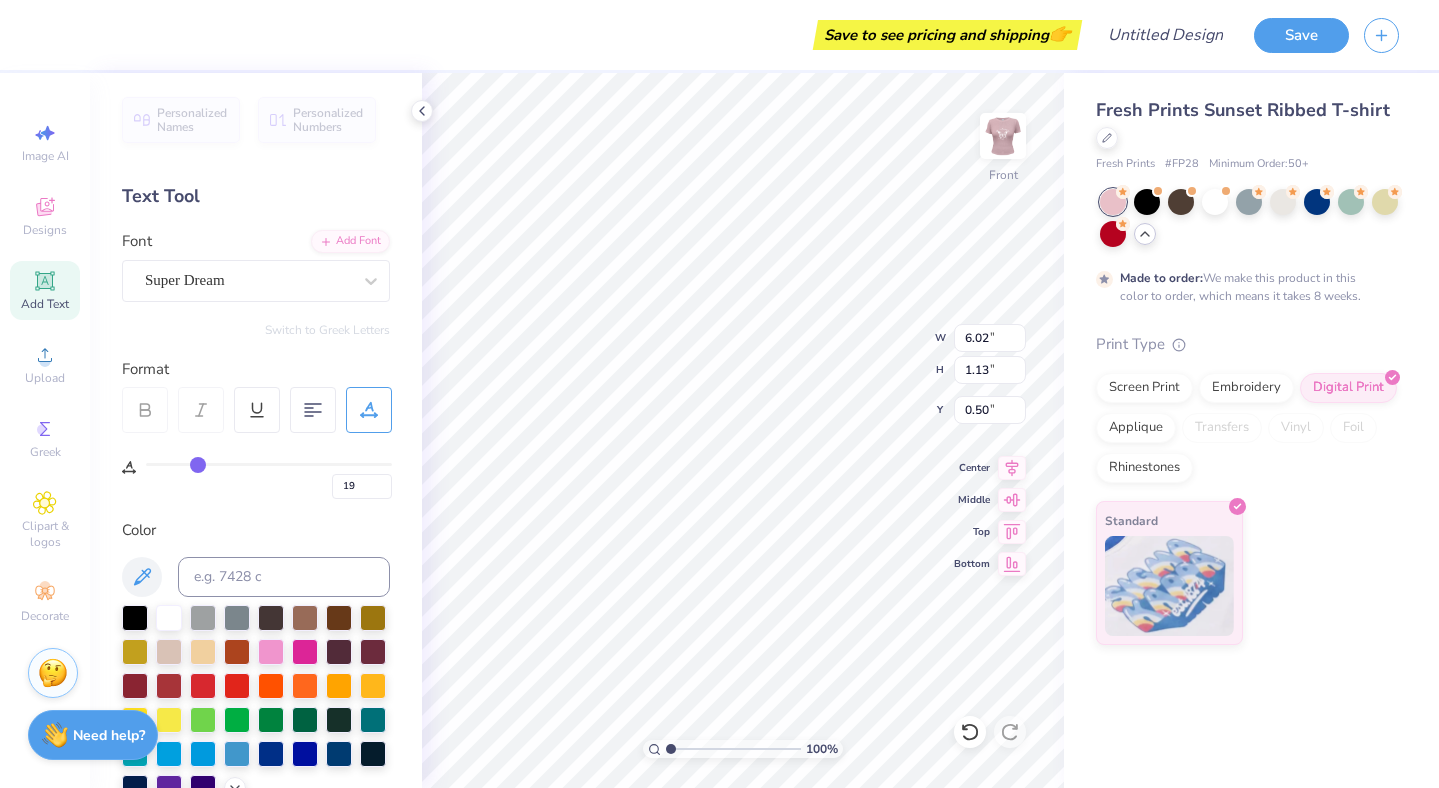 type on "17" 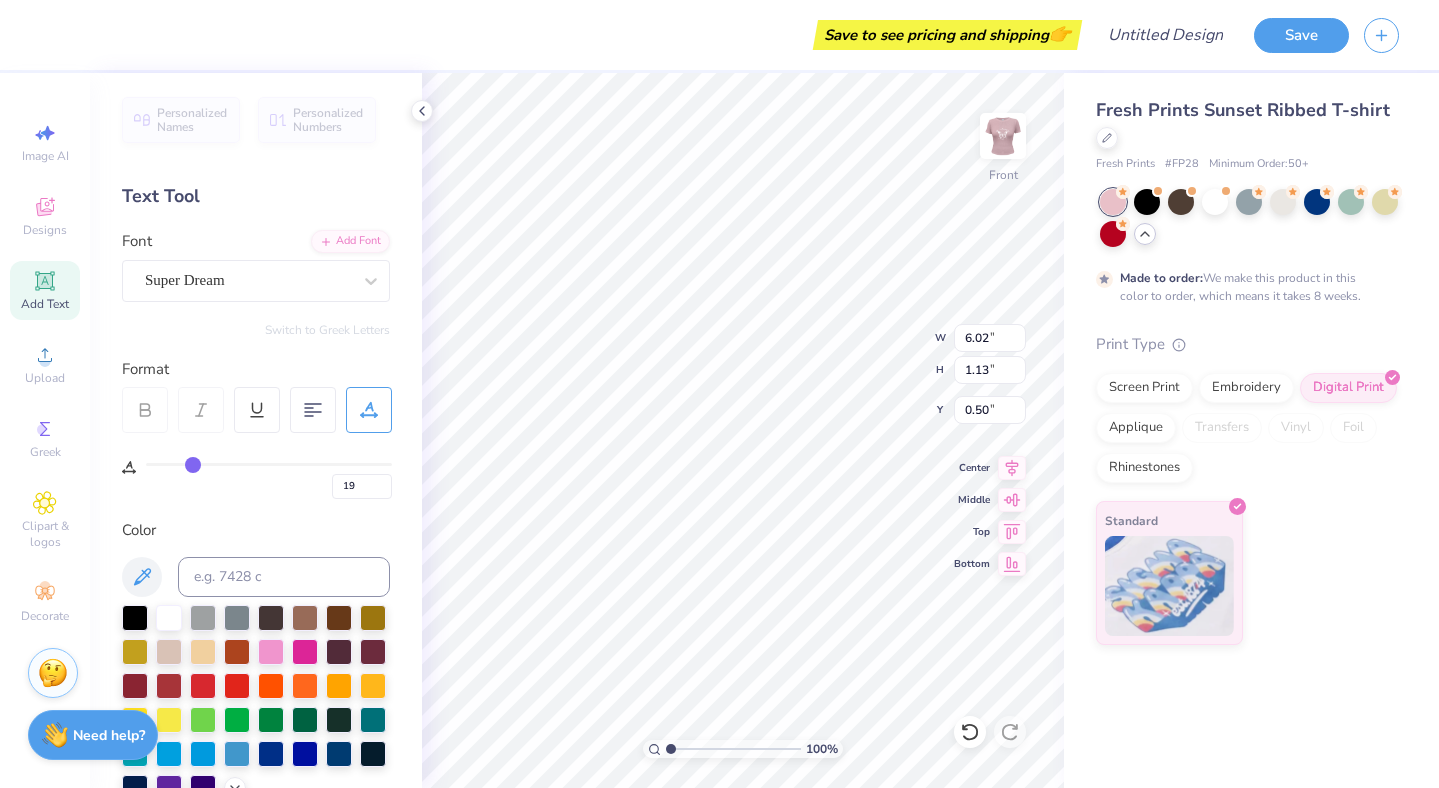 type on "17" 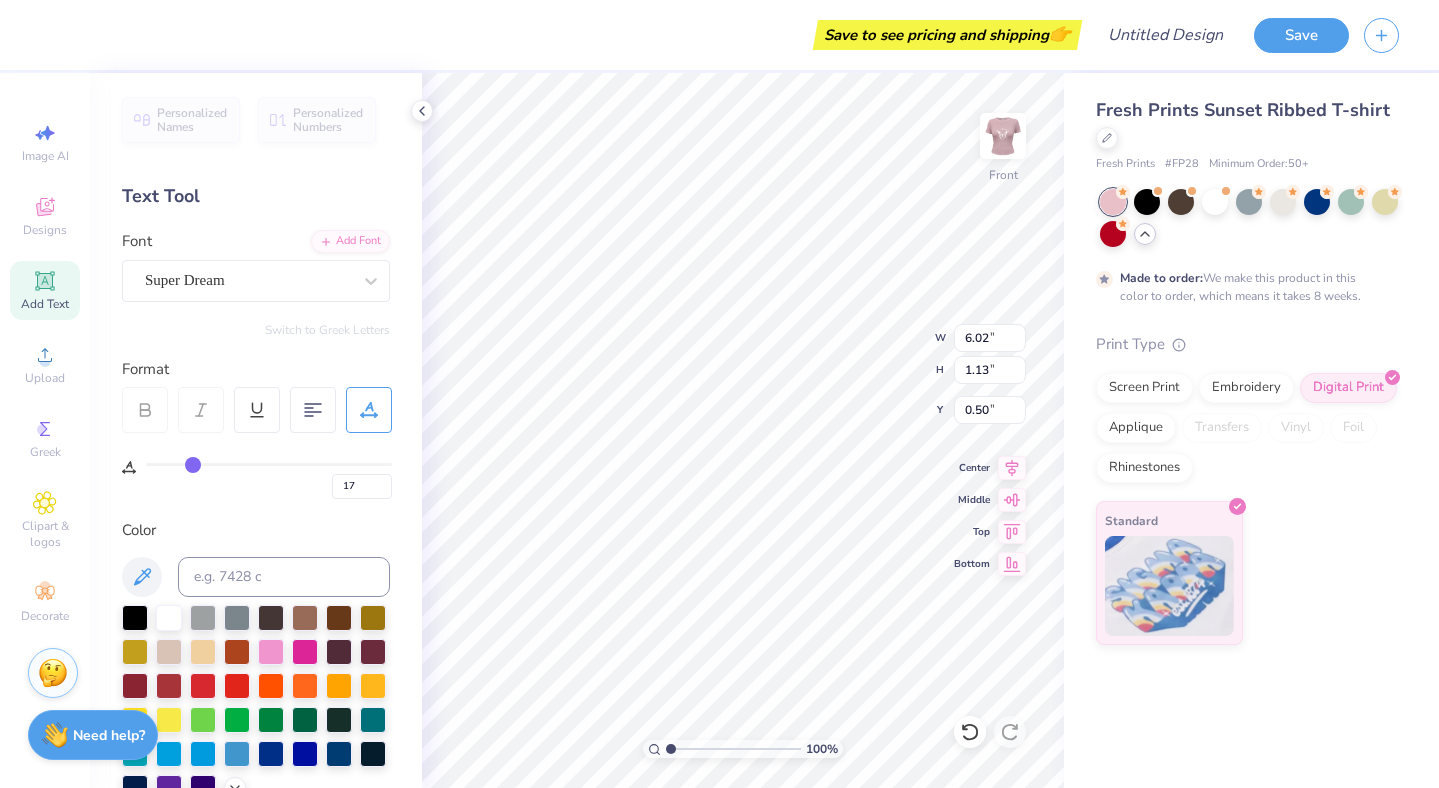 type on "16" 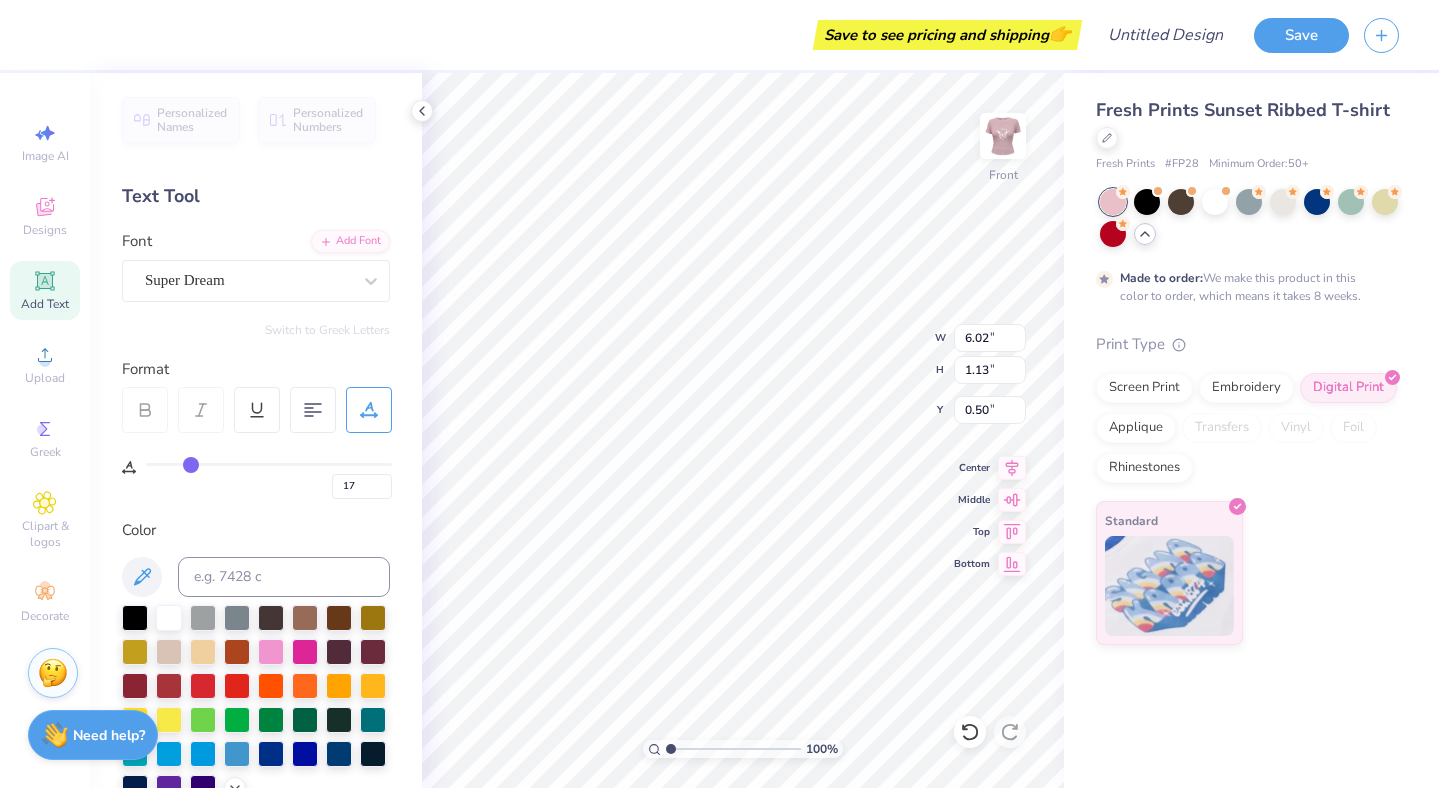 type on "16" 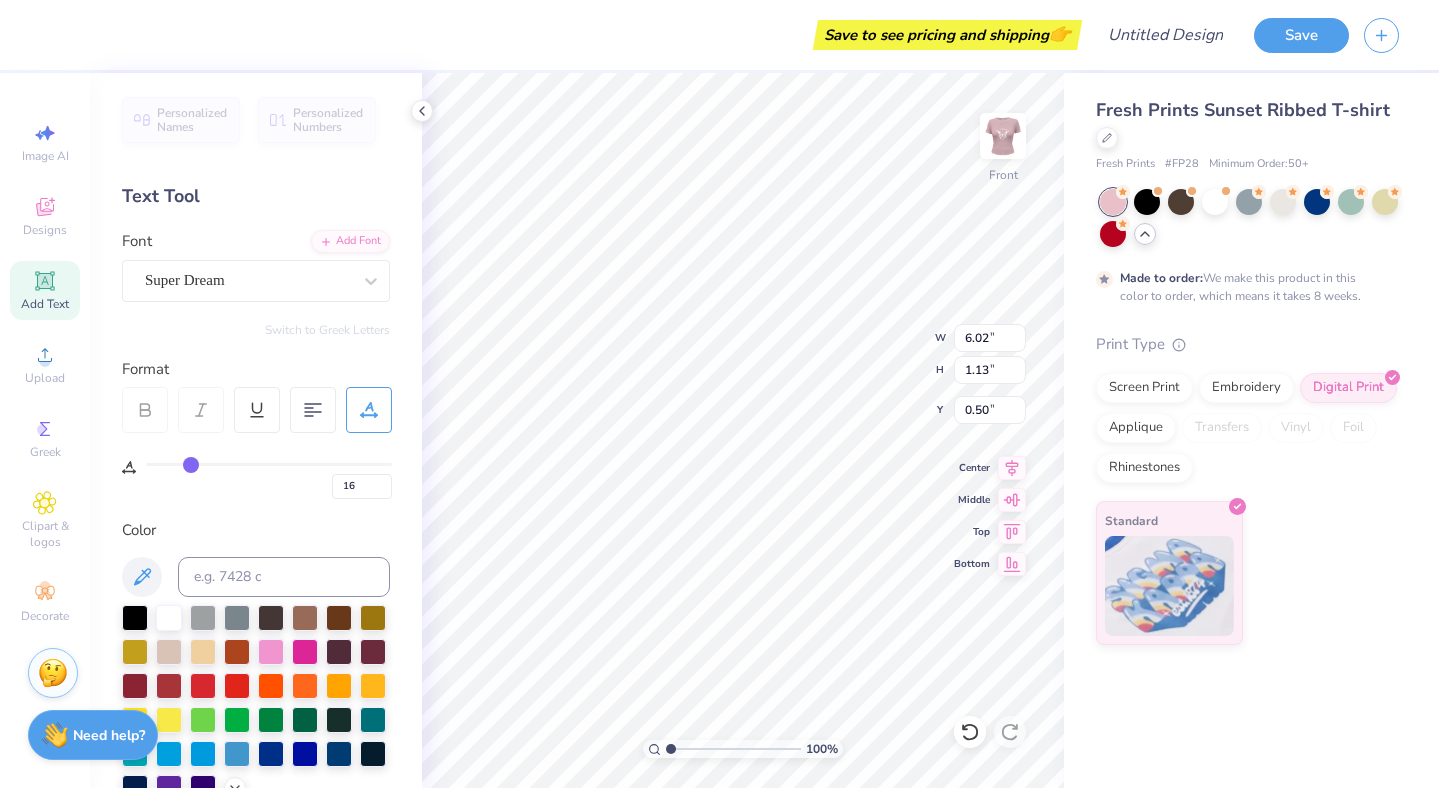 type on "15" 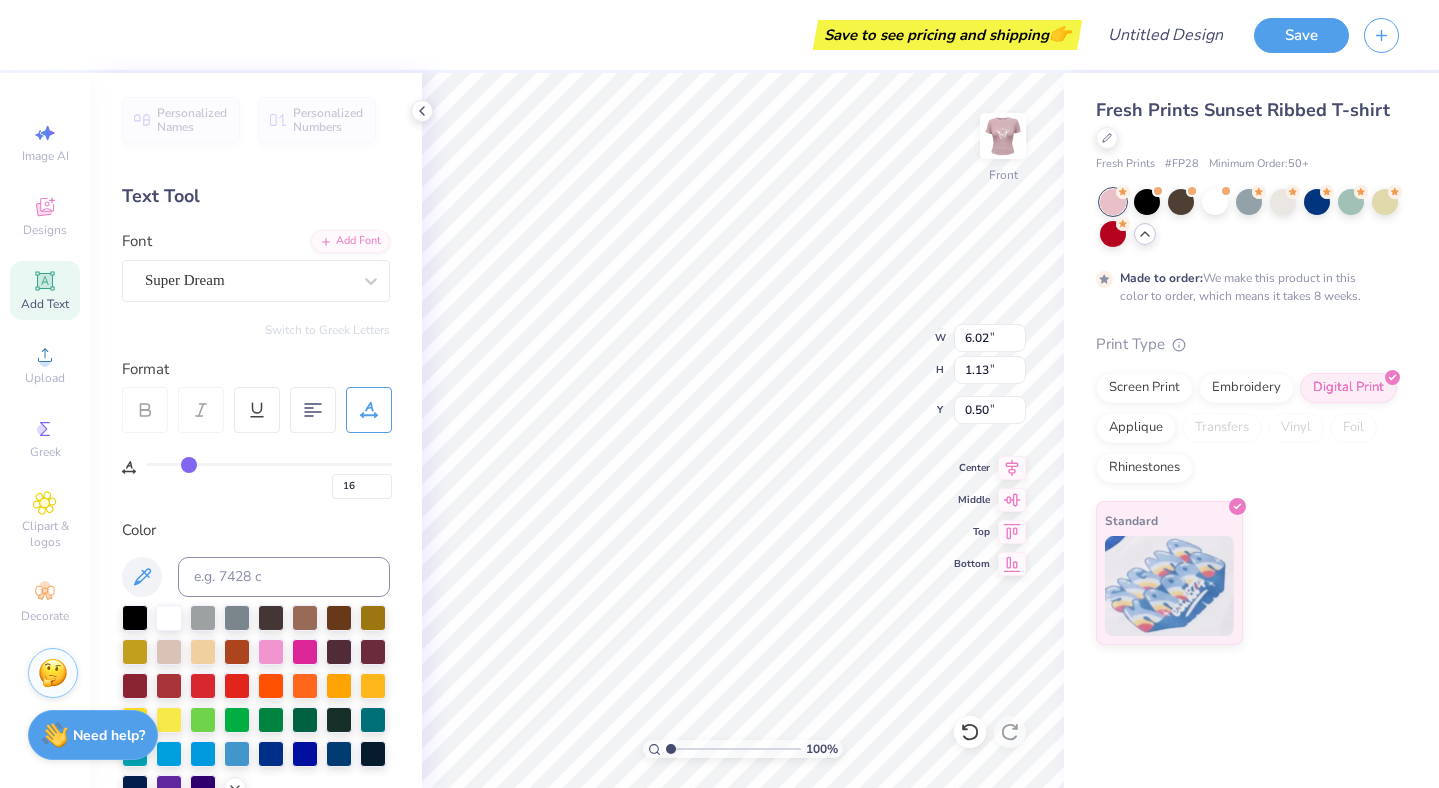 type on "15" 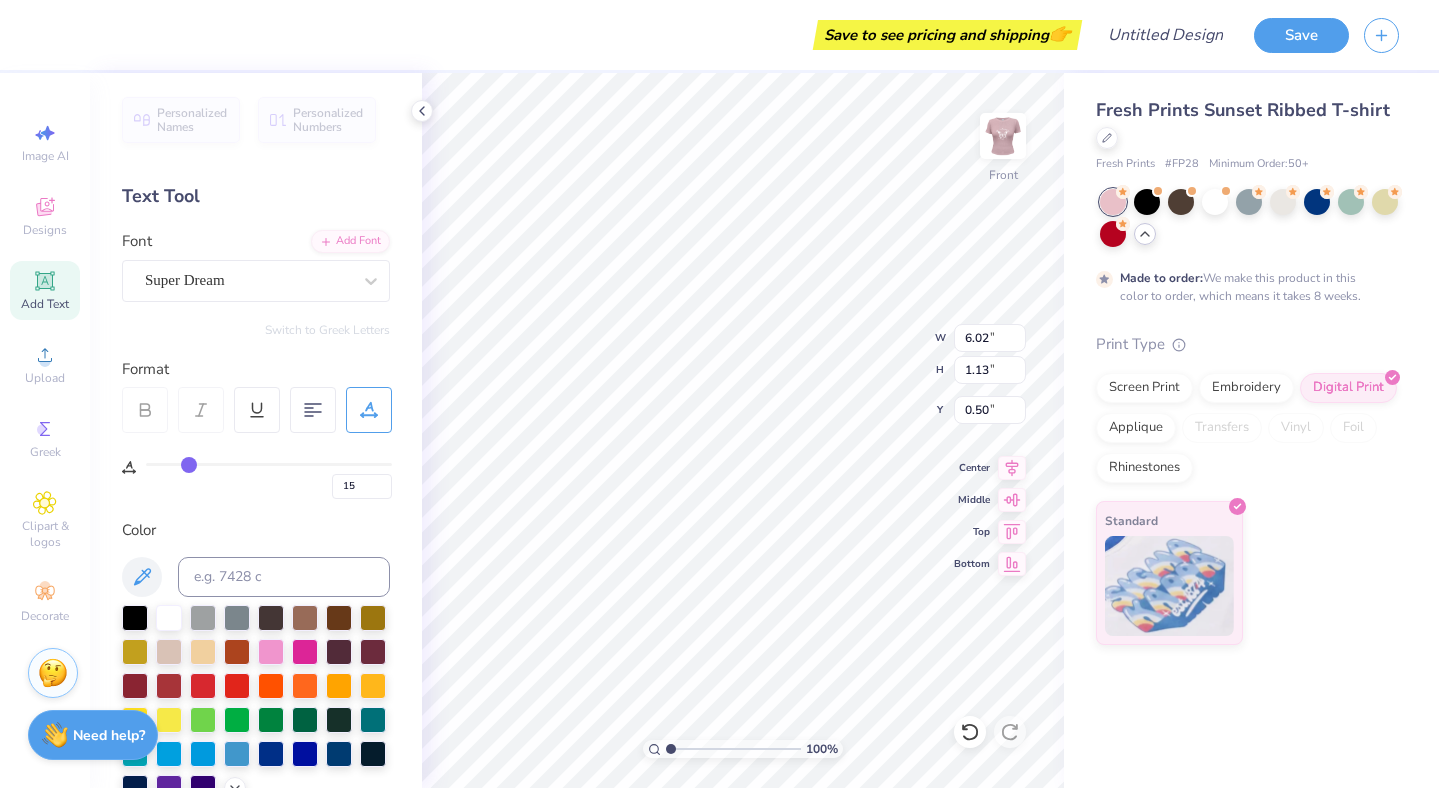 type on "14" 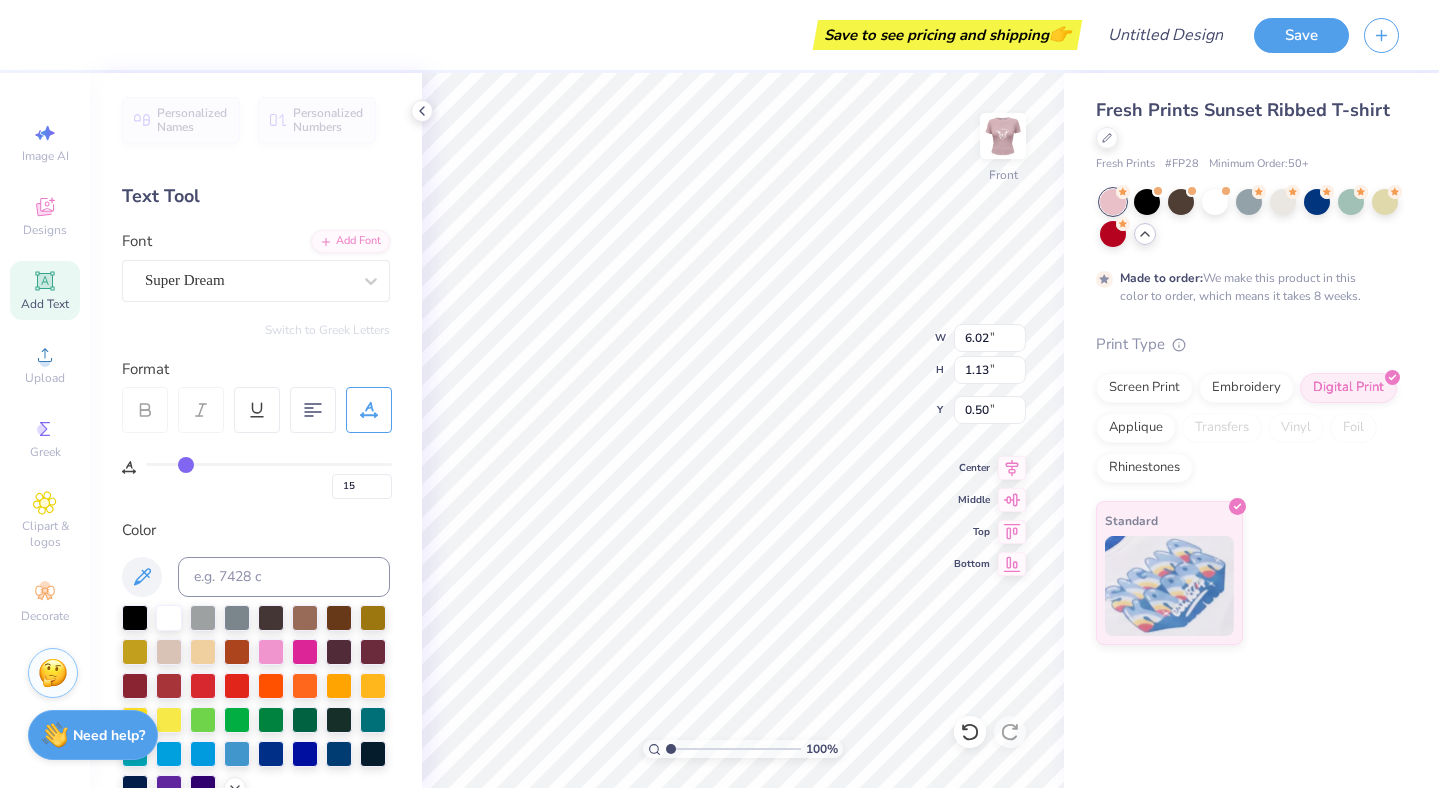 type on "14" 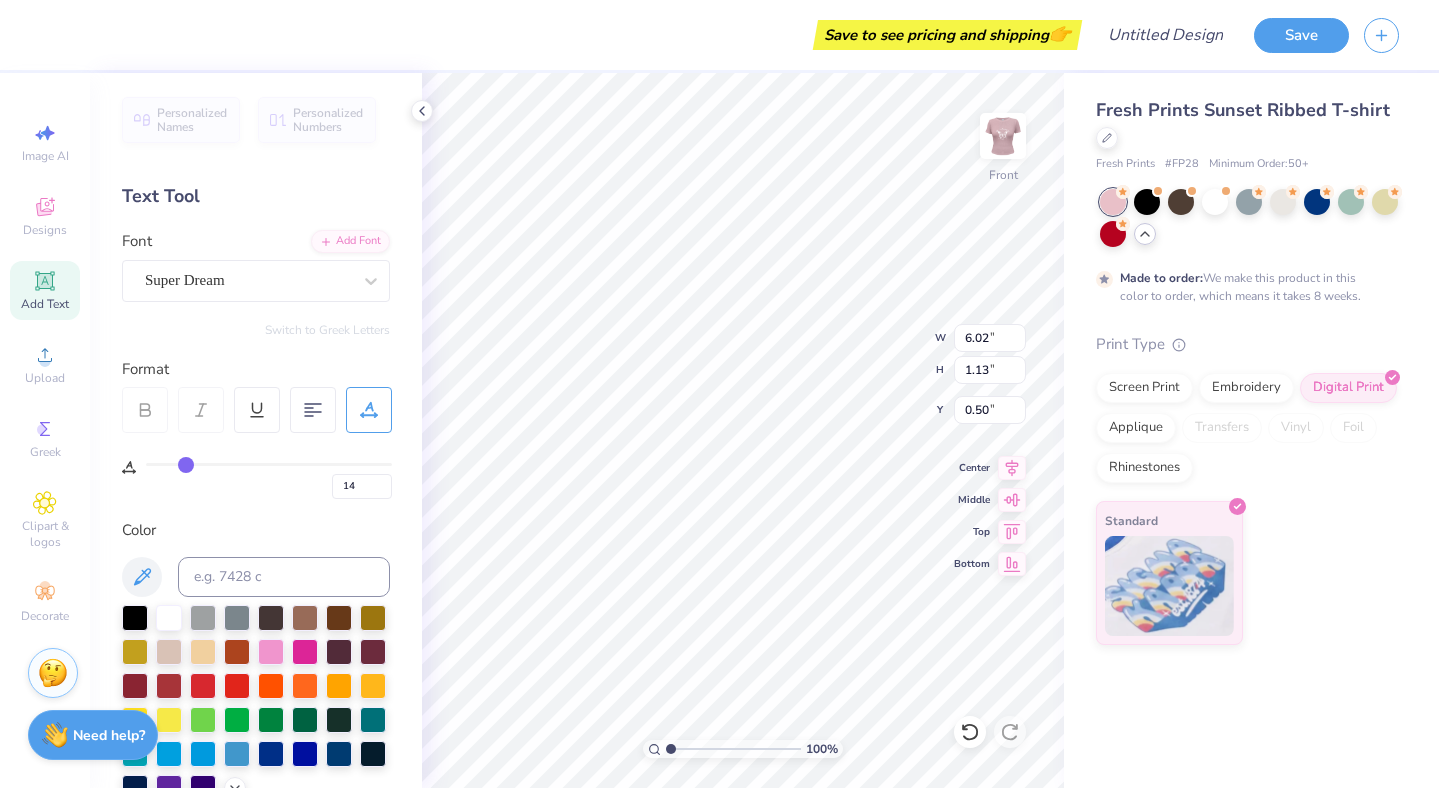 type on "13" 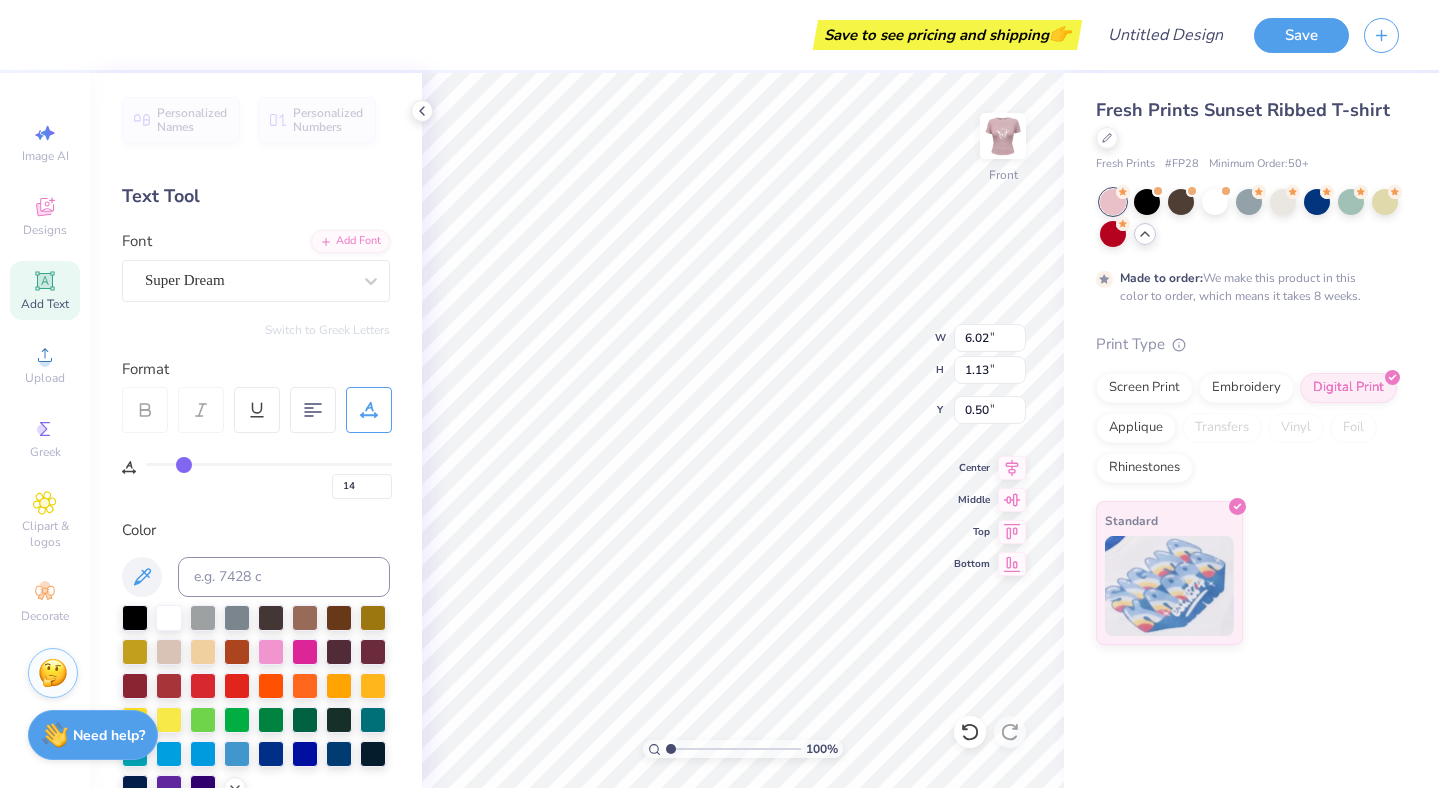 type on "13" 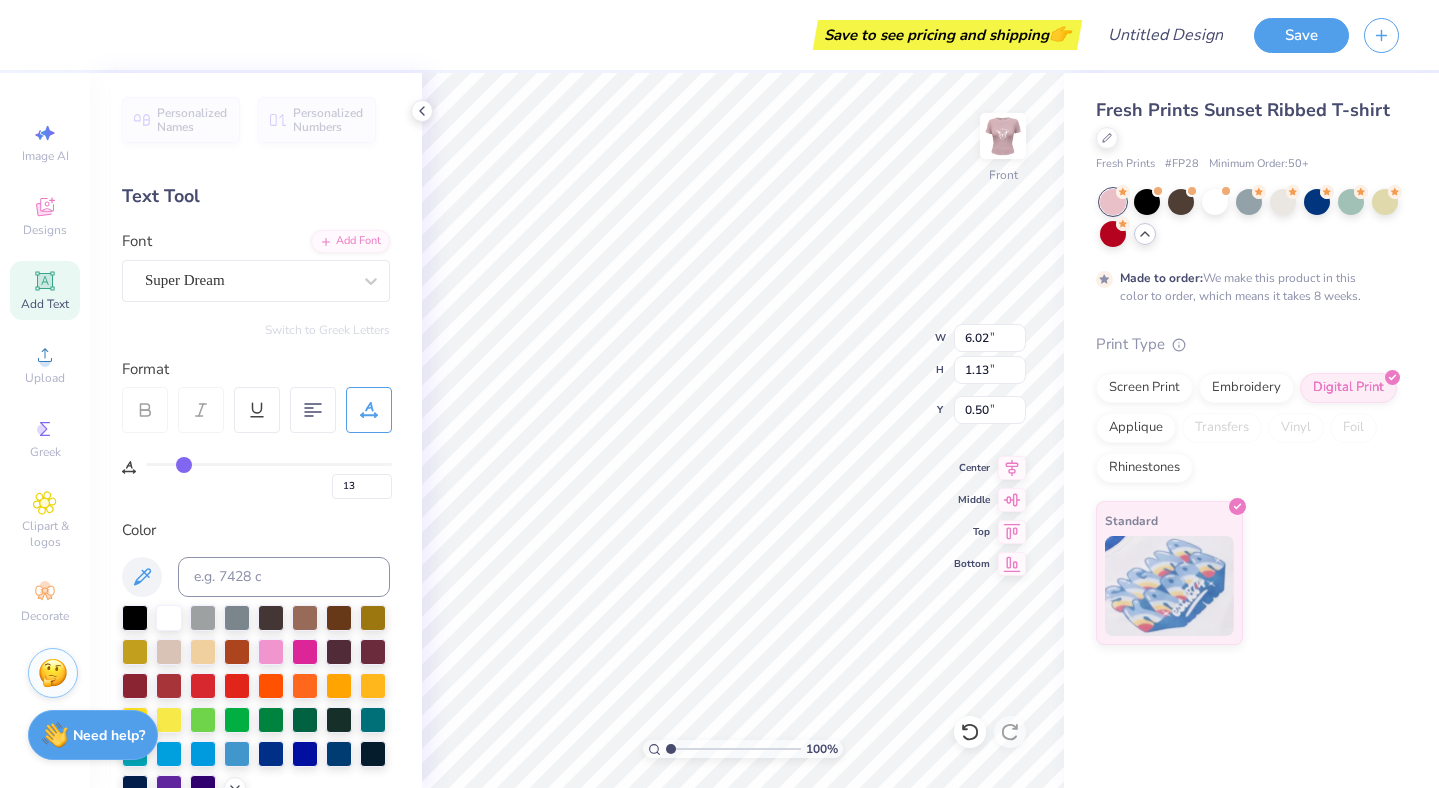 type on "12" 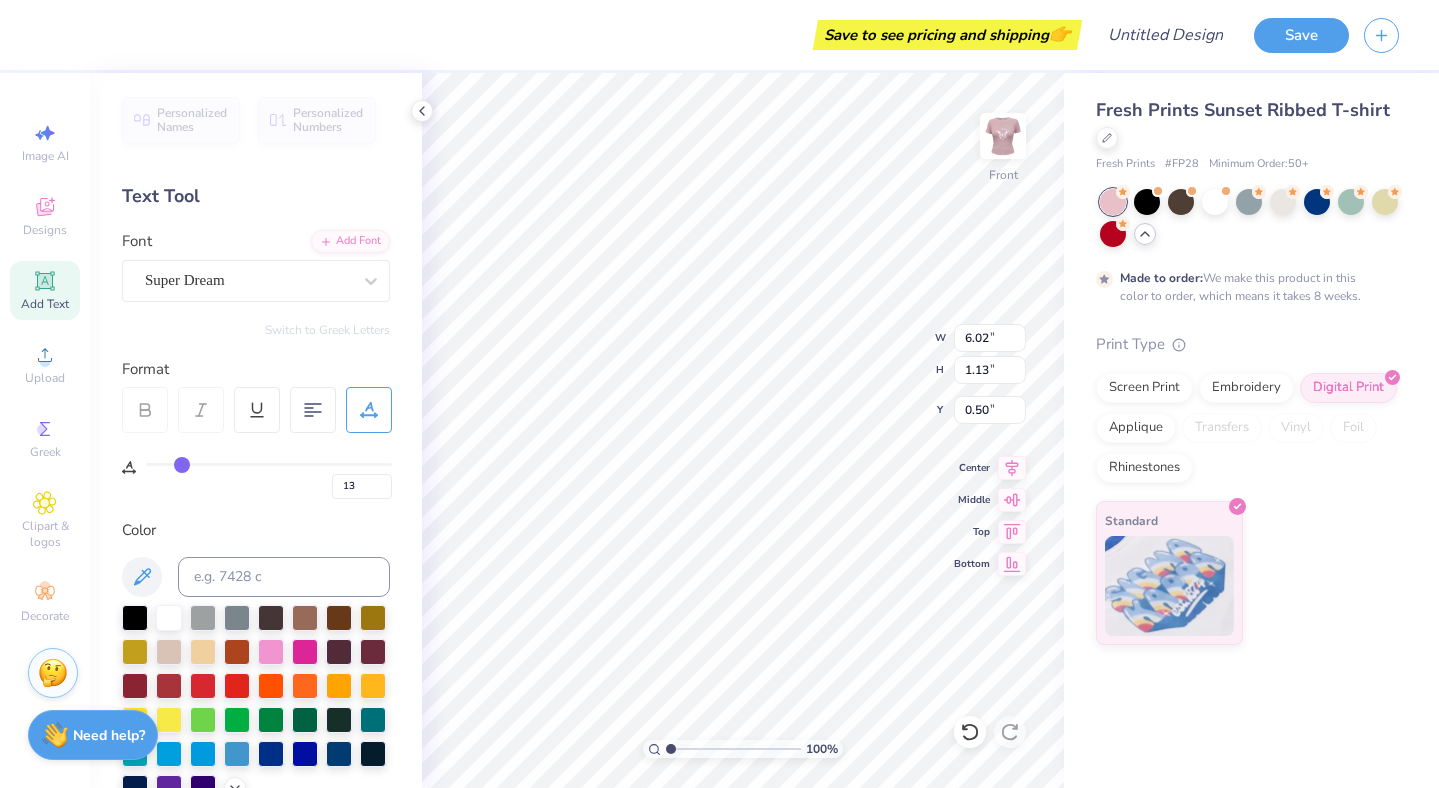 type on "12" 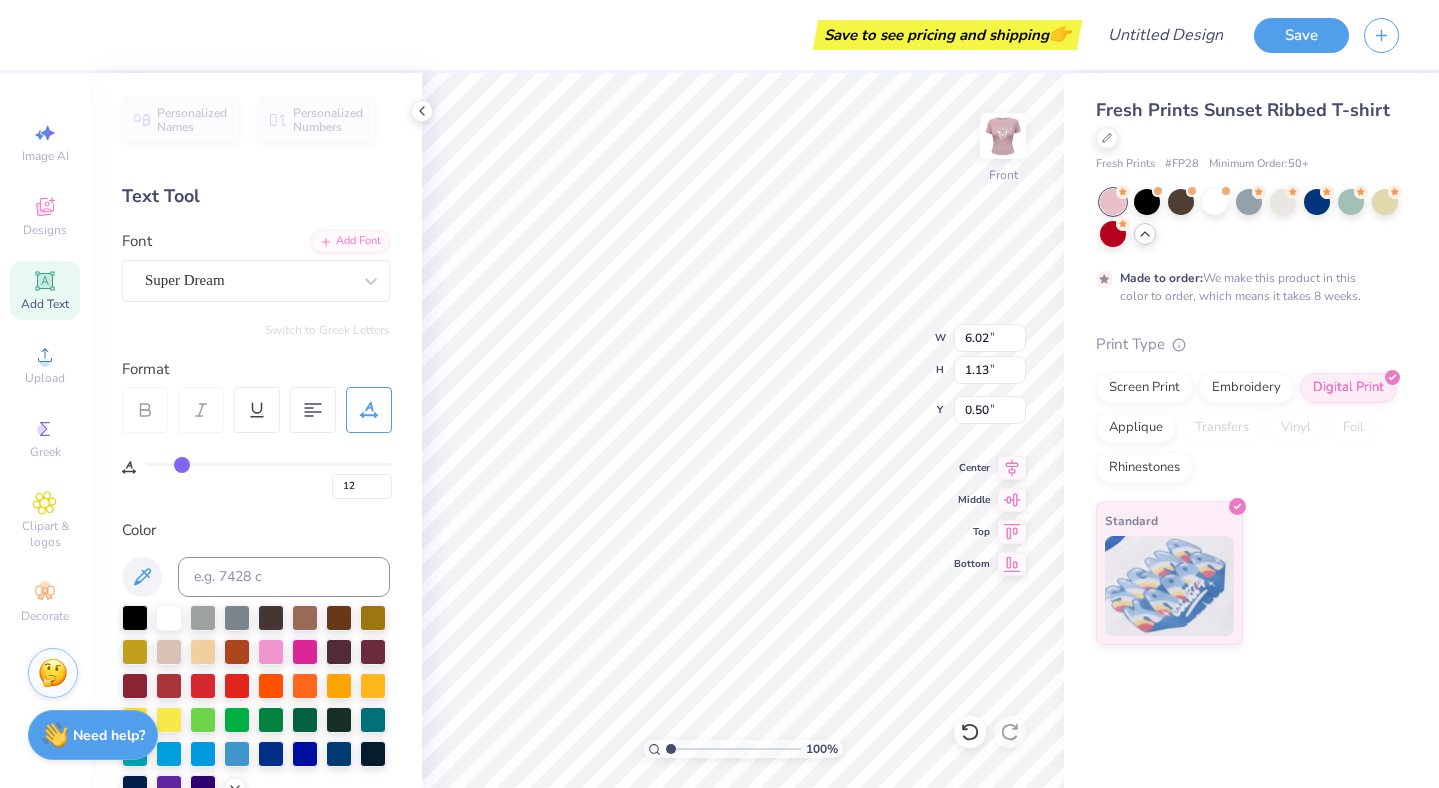 type on "11" 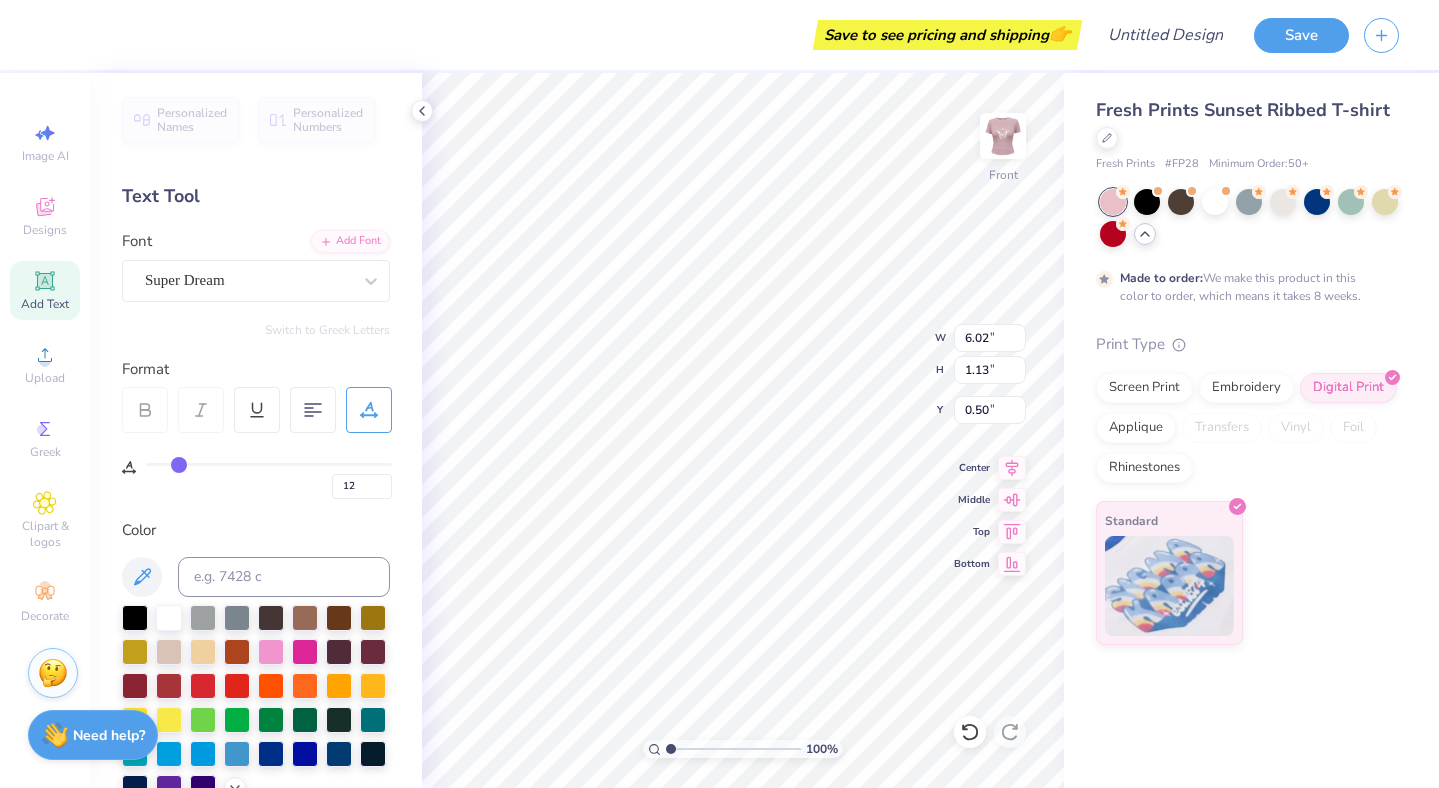 type on "11" 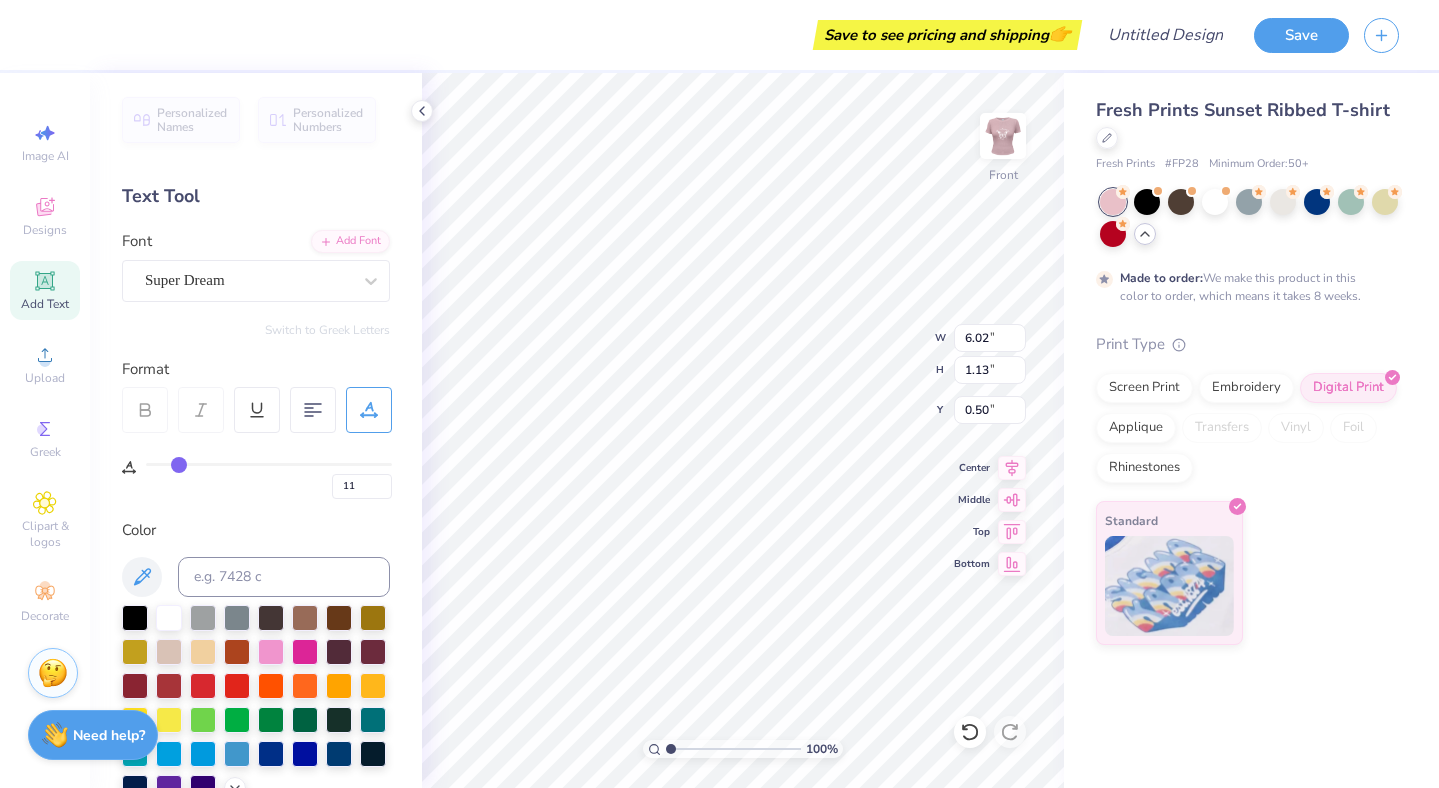 type on "10" 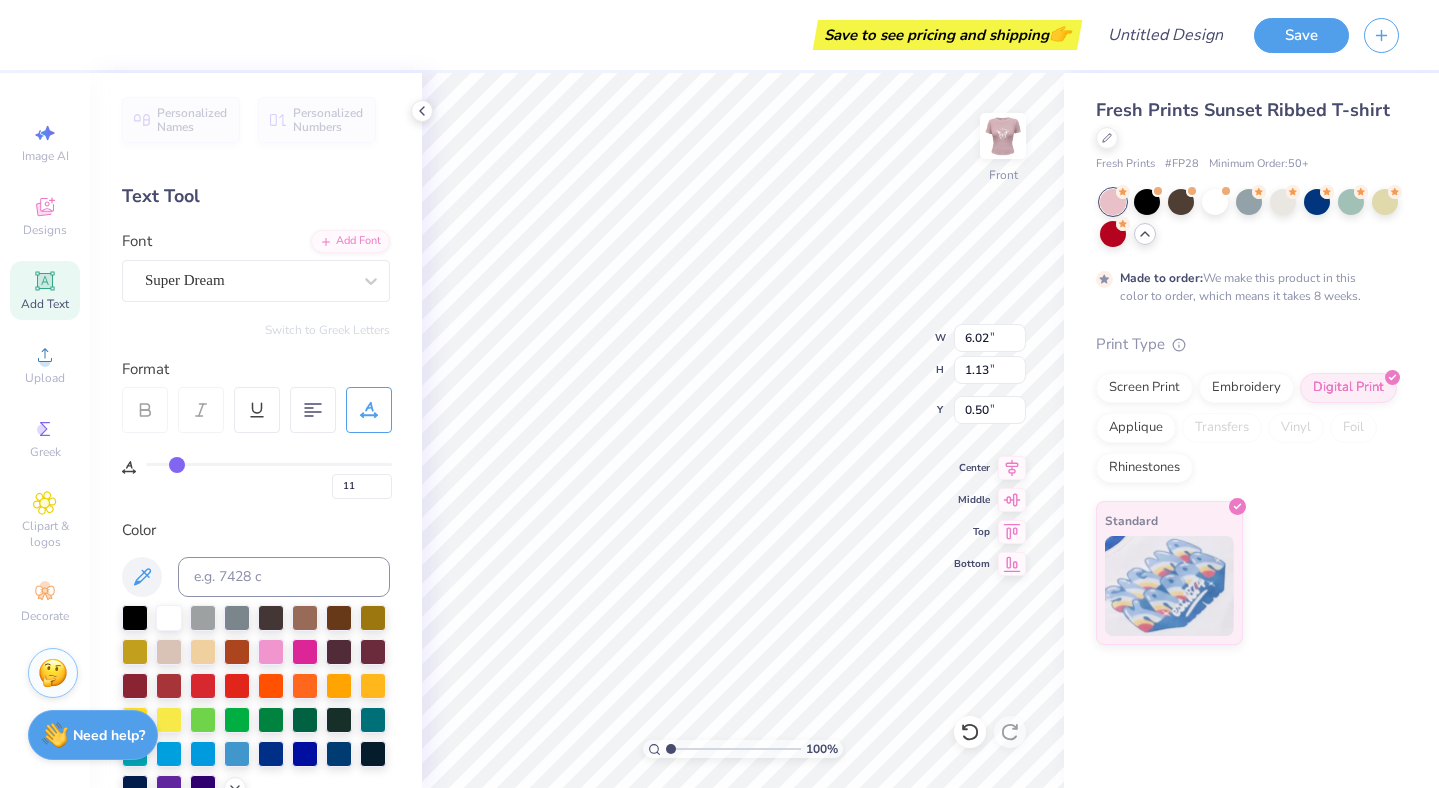 type on "10" 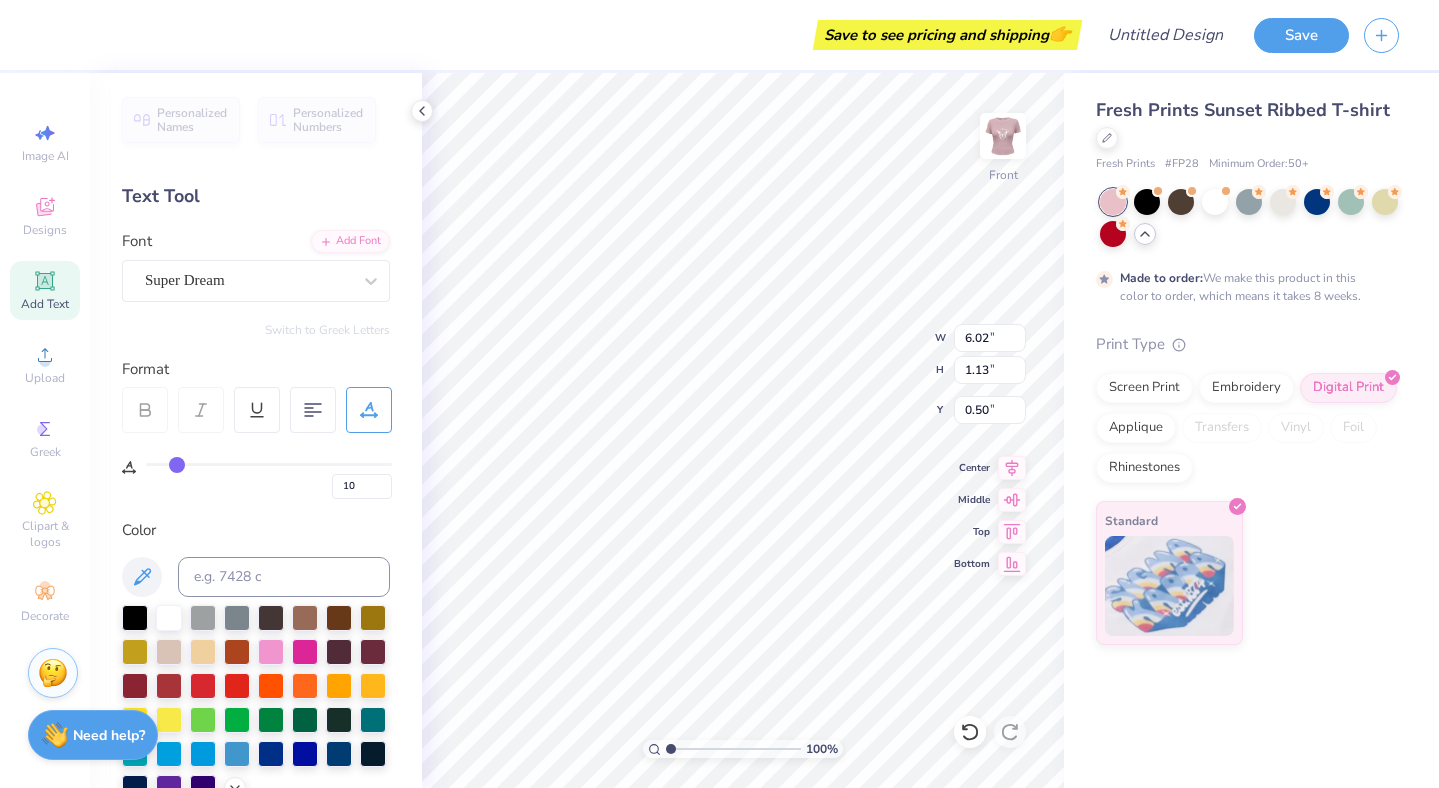 type on "9" 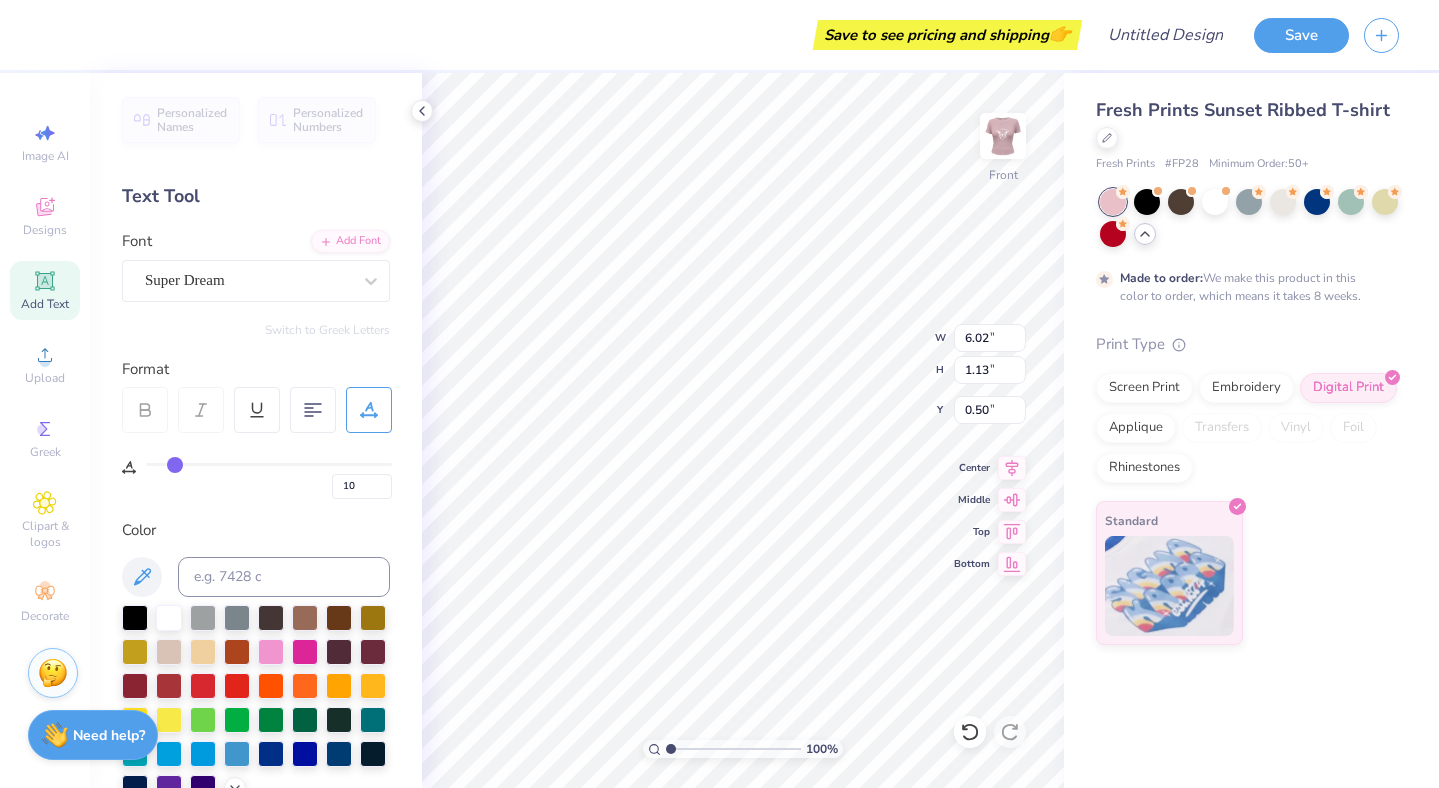 type on "9" 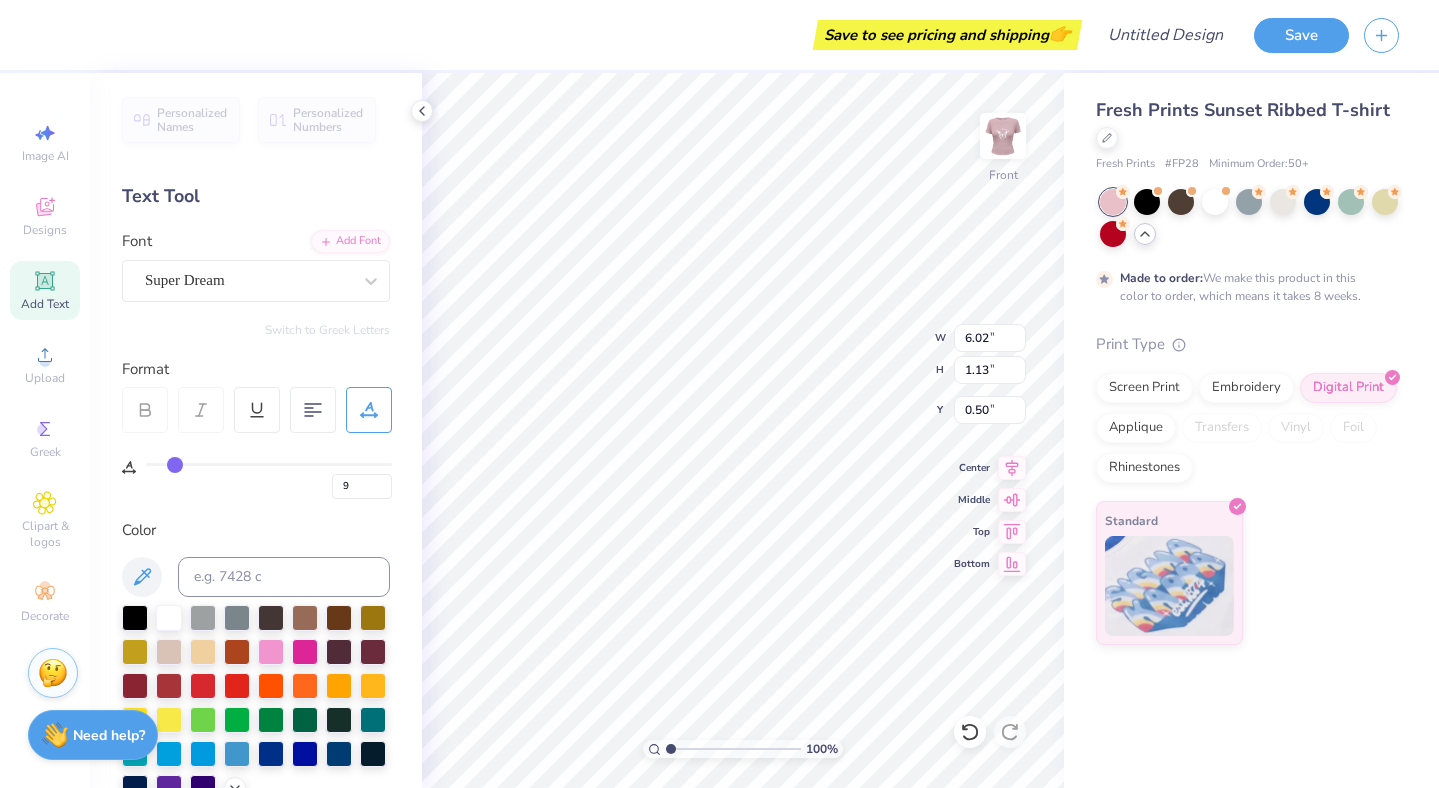 drag, startPoint x: 217, startPoint y: 461, endPoint x: 175, endPoint y: 461, distance: 42 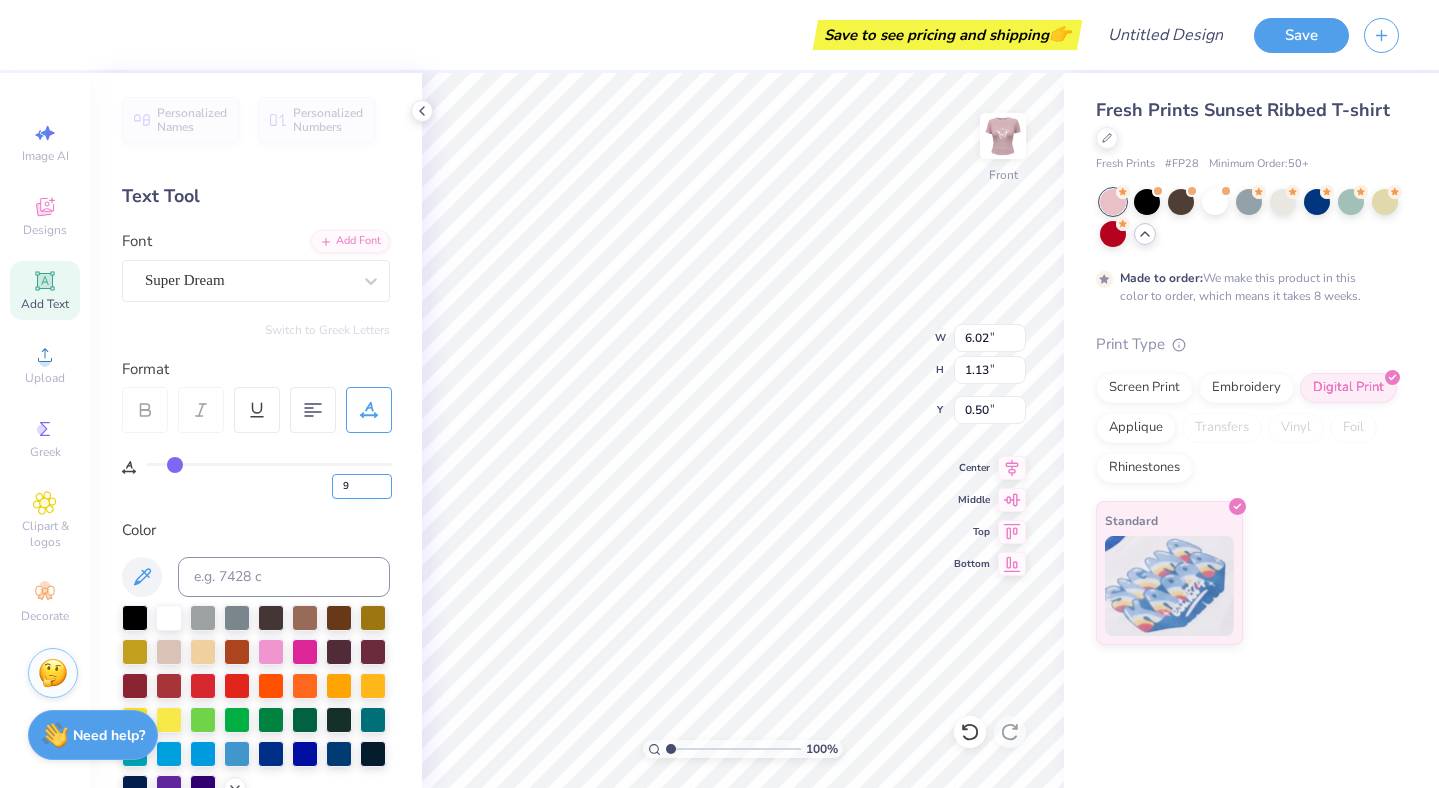 type on "4.49" 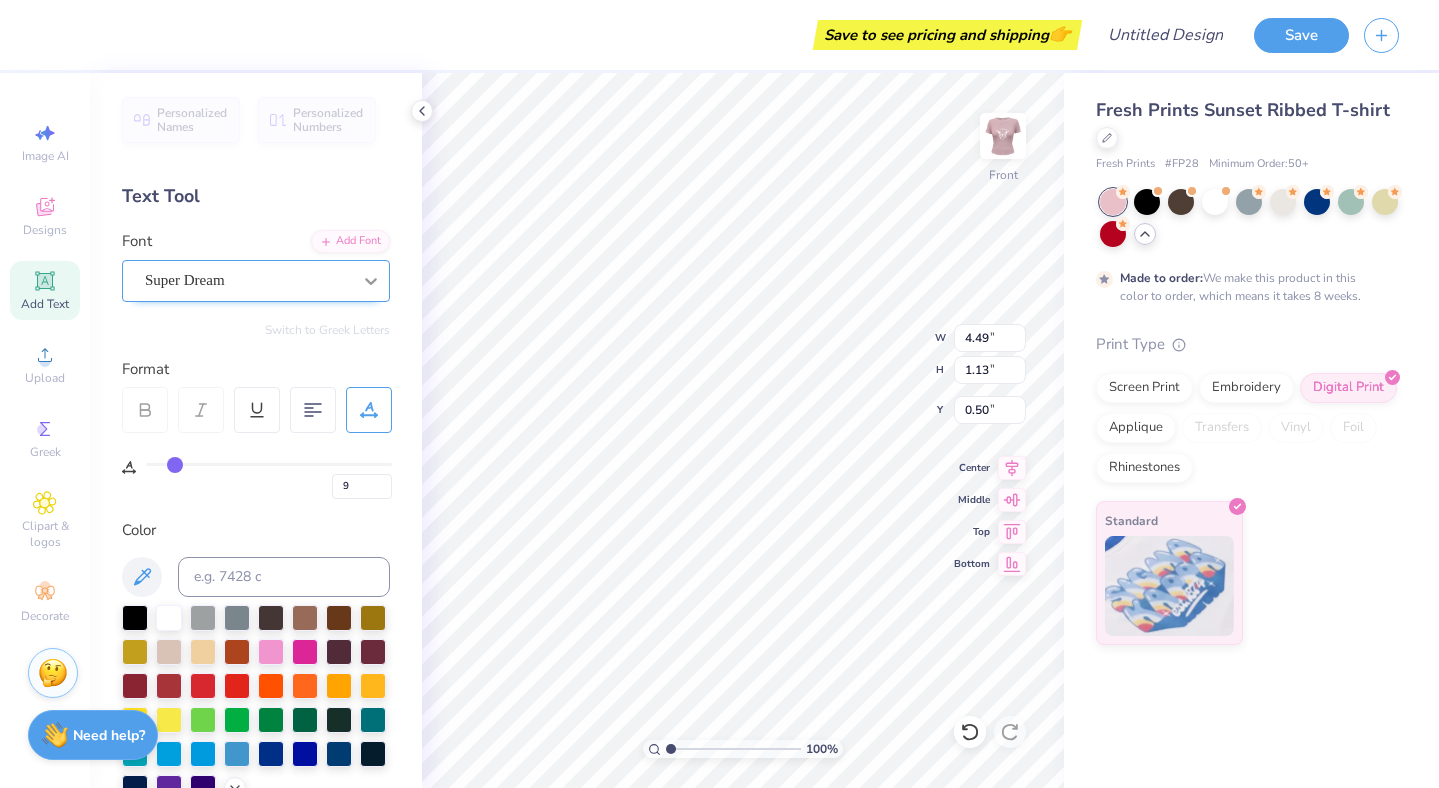 click at bounding box center [371, 281] 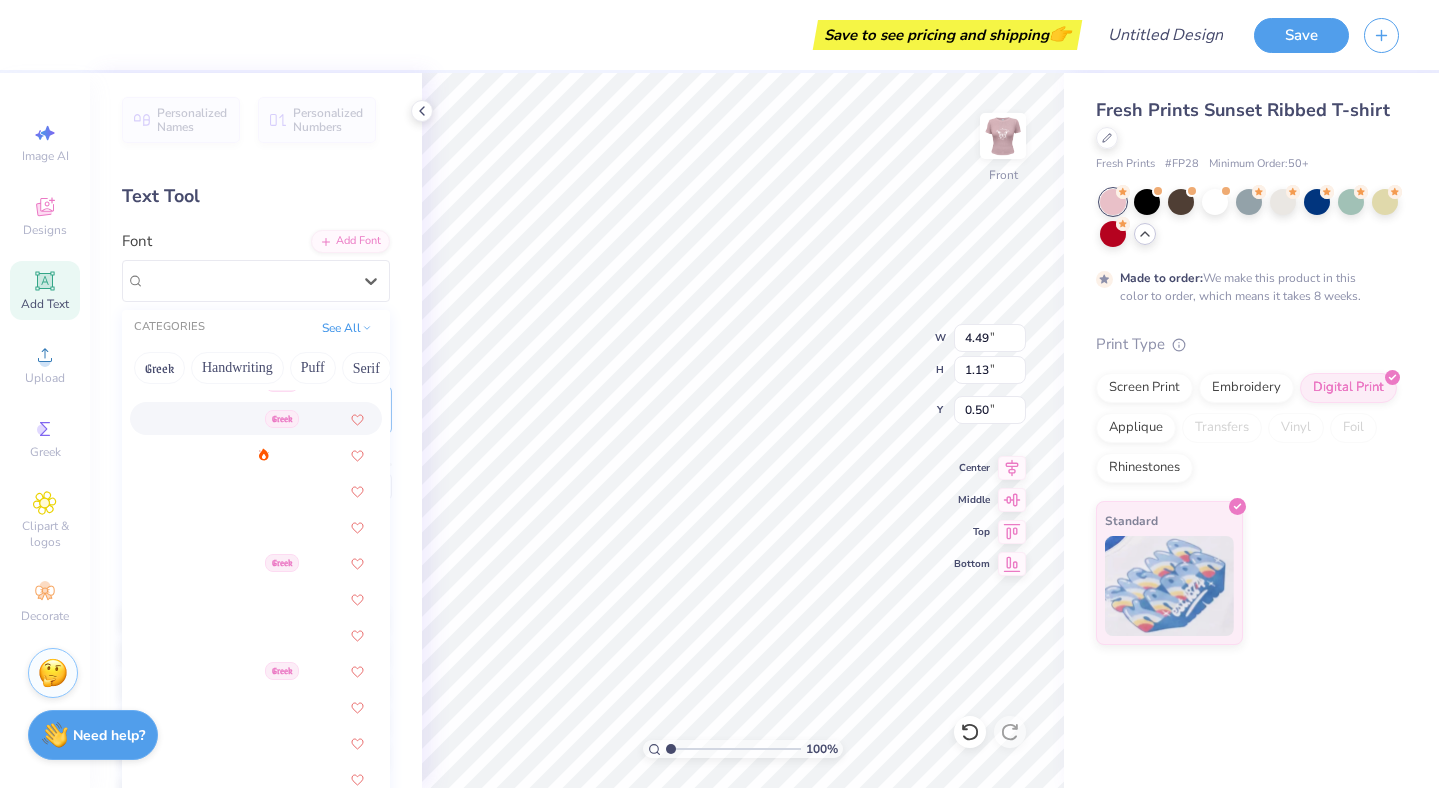scroll, scrollTop: 941, scrollLeft: 0, axis: vertical 